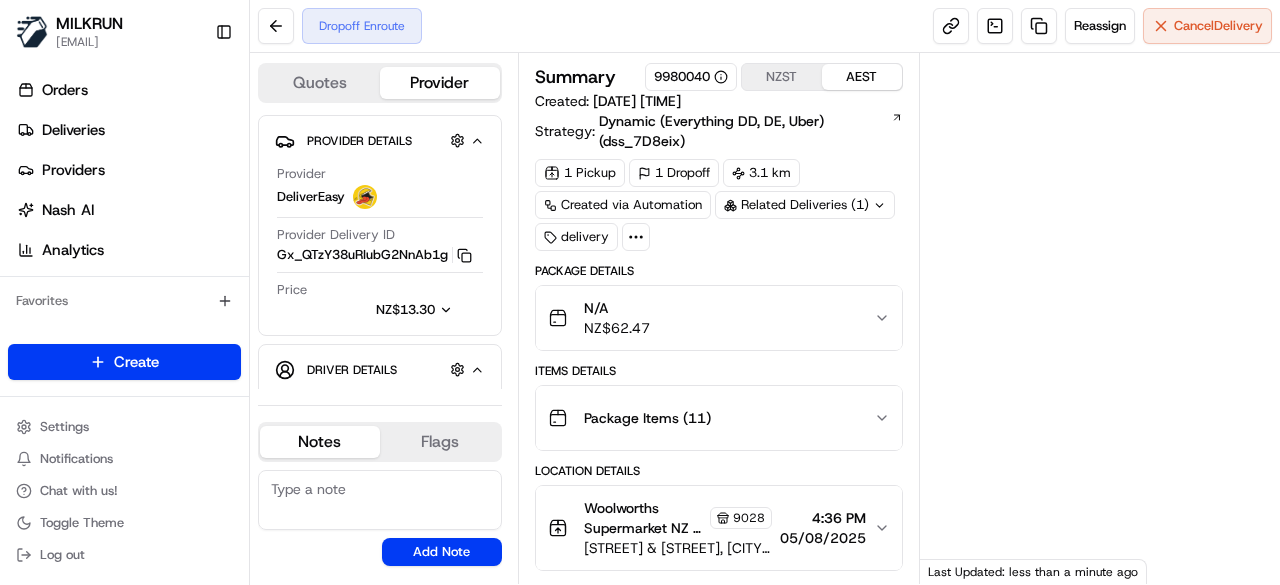 scroll, scrollTop: 0, scrollLeft: 0, axis: both 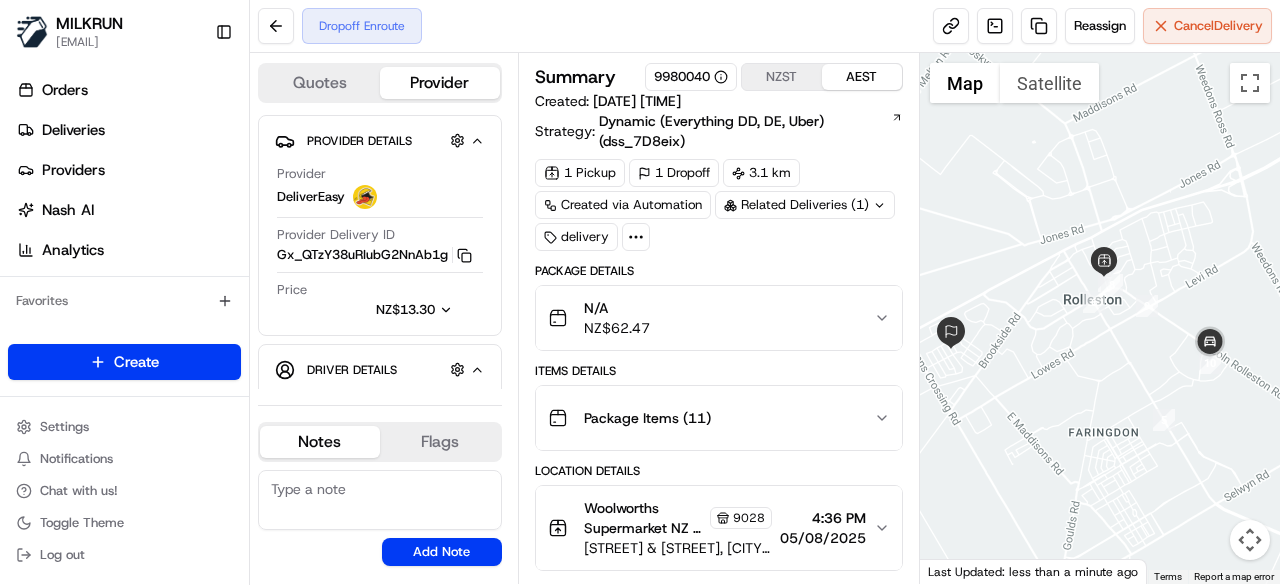 drag, startPoint x: 1085, startPoint y: 392, endPoint x: 1039, endPoint y: 391, distance: 46.010868 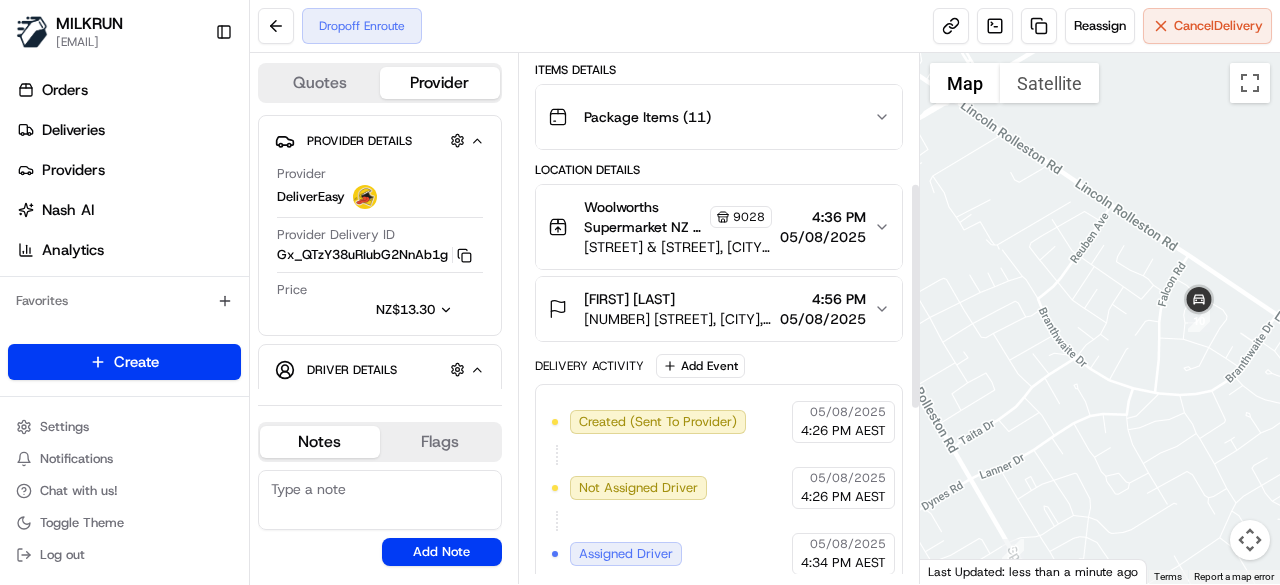 scroll, scrollTop: 500, scrollLeft: 0, axis: vertical 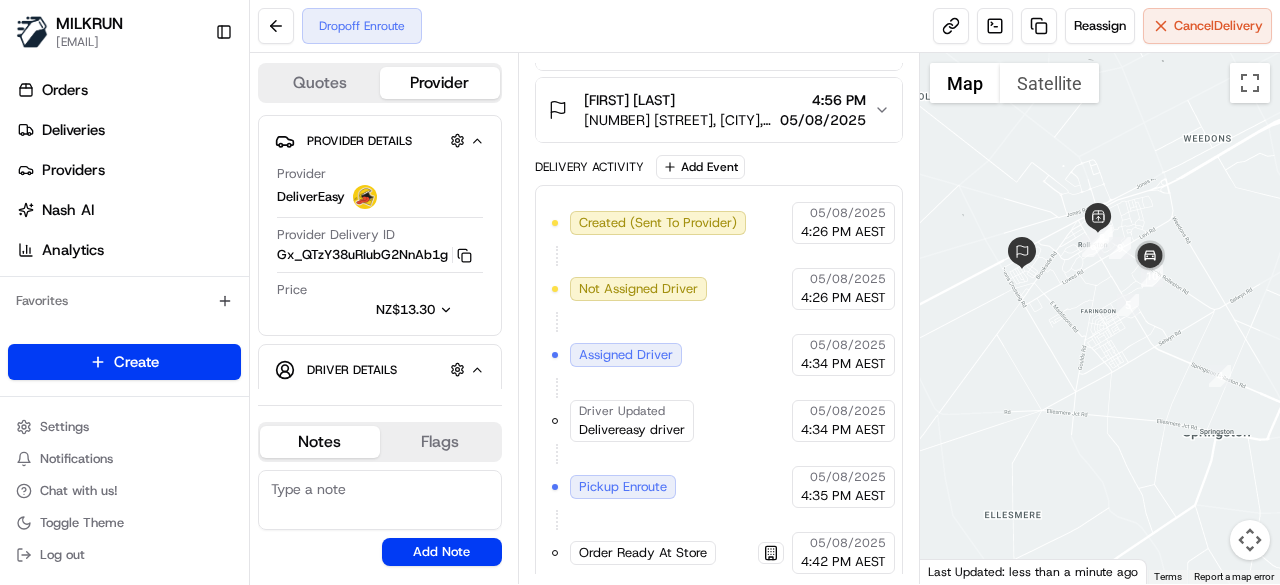 drag, startPoint x: 1049, startPoint y: 337, endPoint x: 1110, endPoint y: 331, distance: 61.294373 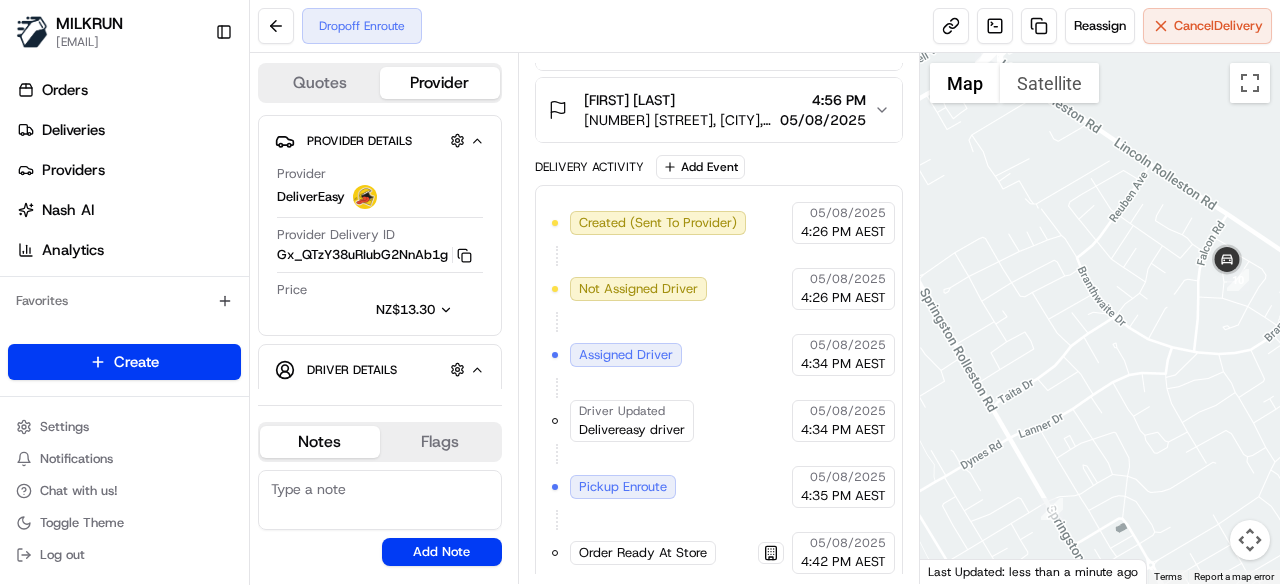 drag, startPoint x: 1259, startPoint y: 208, endPoint x: 1207, endPoint y: 275, distance: 84.811554 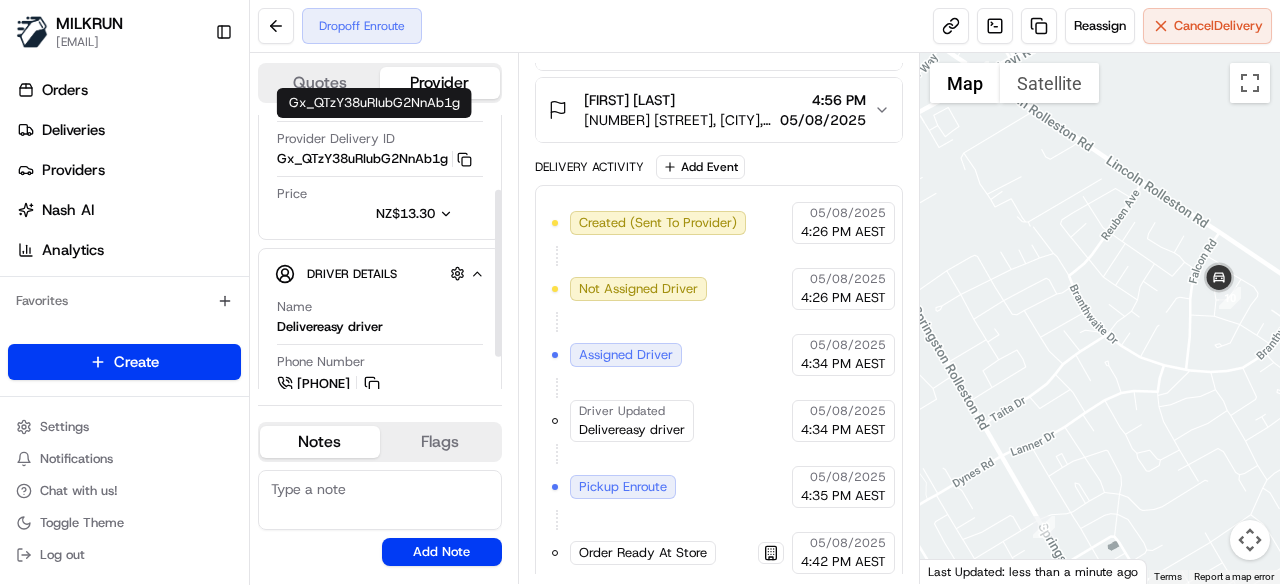 scroll, scrollTop: 174, scrollLeft: 0, axis: vertical 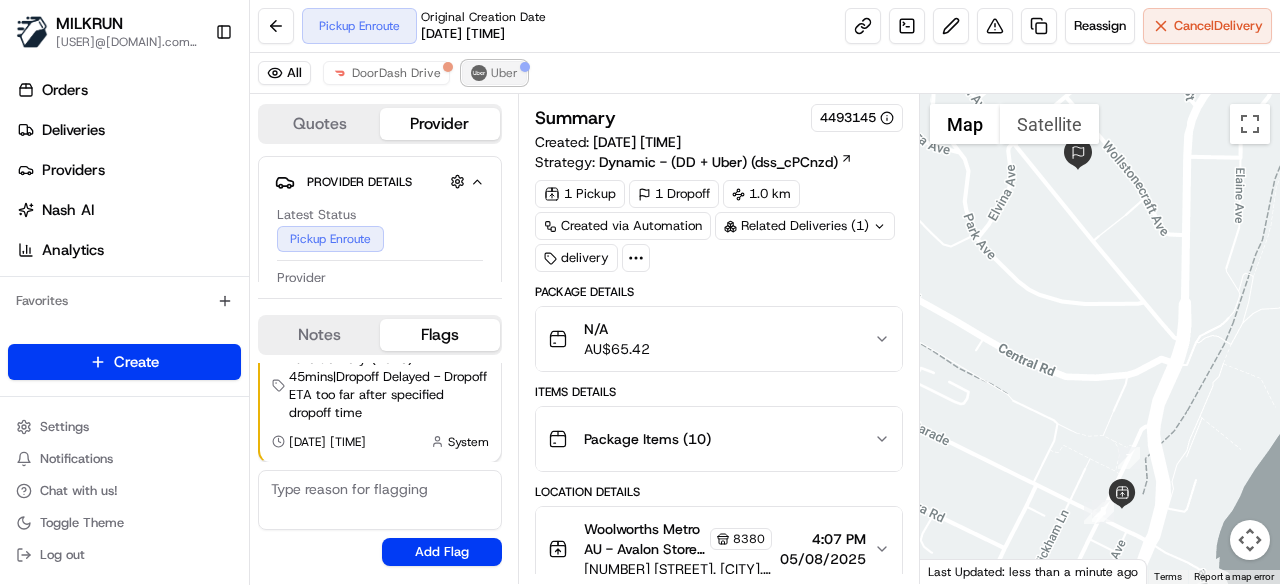click on "Uber" at bounding box center (504, 73) 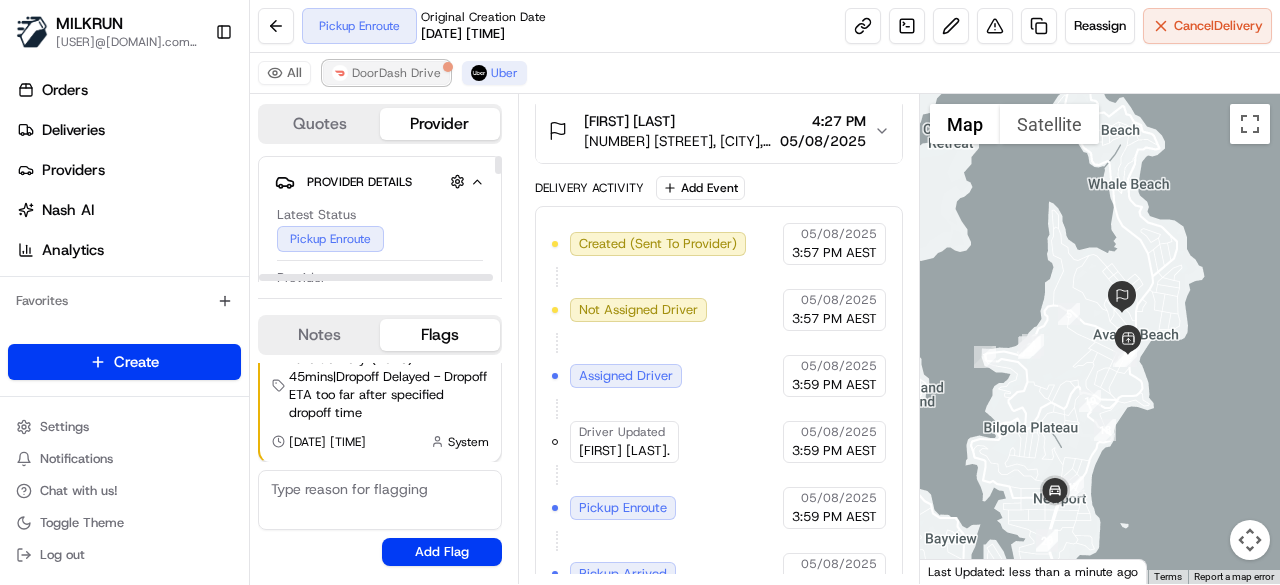 click on "DoorDash Drive" at bounding box center [396, 73] 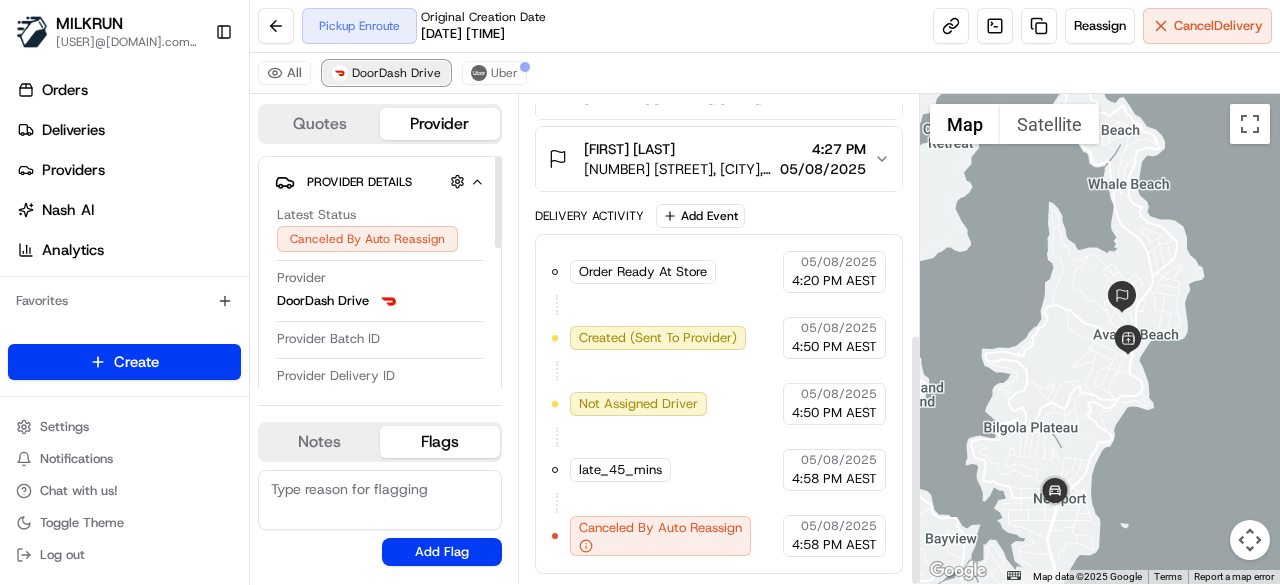 scroll, scrollTop: 462, scrollLeft: 0, axis: vertical 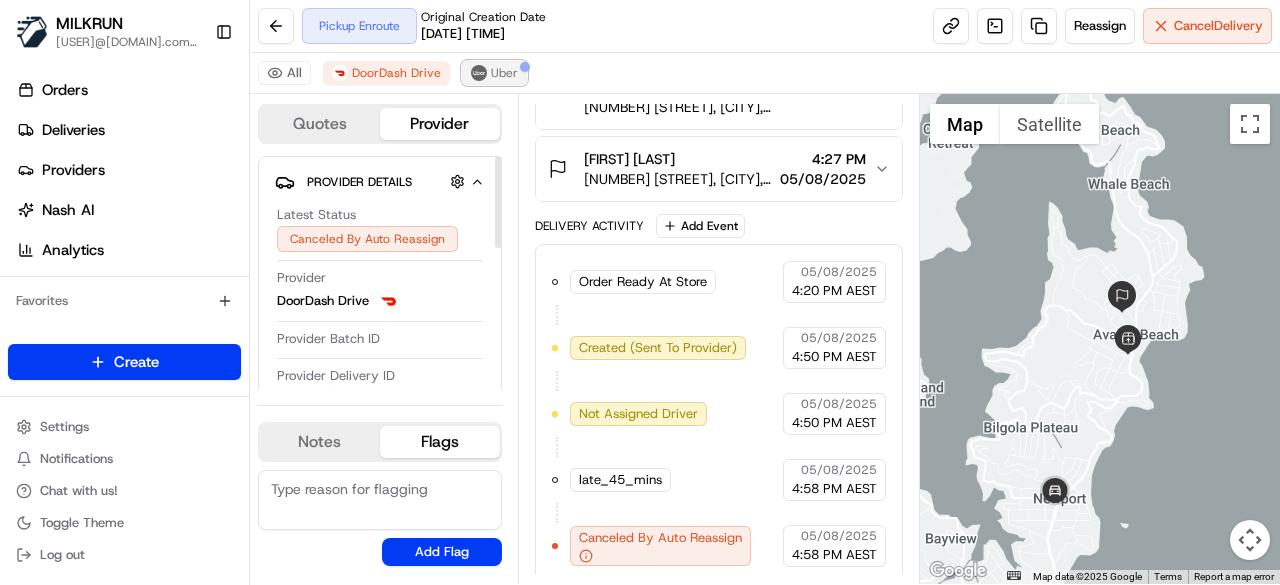 click on "Uber" at bounding box center [494, 73] 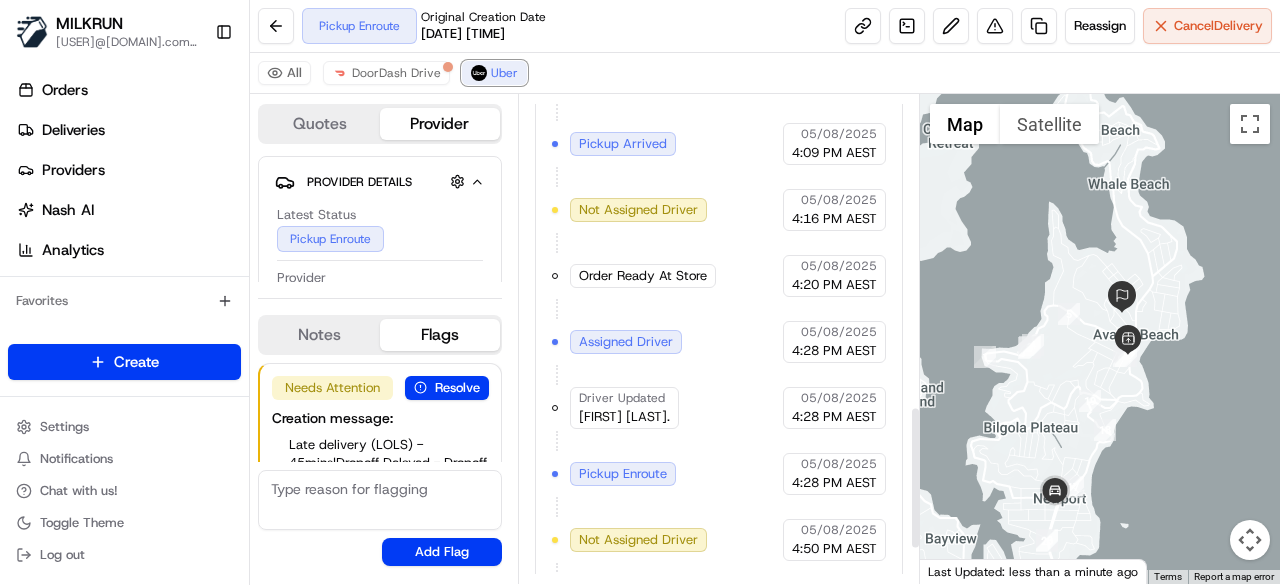 scroll, scrollTop: 1180, scrollLeft: 0, axis: vertical 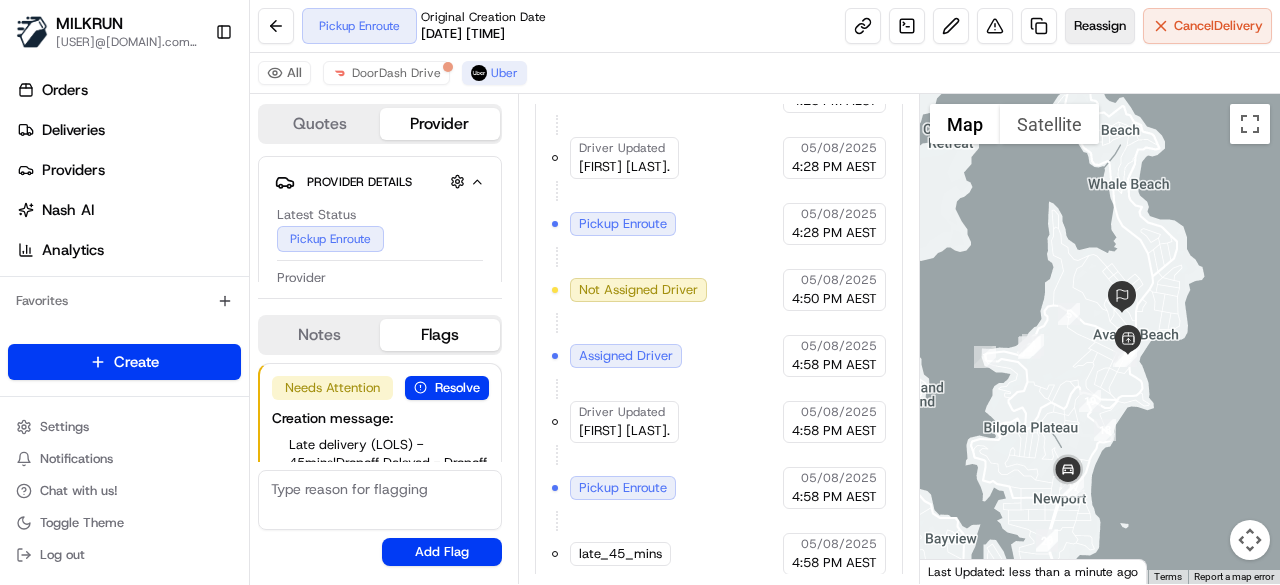click on "Reassign" at bounding box center (1100, 26) 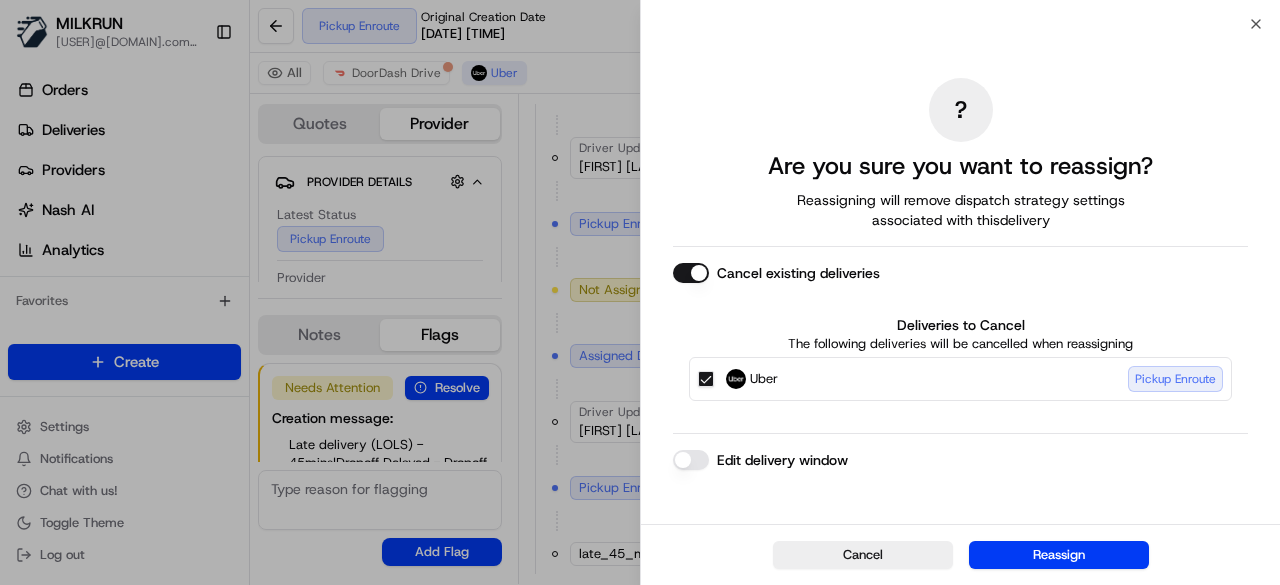 click on "Cancel existing deliveries" at bounding box center (691, 273) 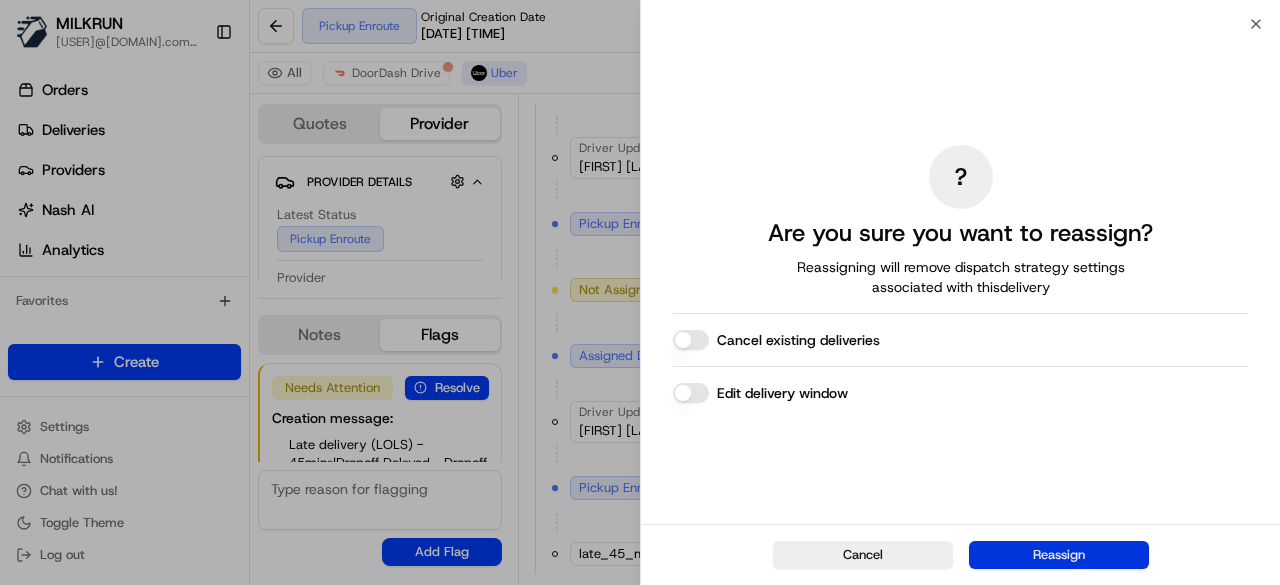 click on "Reassign" at bounding box center [1059, 555] 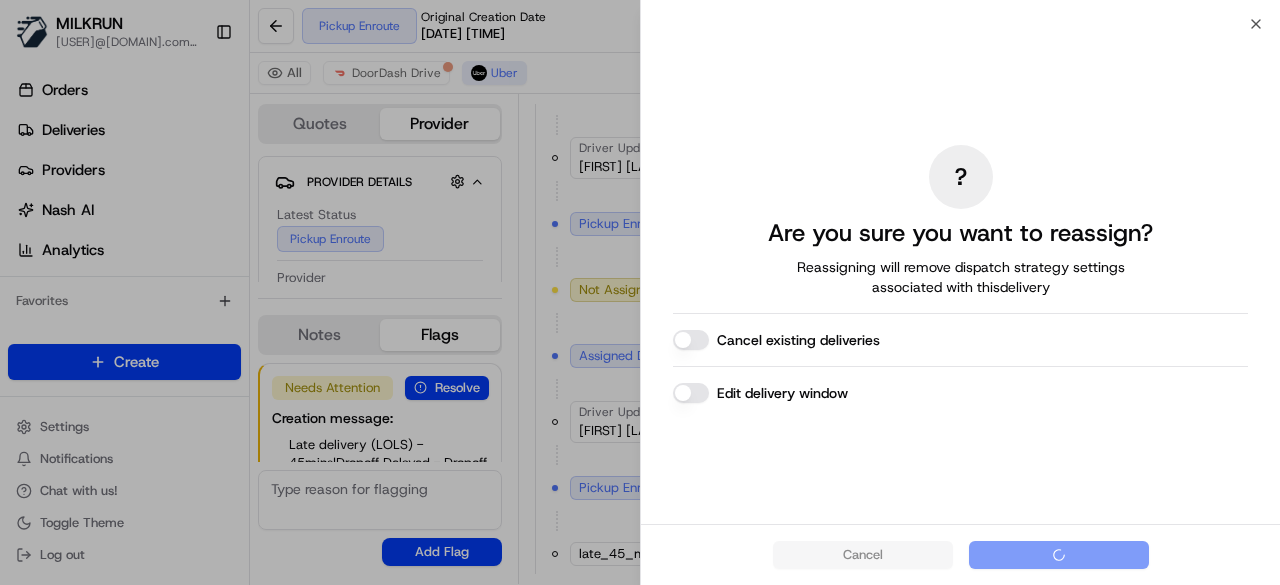 scroll, scrollTop: 266, scrollLeft: 0, axis: vertical 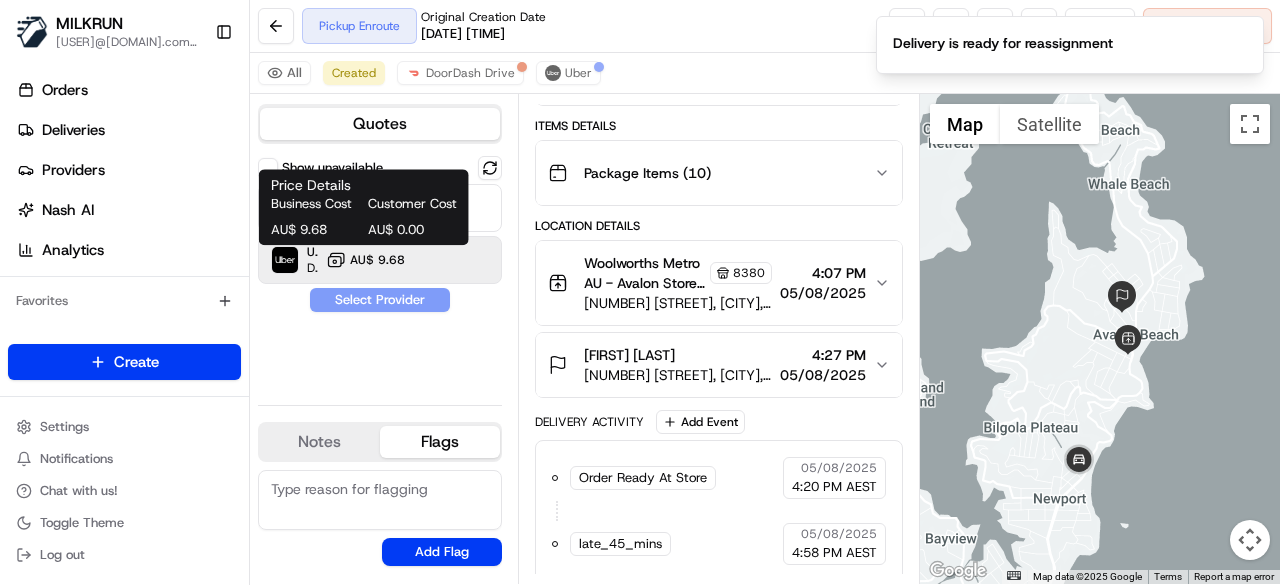 click 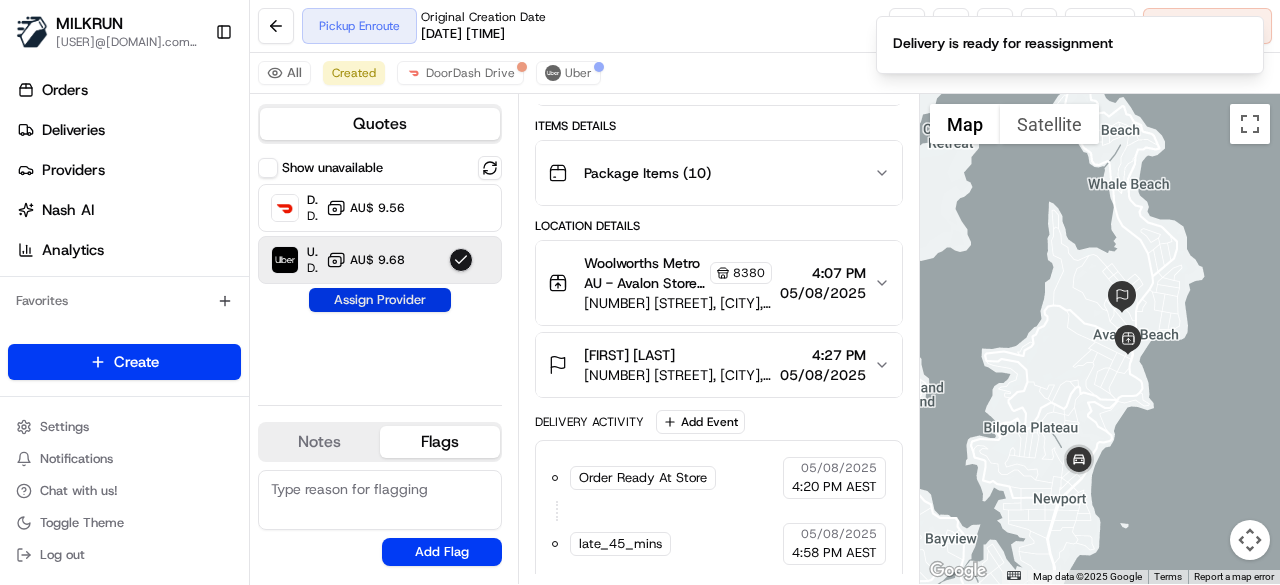 click on "Assign Provider" at bounding box center (380, 300) 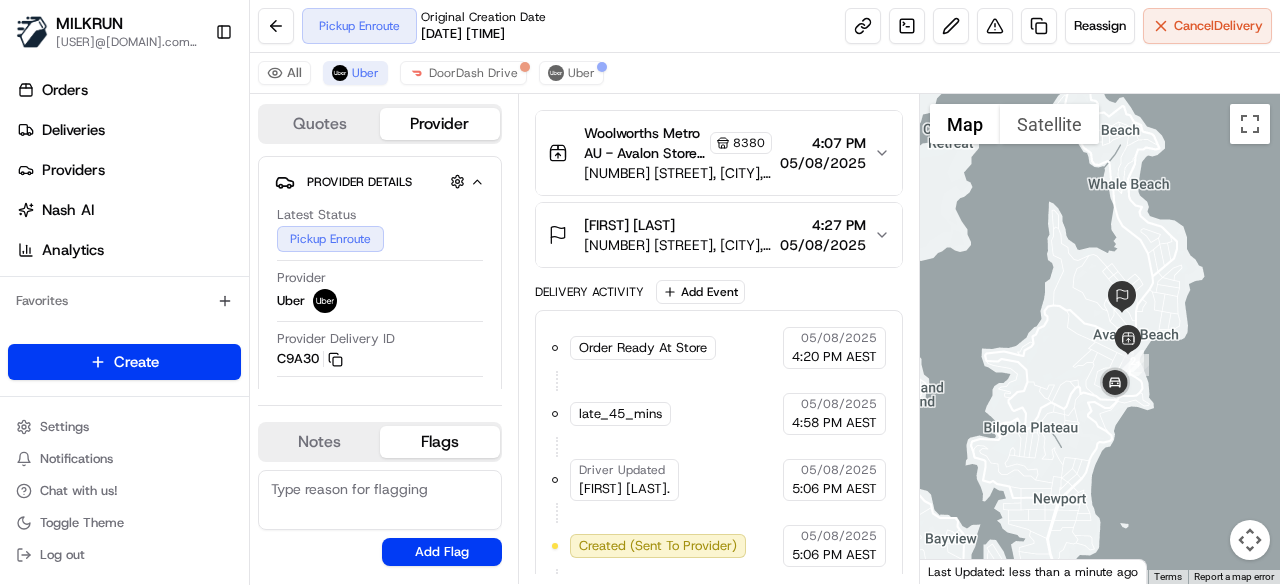 scroll, scrollTop: 658, scrollLeft: 0, axis: vertical 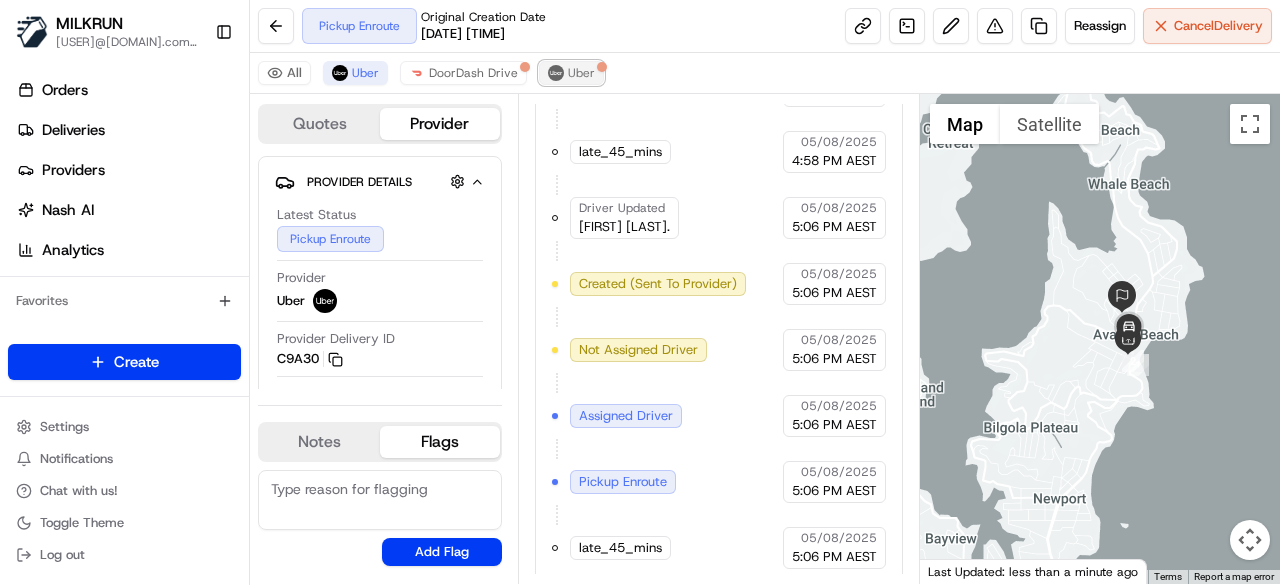click on "Uber" at bounding box center (571, 73) 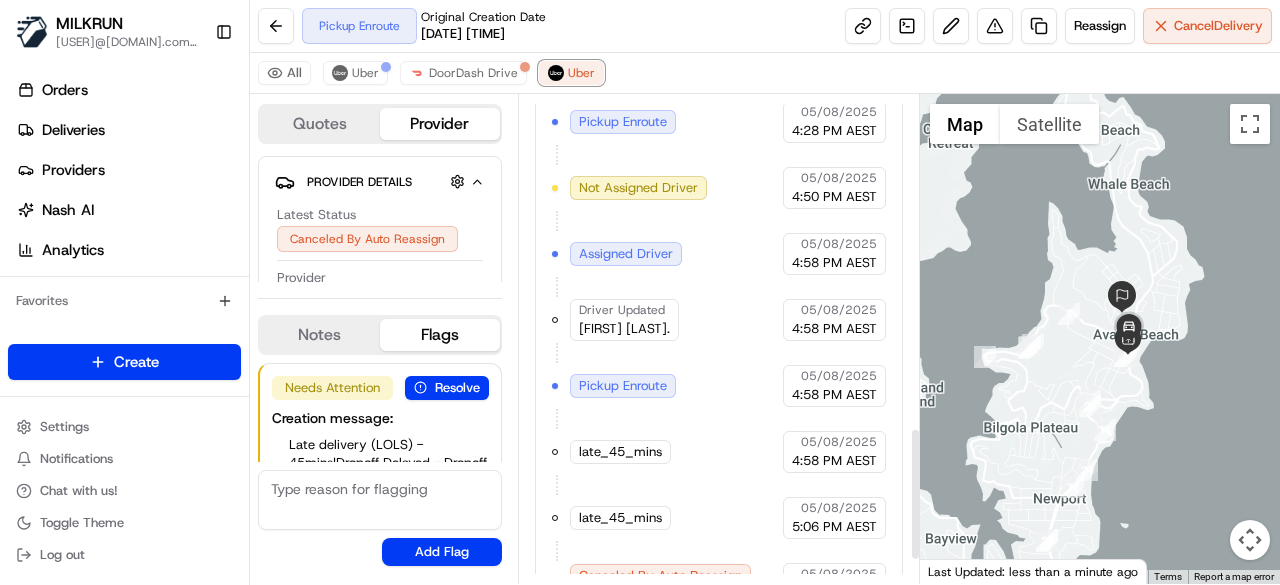 scroll, scrollTop: 1311, scrollLeft: 0, axis: vertical 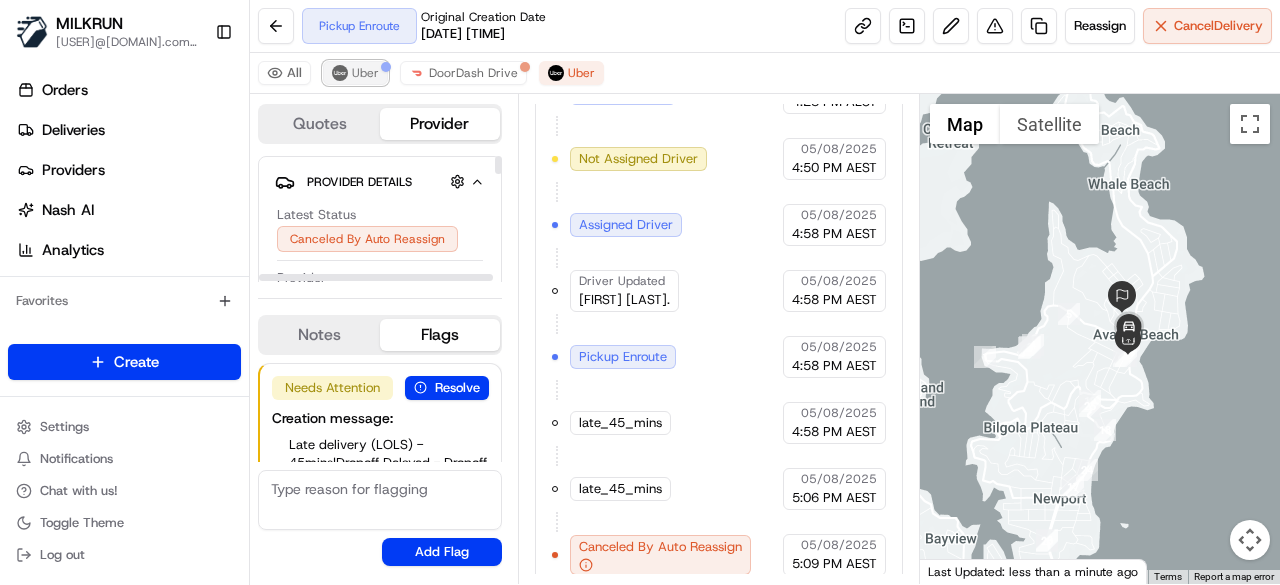 click on "Uber" at bounding box center [355, 73] 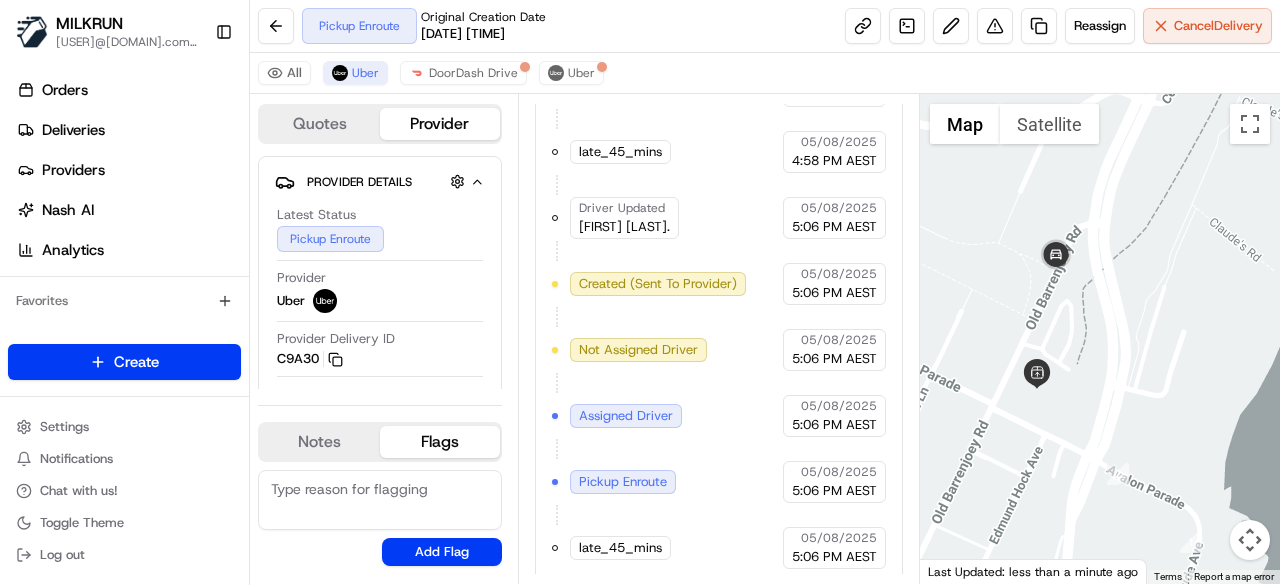drag, startPoint x: 994, startPoint y: 380, endPoint x: 1097, endPoint y: 367, distance: 103.81715 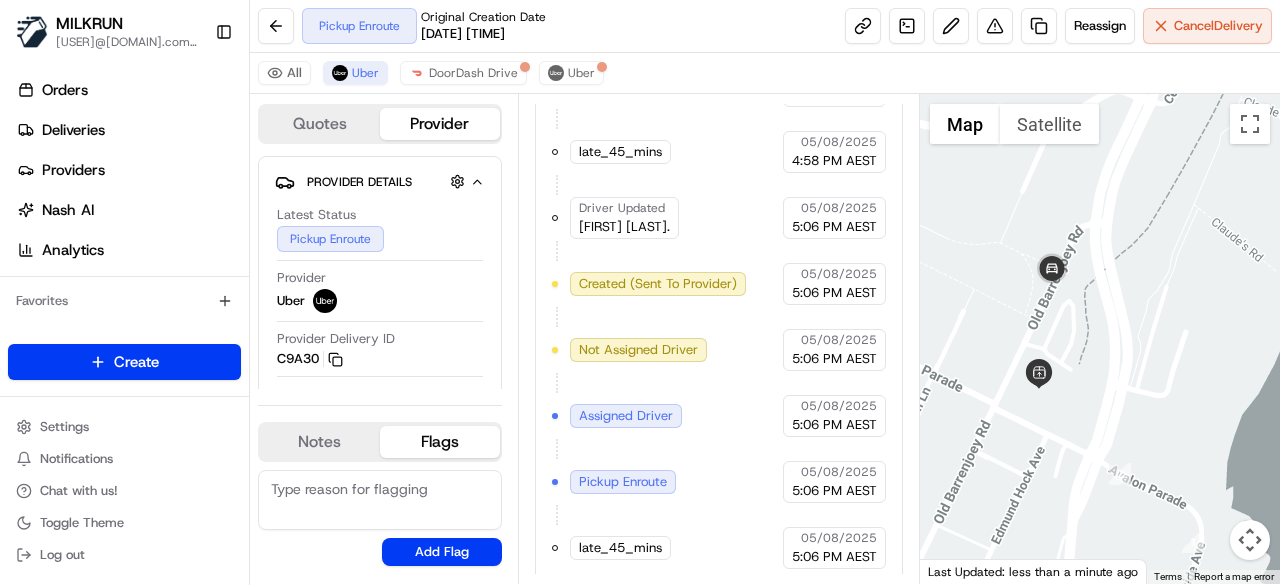 scroll, scrollTop: 723, scrollLeft: 0, axis: vertical 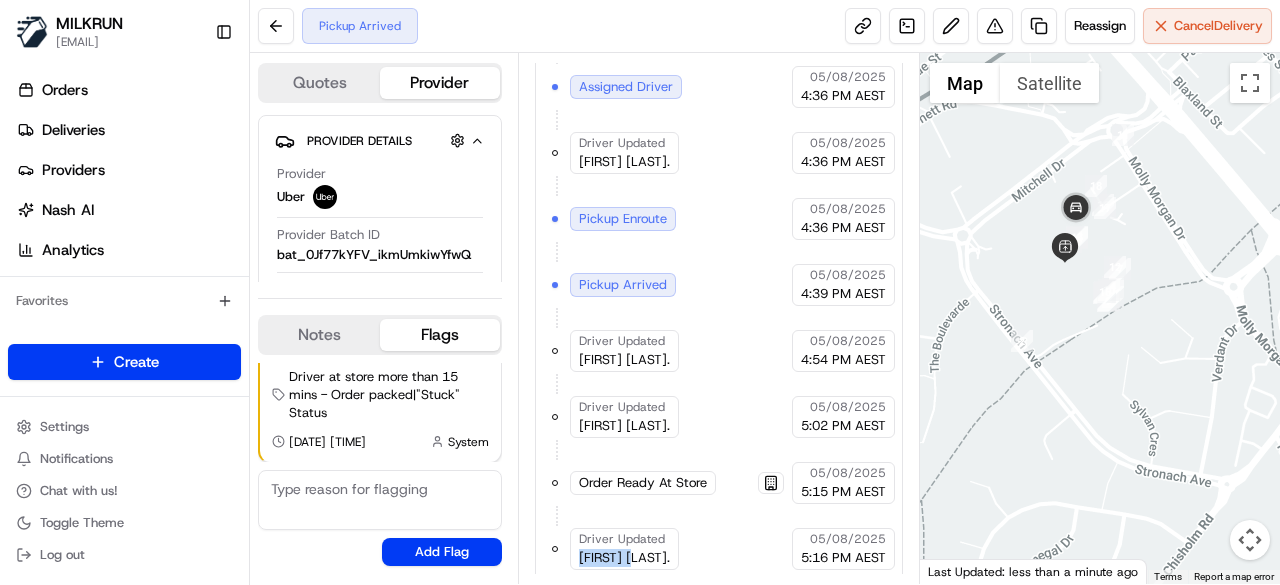 drag, startPoint x: 640, startPoint y: 547, endPoint x: 576, endPoint y: 549, distance: 64.03124 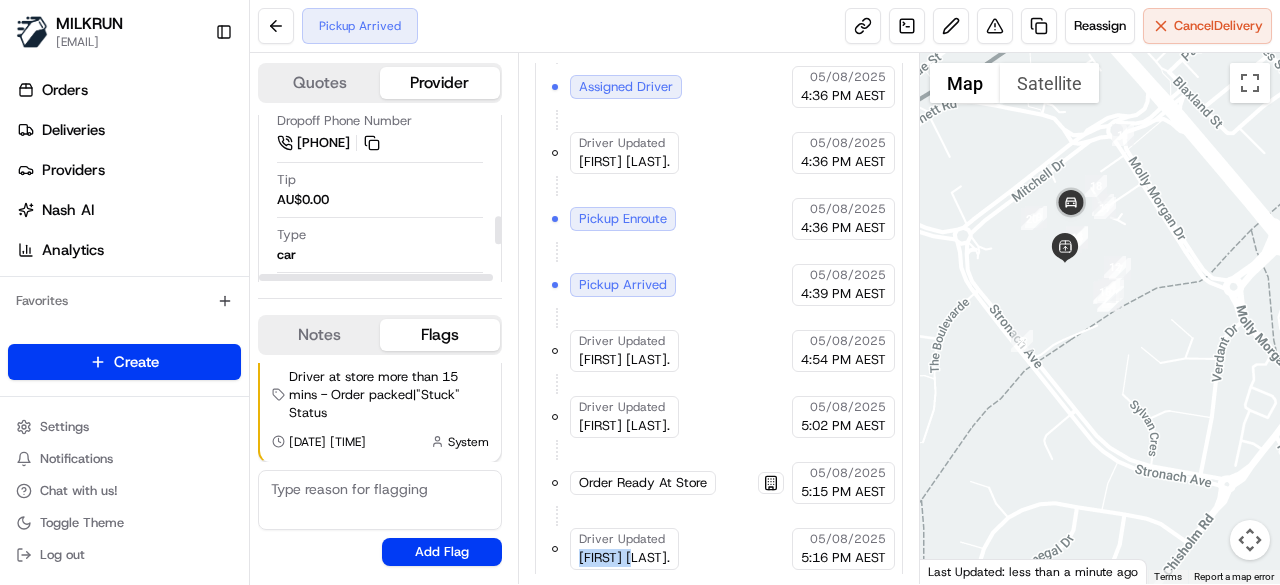 scroll, scrollTop: 500, scrollLeft: 0, axis: vertical 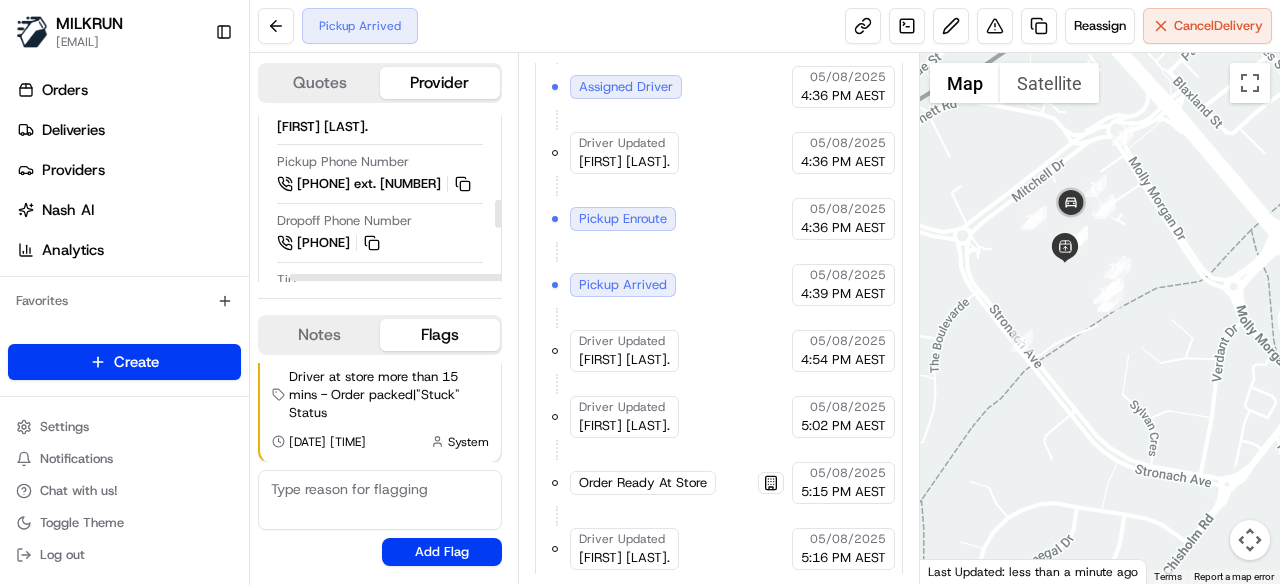 drag, startPoint x: 462, startPoint y: 272, endPoint x: 601, endPoint y: 287, distance: 139.807 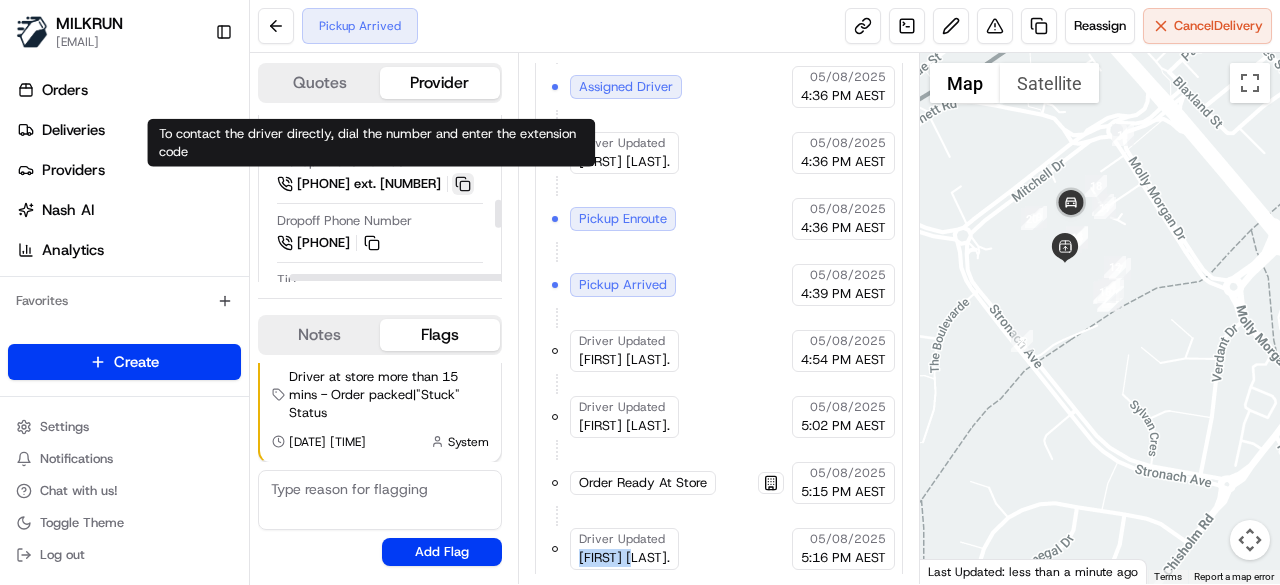click at bounding box center [463, 184] 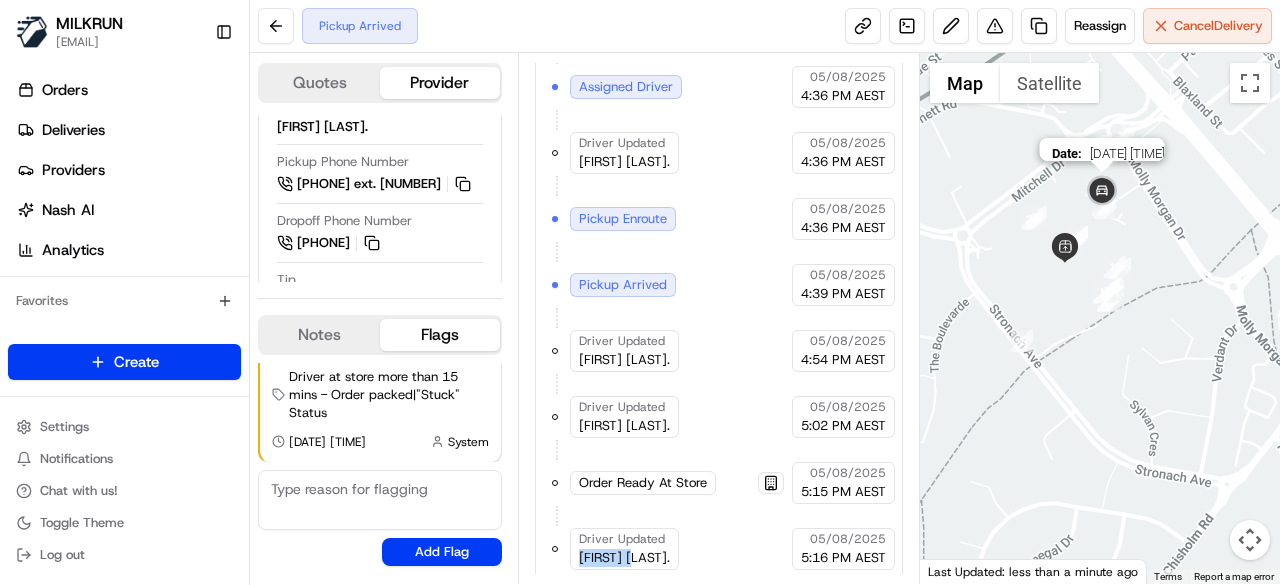 scroll, scrollTop: 518, scrollLeft: 36, axis: both 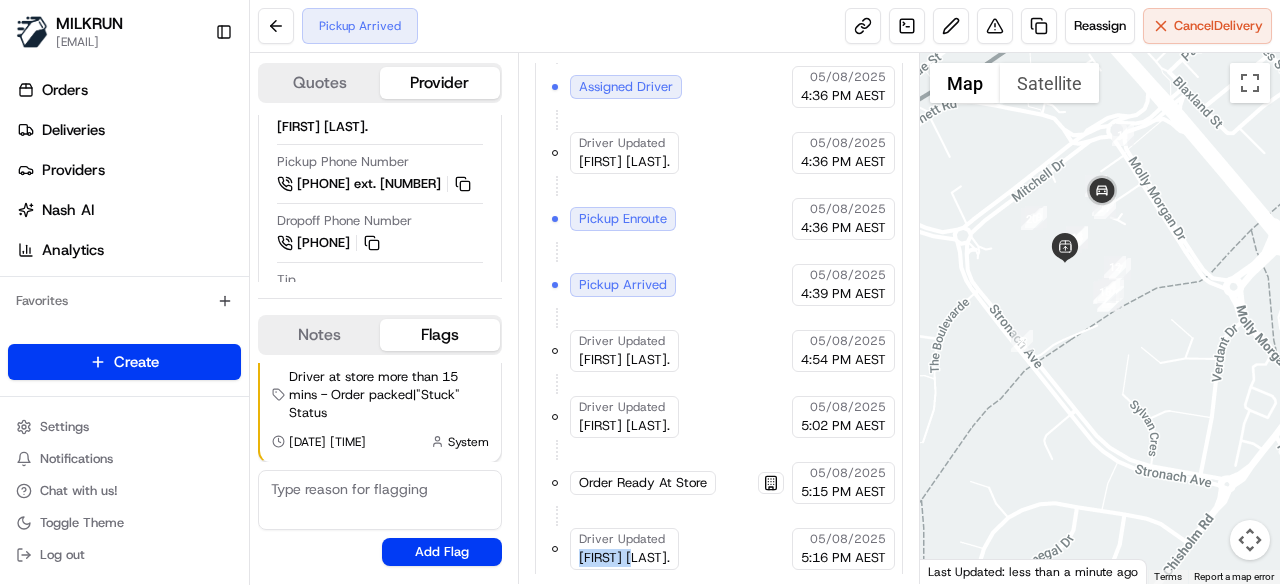 copy on "AJEESH T." 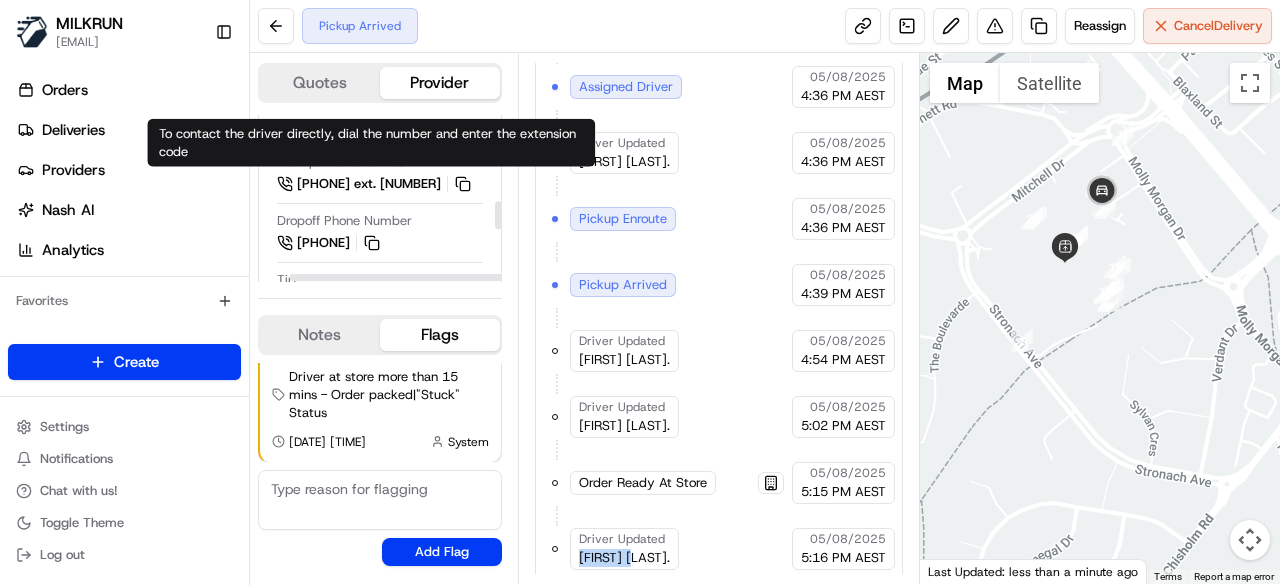 click at bounding box center [498, 198] 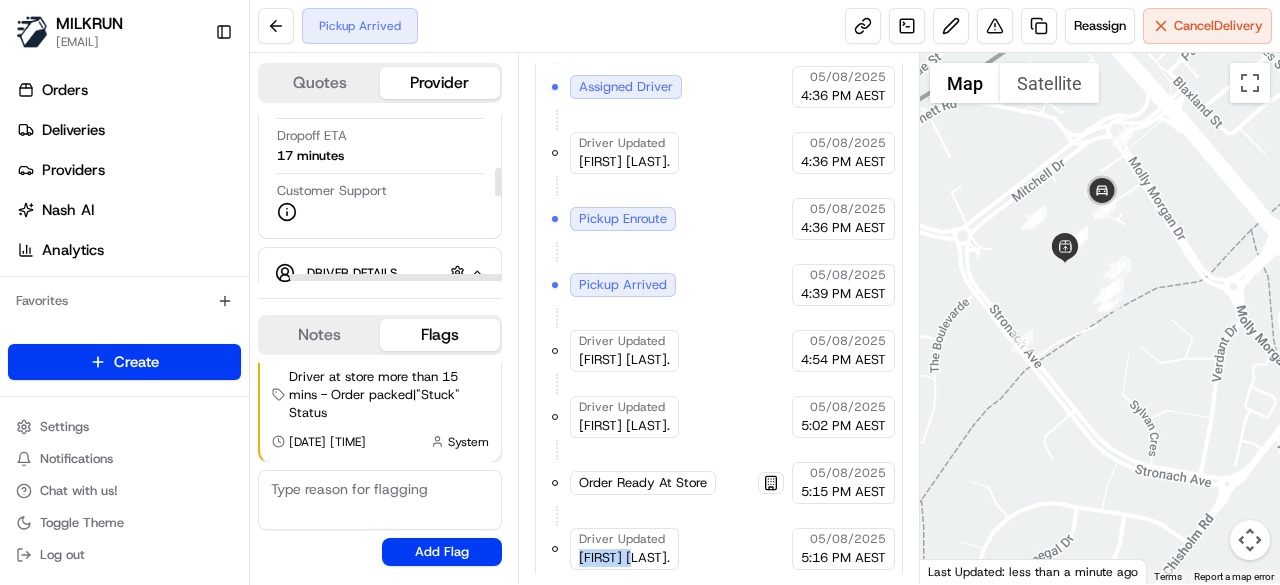 scroll, scrollTop: 319, scrollLeft: 18, axis: both 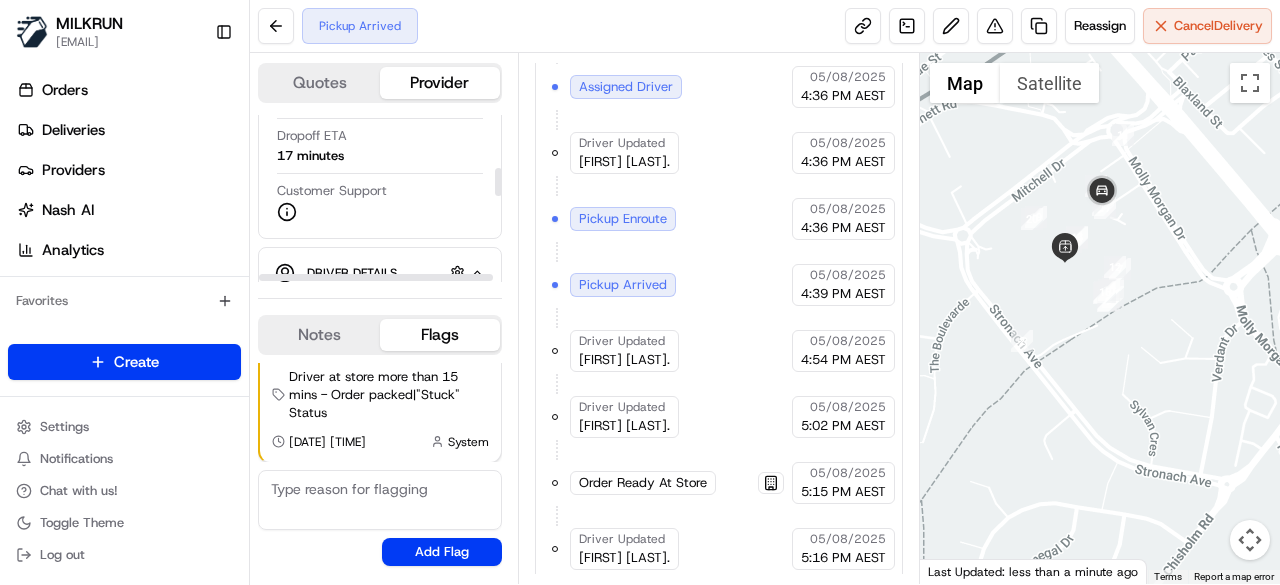 drag, startPoint x: 439, startPoint y: 278, endPoint x: 352, endPoint y: 280, distance: 87.02299 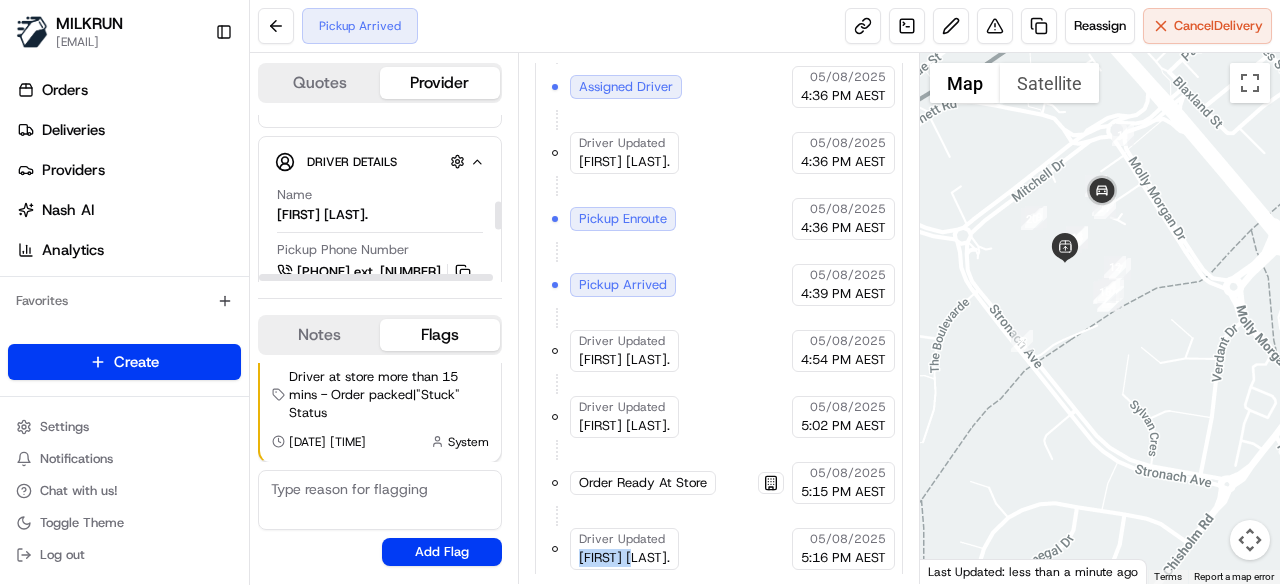 scroll, scrollTop: 519, scrollLeft: 0, axis: vertical 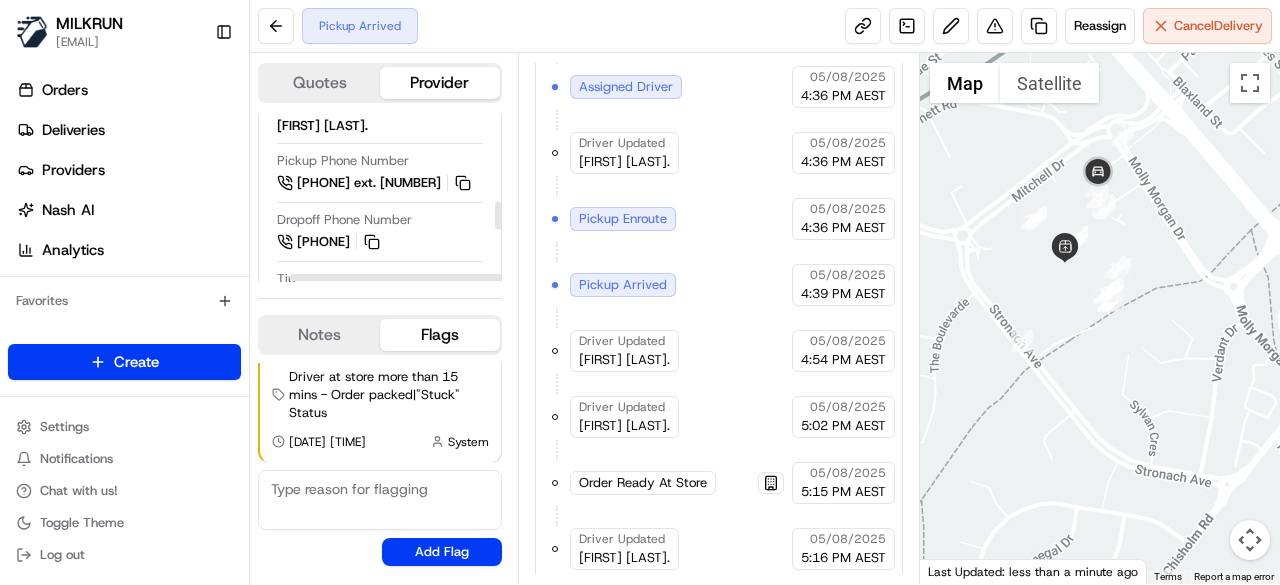 drag, startPoint x: 435, startPoint y: 277, endPoint x: 576, endPoint y: 221, distance: 151.71355 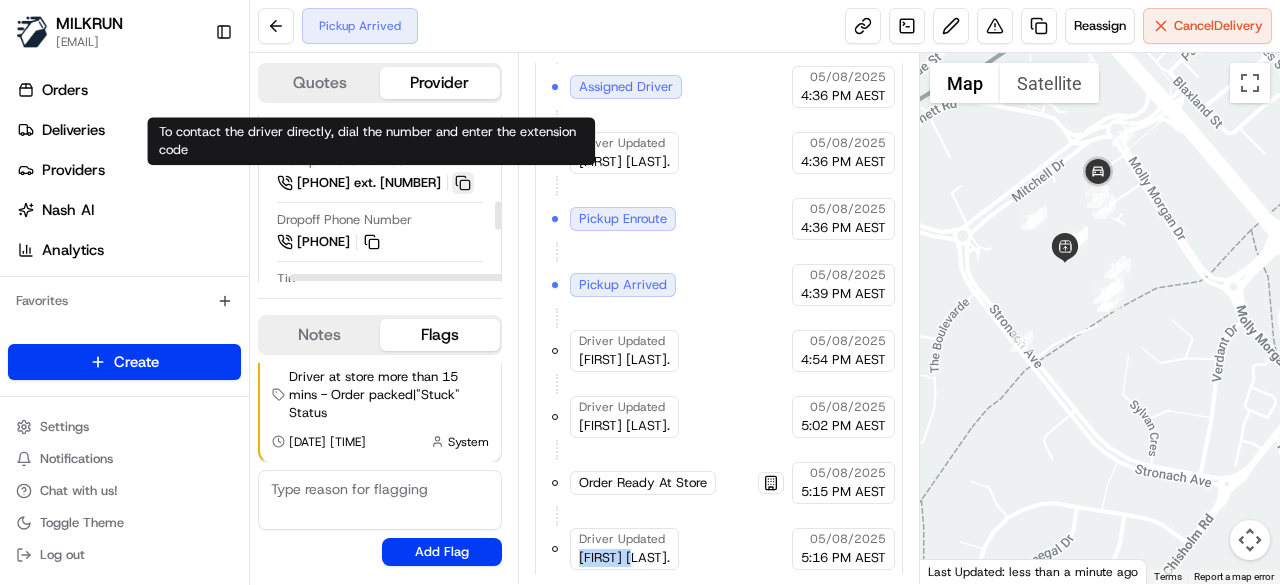 click at bounding box center (463, 183) 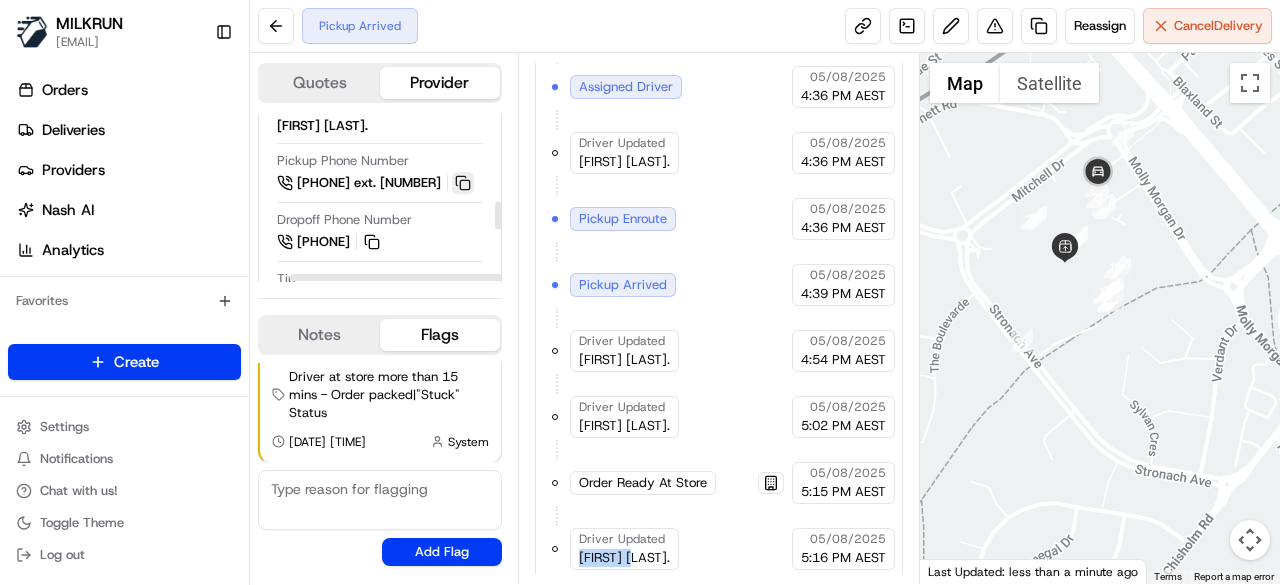 click at bounding box center (463, 183) 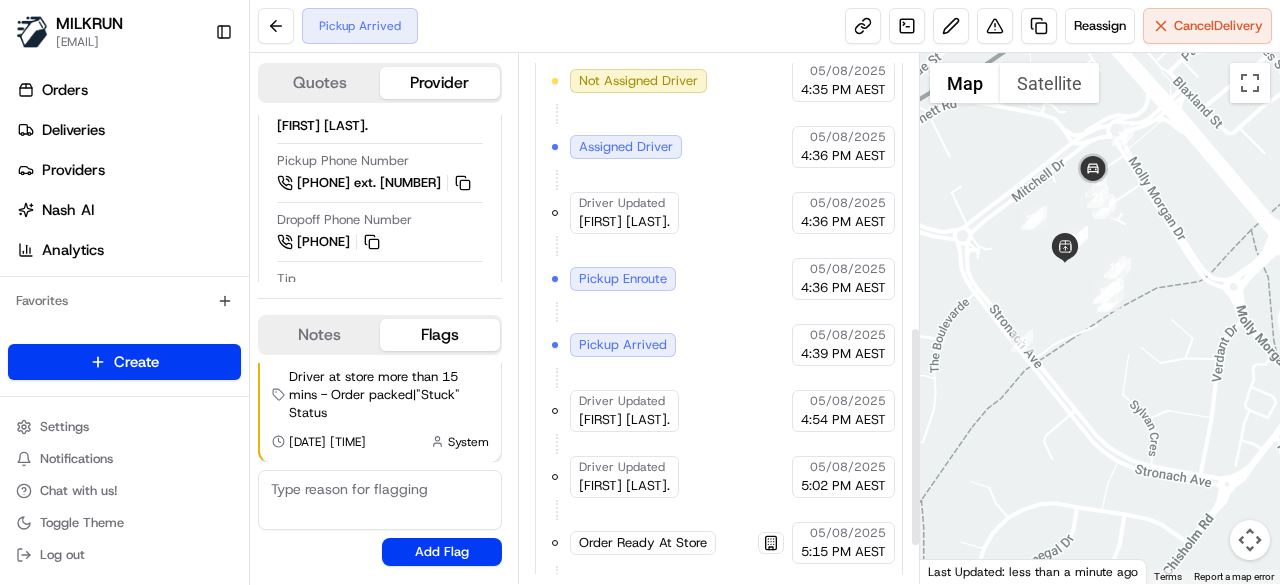 scroll, scrollTop: 748, scrollLeft: 0, axis: vertical 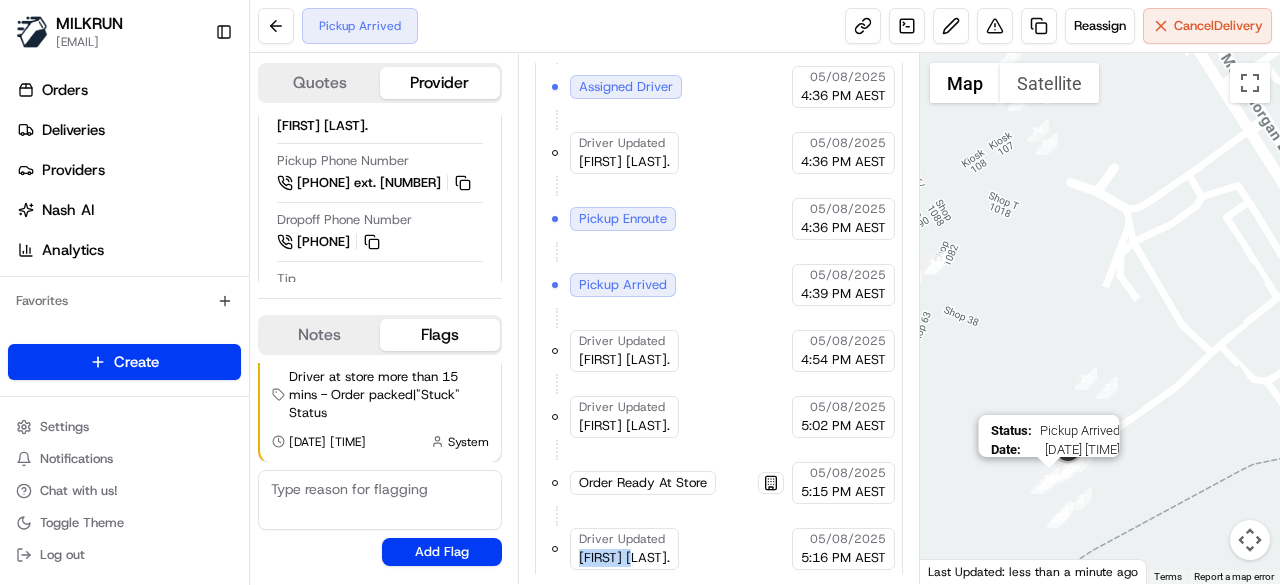 drag, startPoint x: 1016, startPoint y: 445, endPoint x: 1048, endPoint y: 475, distance: 43.863426 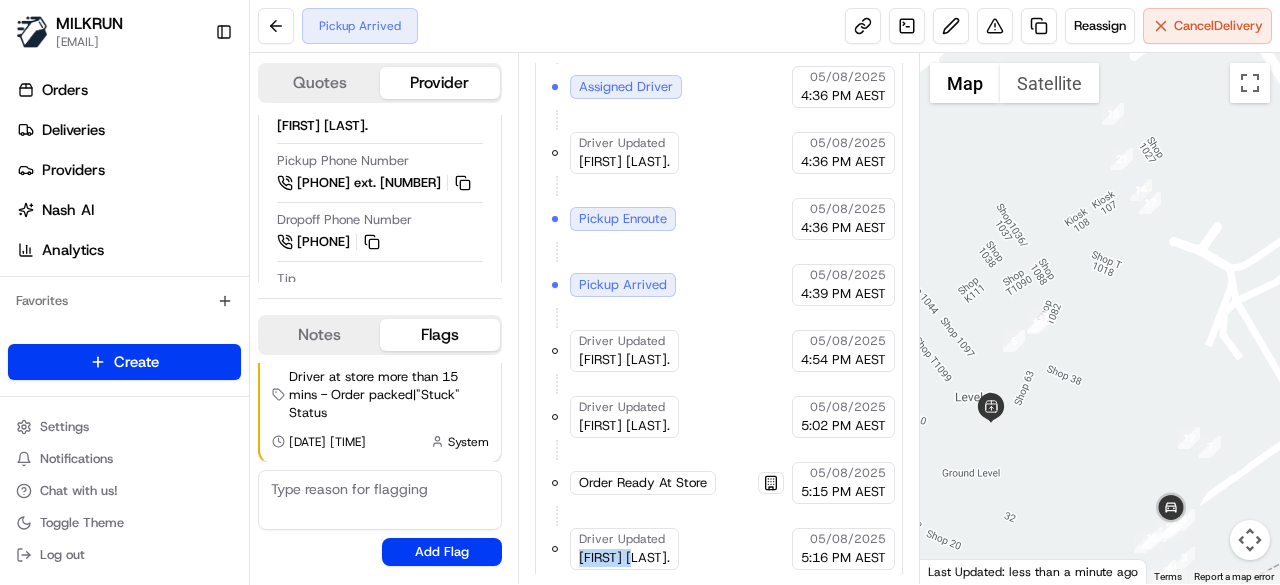 drag, startPoint x: 987, startPoint y: 321, endPoint x: 1096, endPoint y: 389, distance: 128.47179 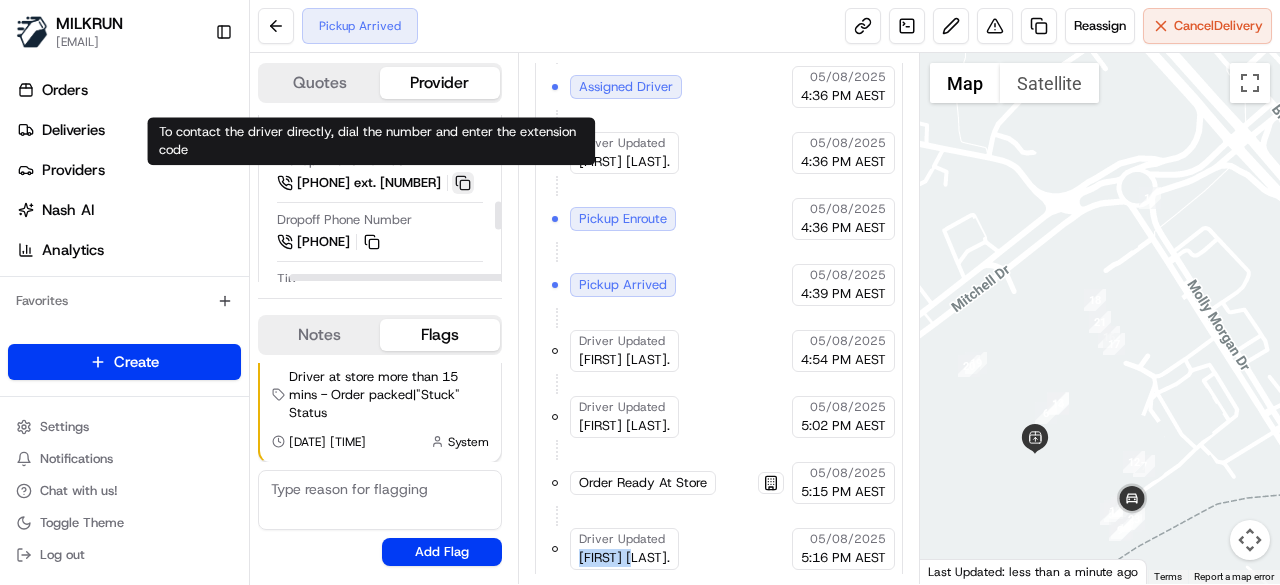 click at bounding box center [463, 183] 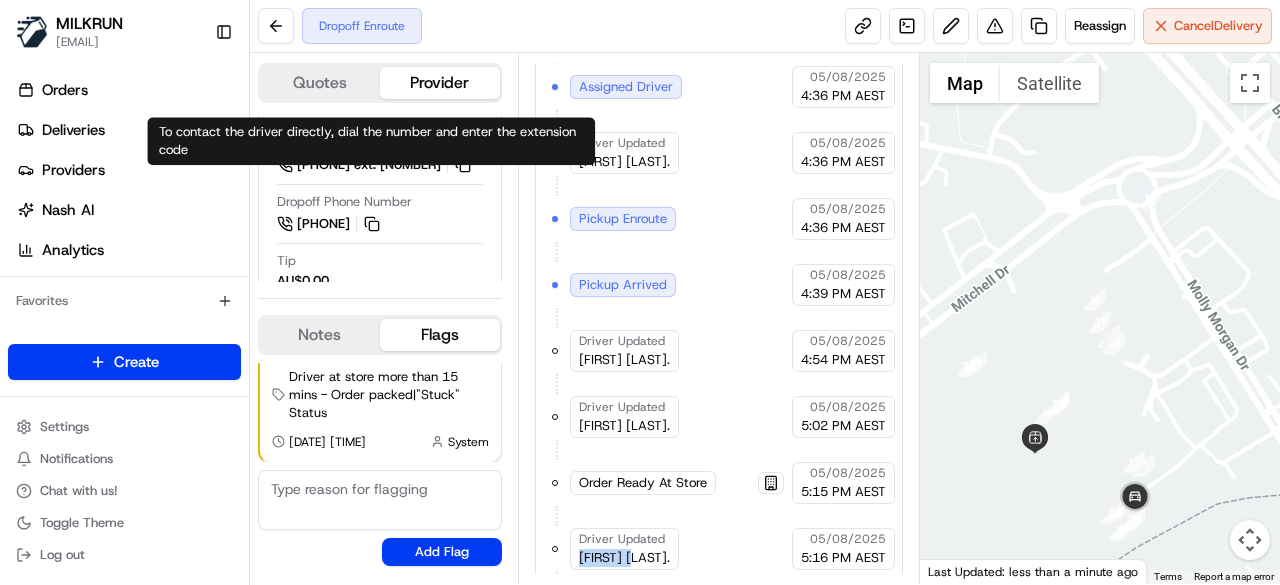 scroll, scrollTop: 501, scrollLeft: 36, axis: both 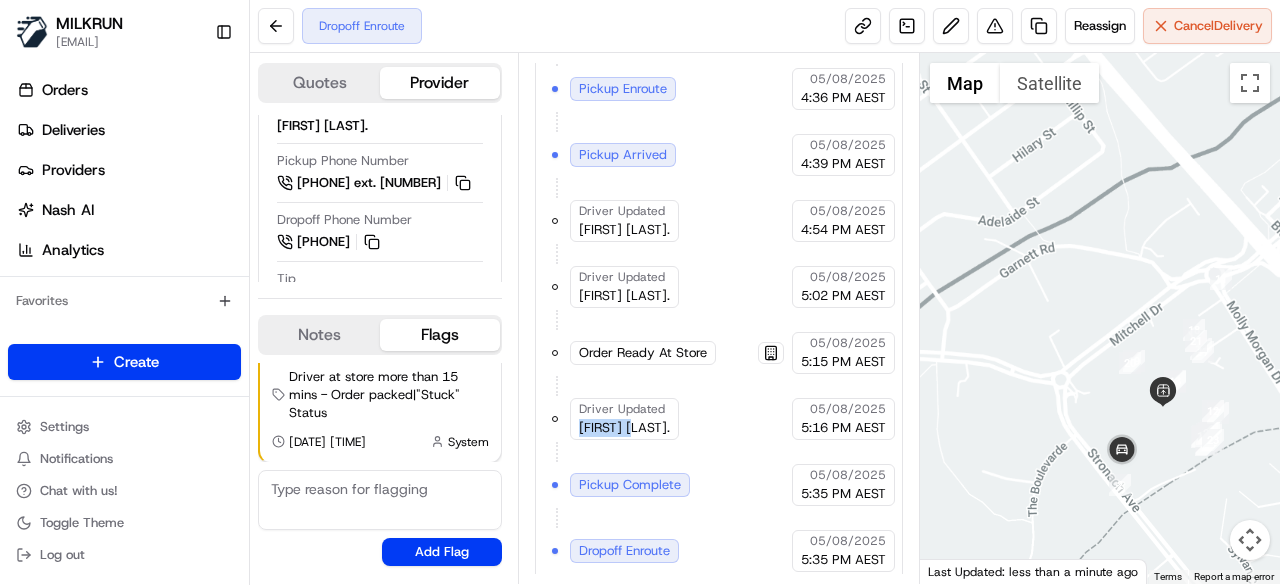 drag, startPoint x: 1114, startPoint y: 477, endPoint x: 1123, endPoint y: 413, distance: 64.629715 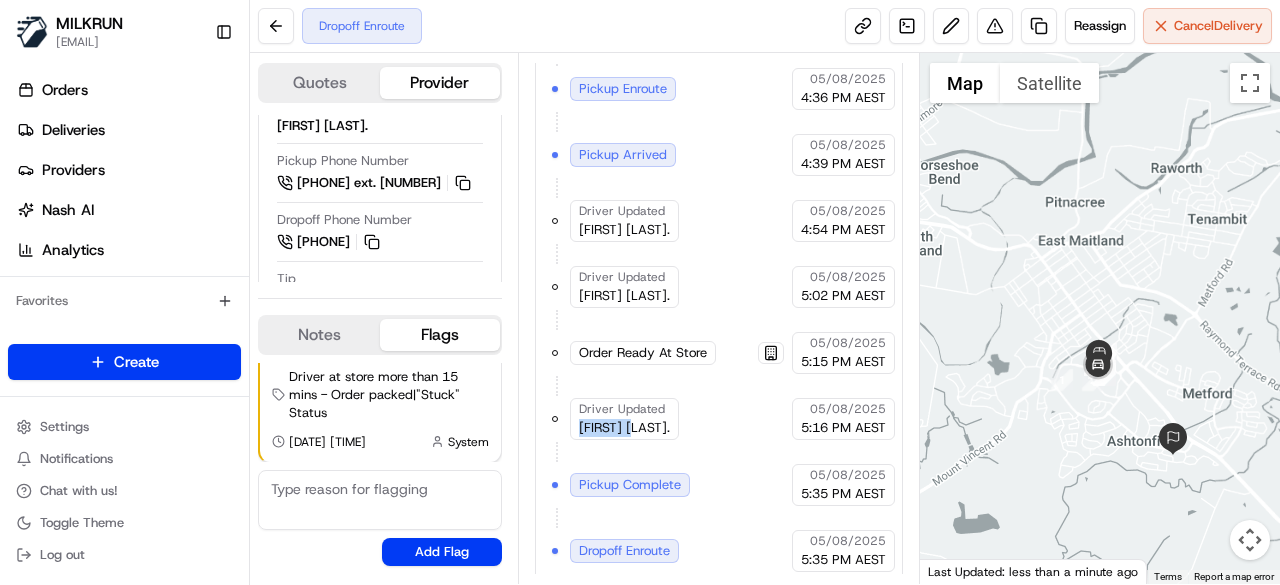 drag, startPoint x: 1177, startPoint y: 432, endPoint x: 1128, endPoint y: 414, distance: 52.201534 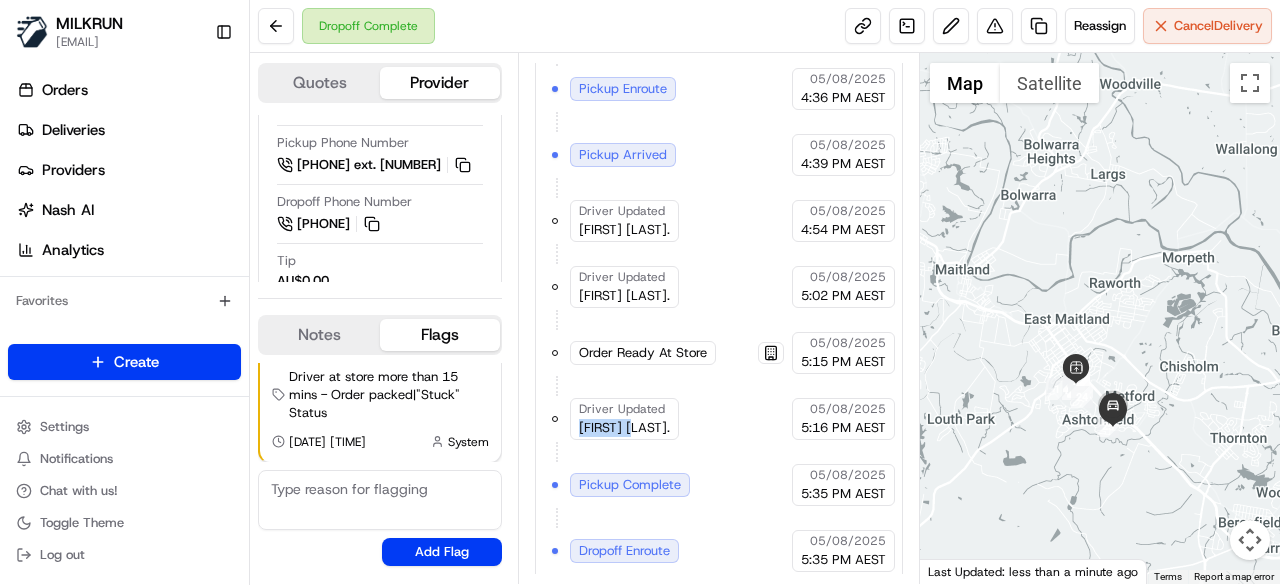scroll, scrollTop: 483, scrollLeft: 36, axis: both 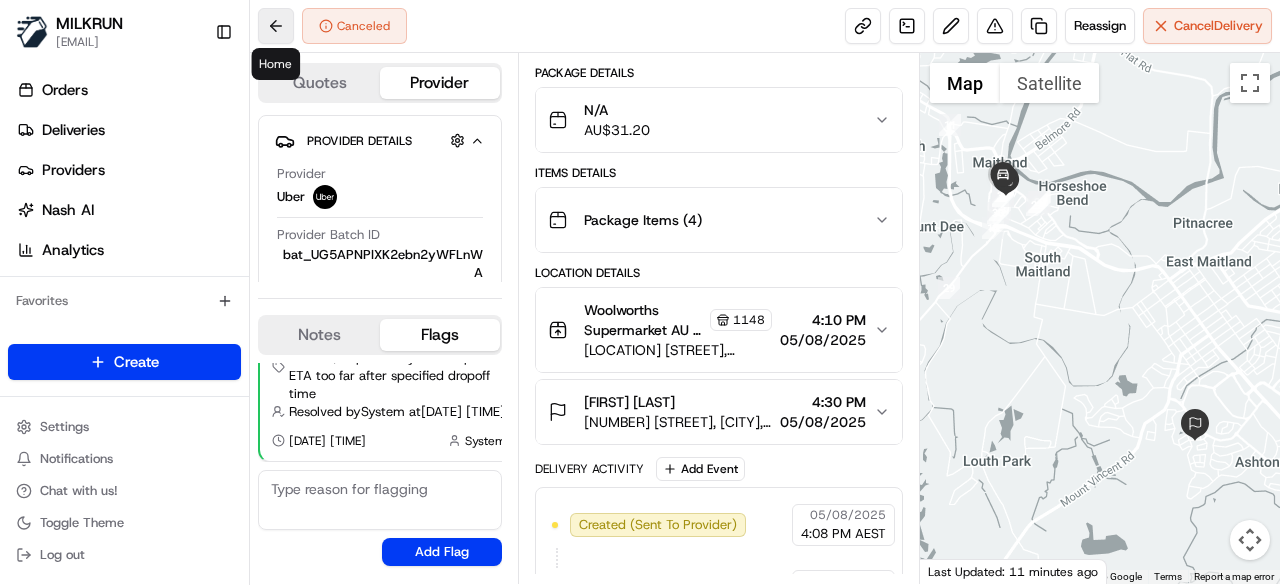 click at bounding box center [276, 26] 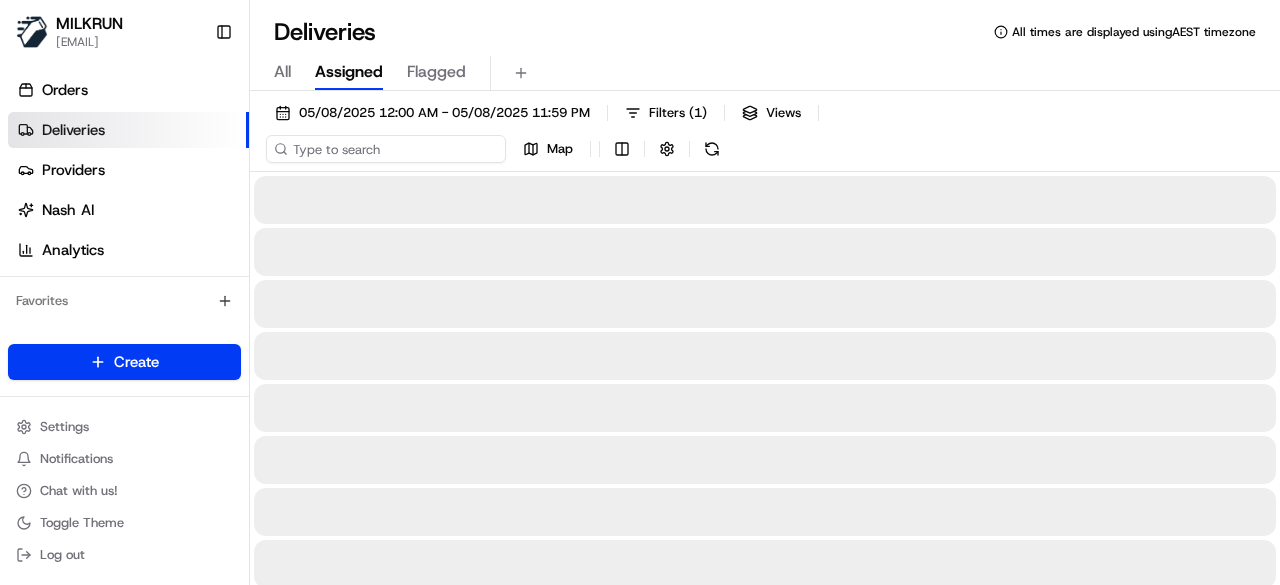 click at bounding box center (386, 149) 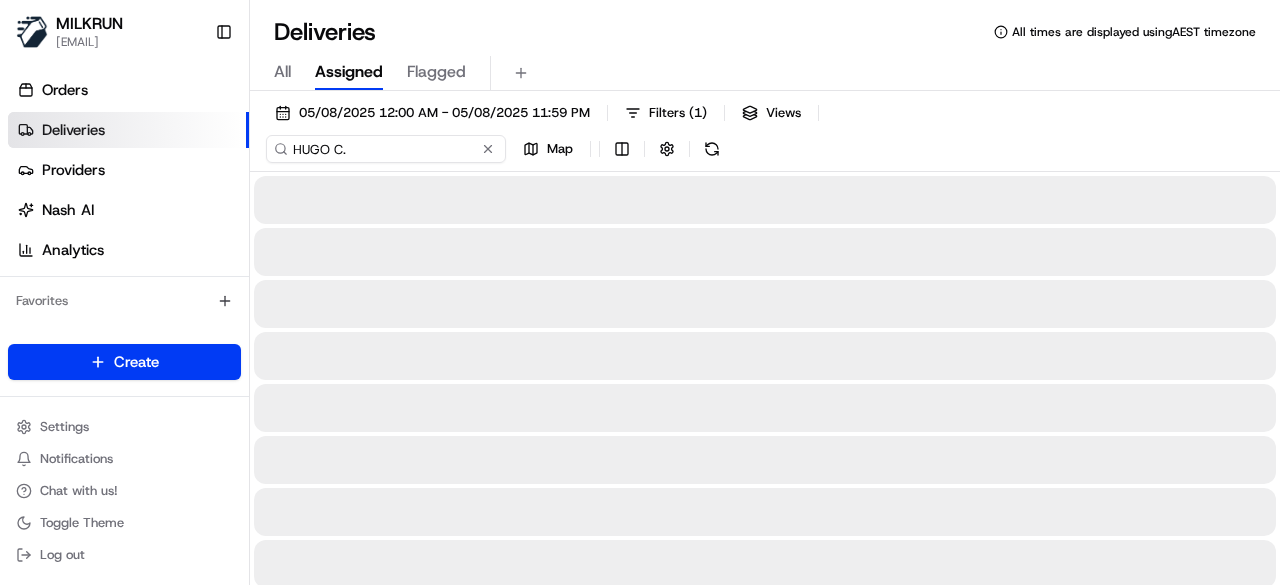 type on "HUGO C." 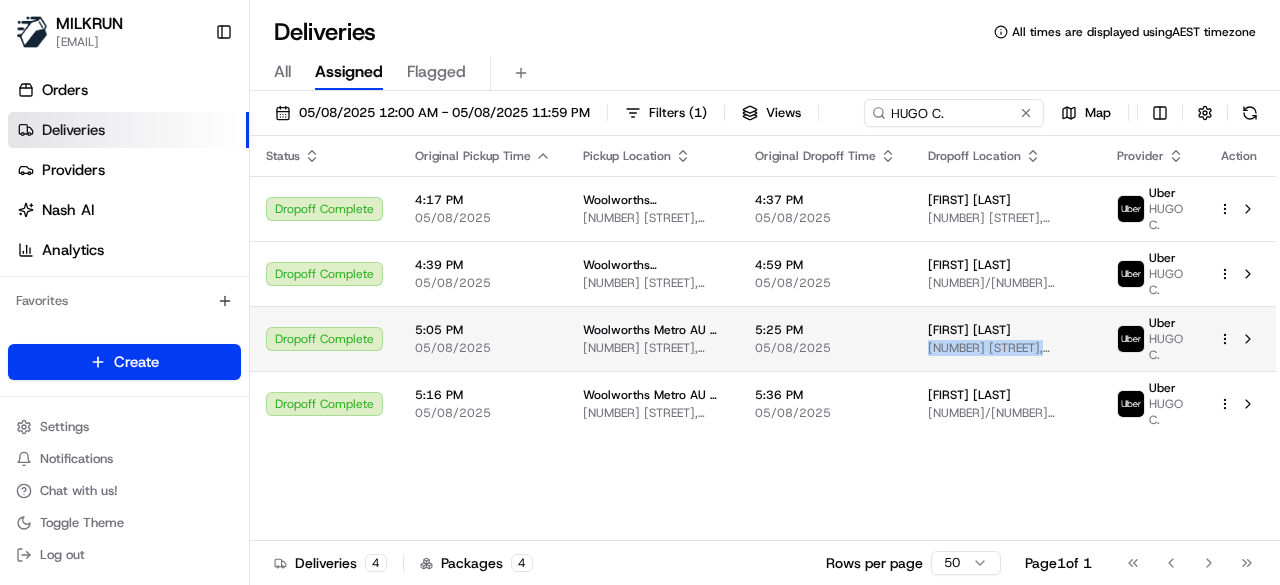 drag, startPoint x: 1023, startPoint y: 365, endPoint x: 955, endPoint y: 364, distance: 68.007355 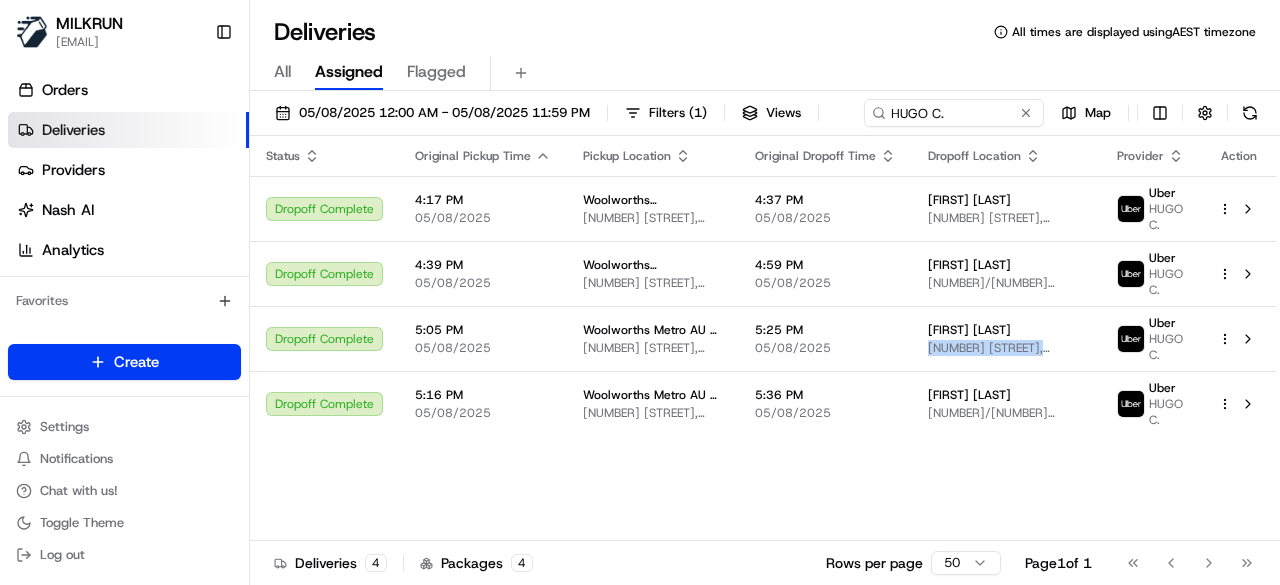 click on "Status Original Pickup Time Pickup Location Original Dropoff Time Dropoff Location Provider Action Dropoff Complete 4:17 PM 05/08/2025 Woolworths Supermarket AU - Mountain View (Mt Gravatt Plaza) 55 Creek Road, Mount Gravatt East, QLD 4122, AU 4:37 PM 05/08/2025 Angela Triffitt 75 Sapphire St, Holland Park, QLD 4121, AU Uber HUGO C. Dropoff Complete 4:39 PM 05/08/2025 Woolworths Supermarket AU - Mountain View (Mt Gravatt Plaza) 55 Creek Road, Mount Gravatt East, QLD 4122, AU 4:59 PM 05/08/2025 natalia Brady 4/45 Hill Cres, Carina Heights, QLD 4152, AU Uber HUGO C. Dropoff Complete 5:05 PM 05/08/2025 Woolworths Metro AU - Spring Hill 365 Turbot St, Spring Hill, QLD 4000, AU 5:25 PM 05/08/2025 mackiela lewis 55 Brunswick St, Fortitude Valley, QLD 4006, AU Uber HUGO C. Dropoff Complete 5:16 PM 05/08/2025 Woolworths Metro AU - Spring Hill 365 Turbot St, Spring Hill, QLD 4000, AU 5:36 PM 05/08/2025 Josh Bull 617/977 Ann St, Fortitude Valley, QLD 4006, AU Uber HUGO C." at bounding box center [763, 338] 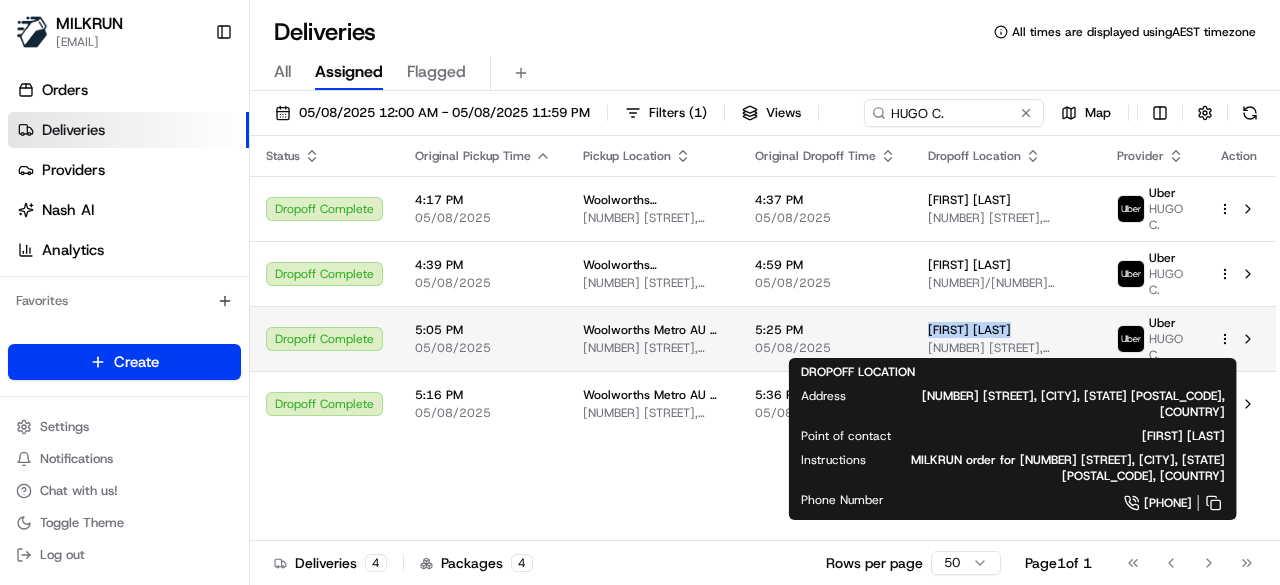 drag, startPoint x: 1021, startPoint y: 331, endPoint x: 938, endPoint y: 325, distance: 83.21658 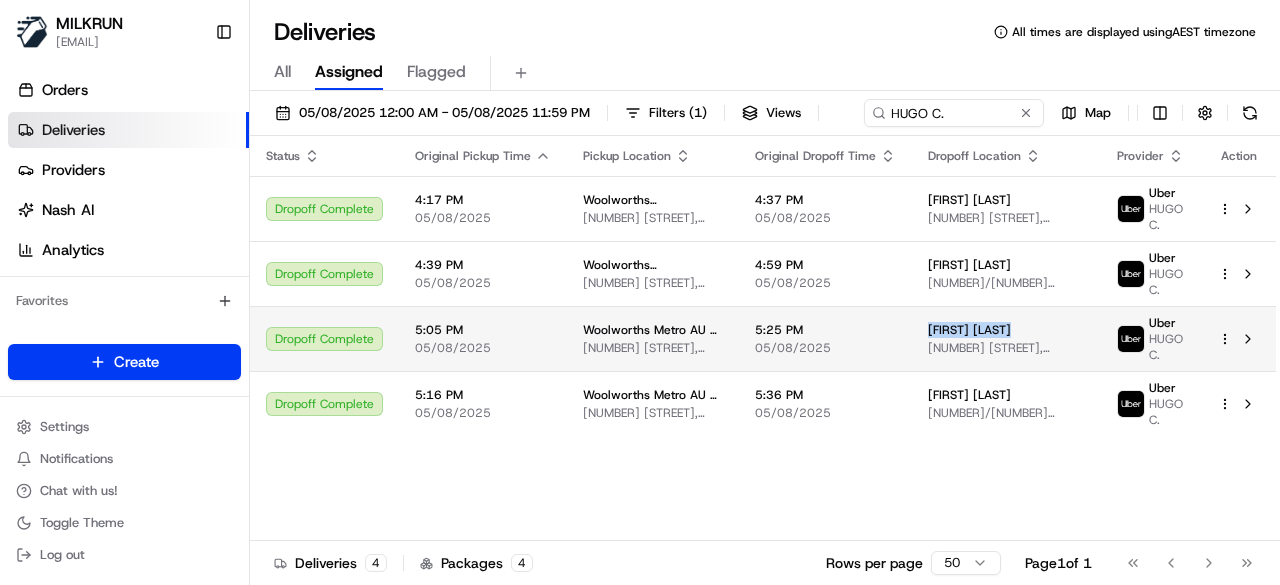 copy on "mackiela lewis" 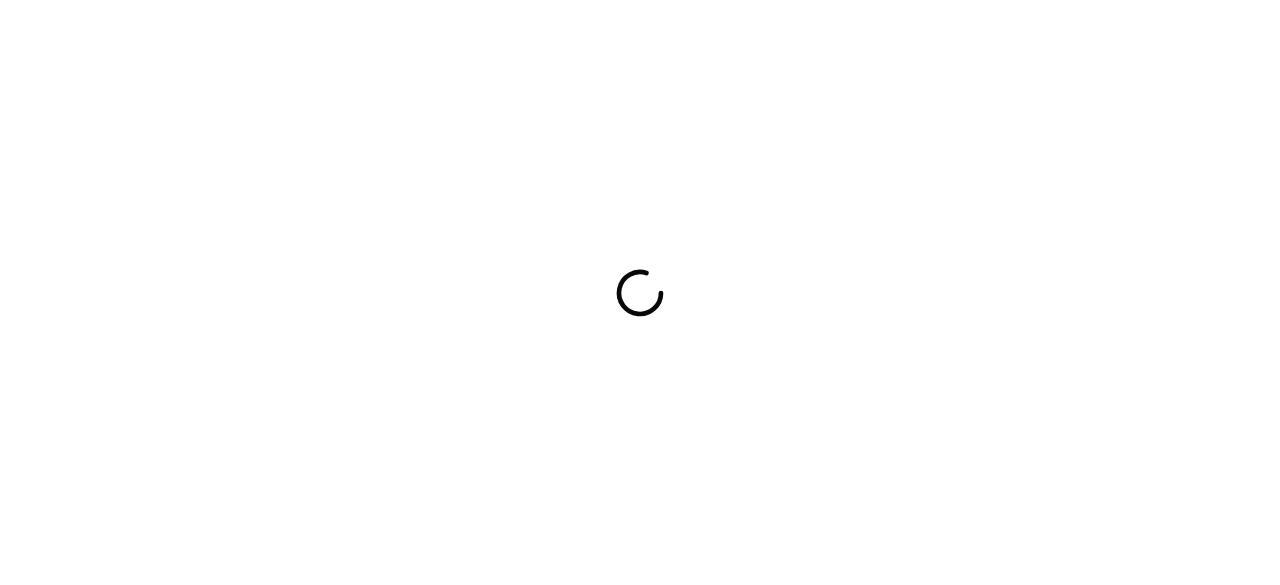 scroll, scrollTop: 0, scrollLeft: 0, axis: both 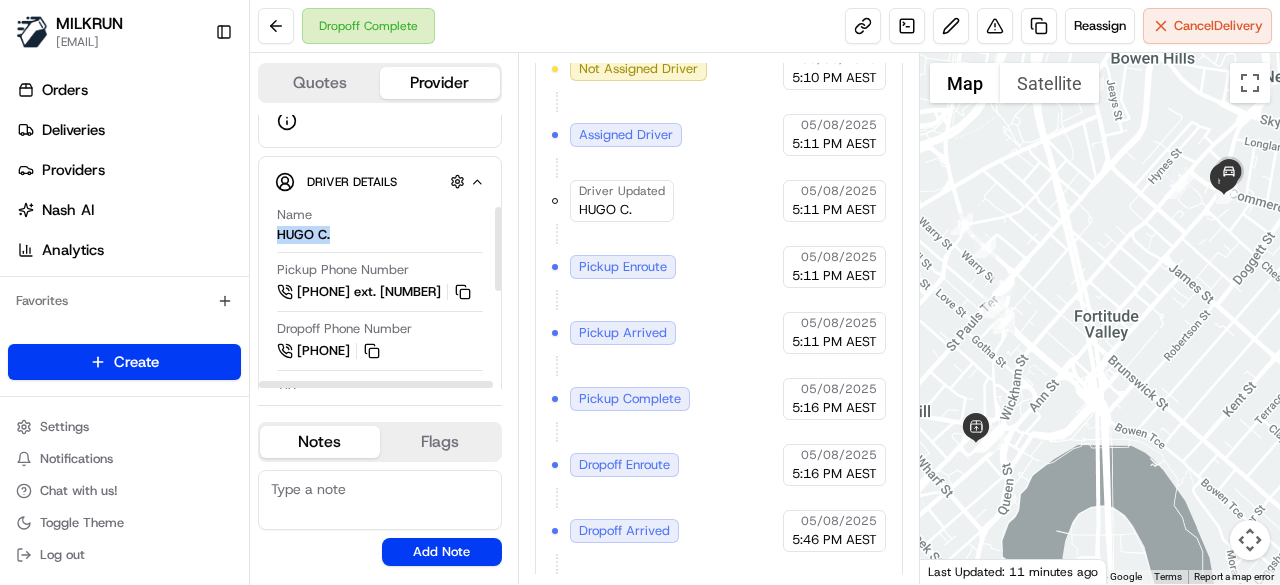 drag, startPoint x: 335, startPoint y: 225, endPoint x: 264, endPoint y: 227, distance: 71.02816 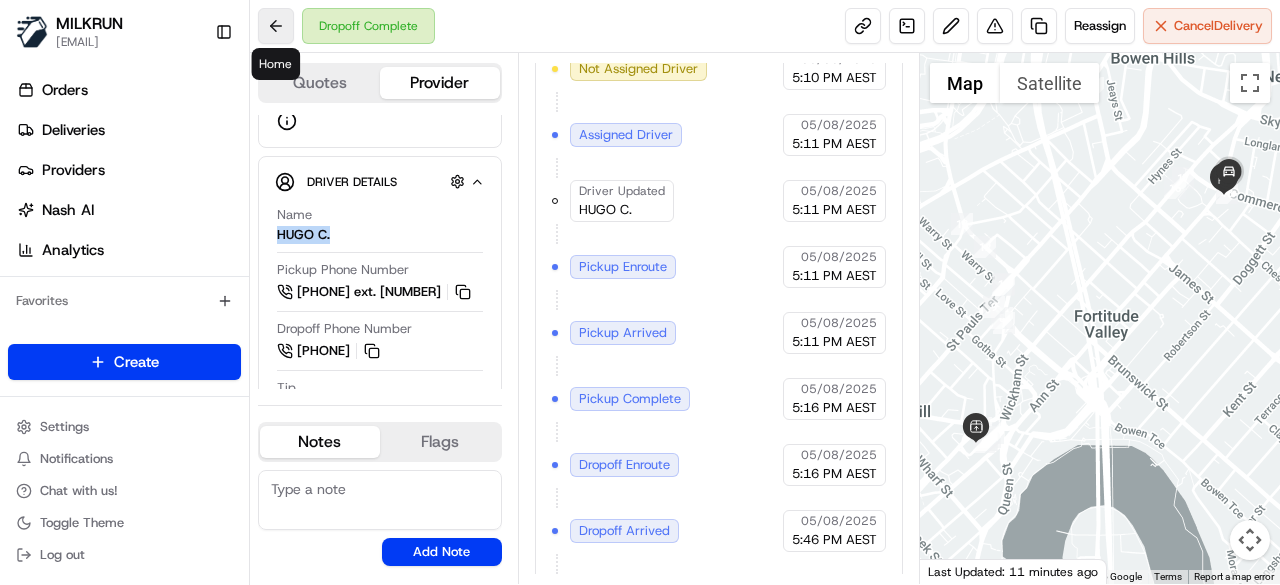 click at bounding box center (276, 26) 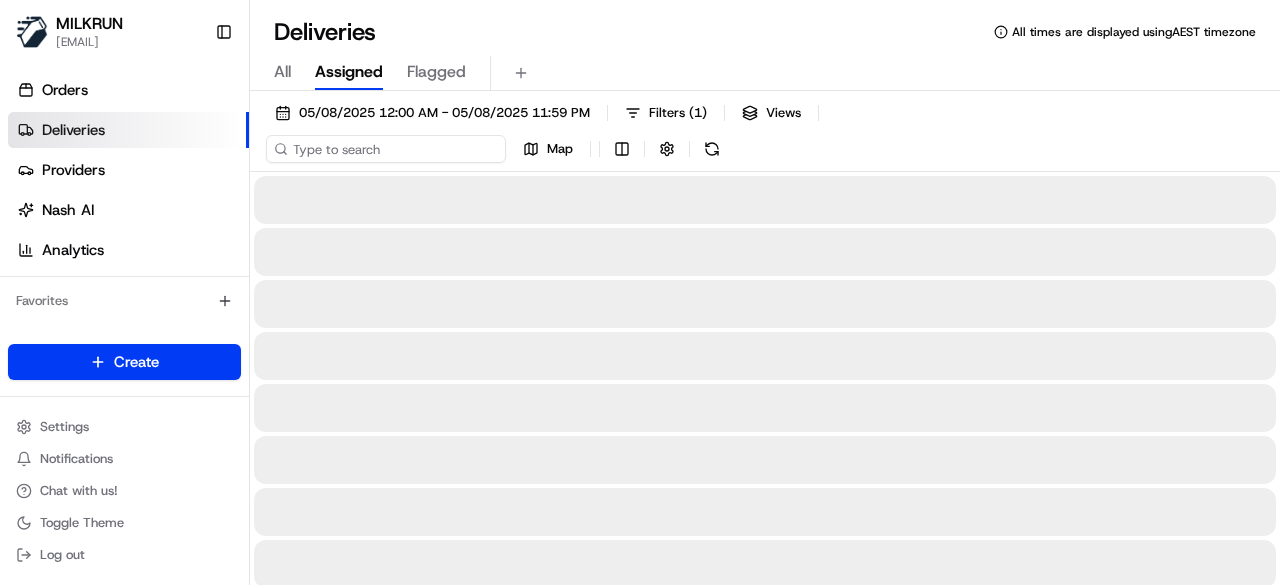 click on "[DATE] [TIME] - [DATE] [TIME] Filters ( 1 ) Views Map" at bounding box center [765, 135] 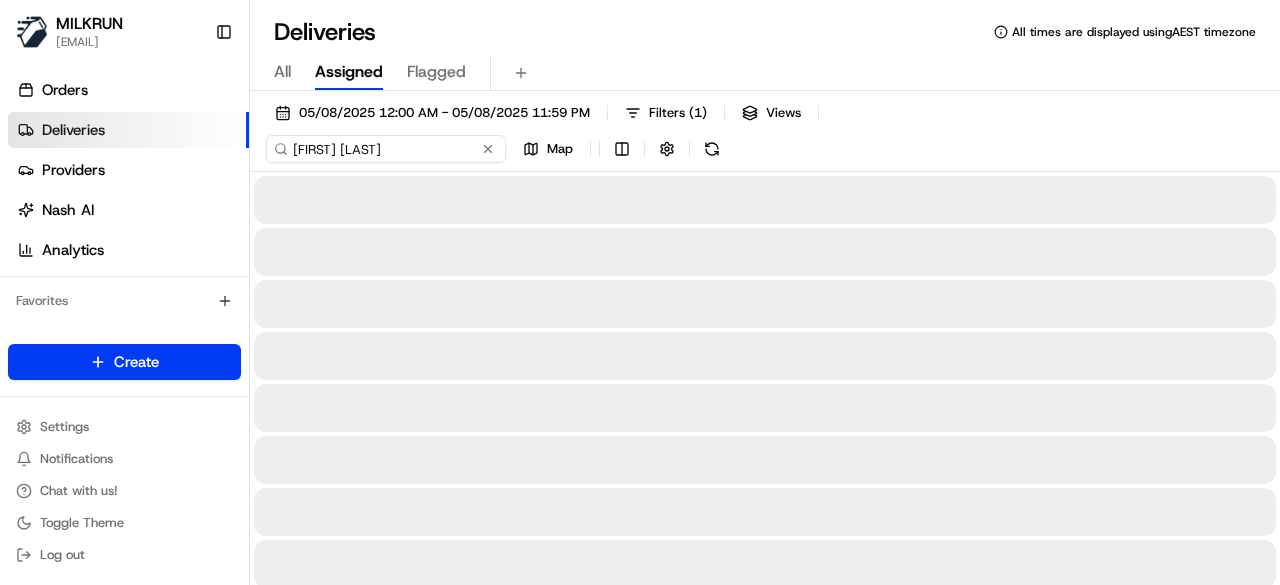 type on "[FIRST] [LAST]" 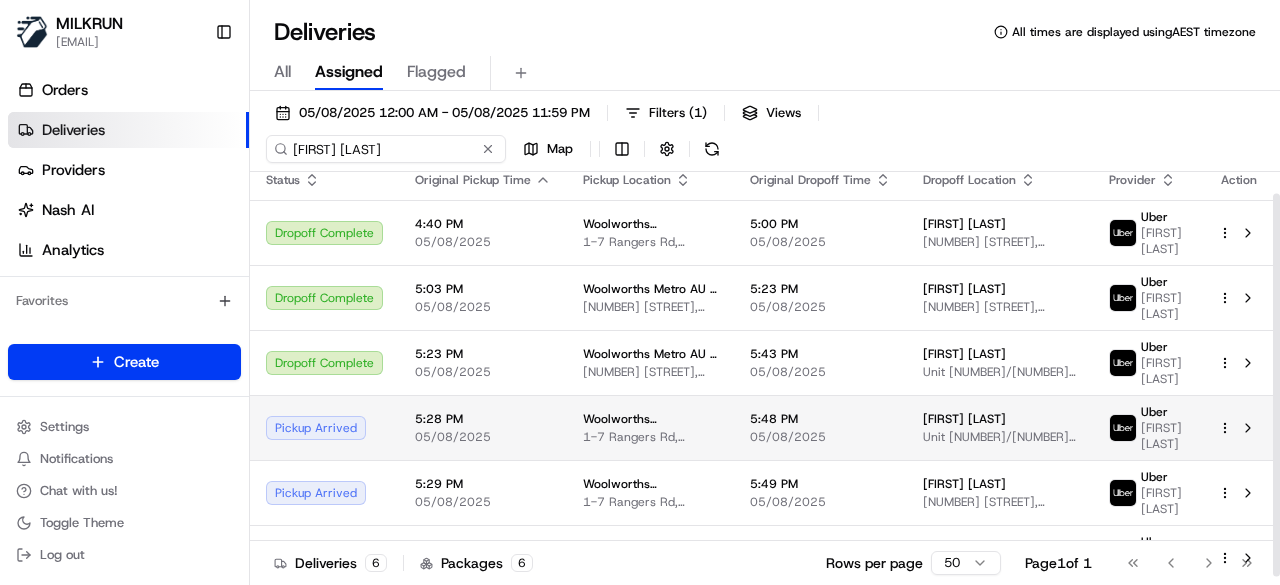 scroll, scrollTop: 22, scrollLeft: 0, axis: vertical 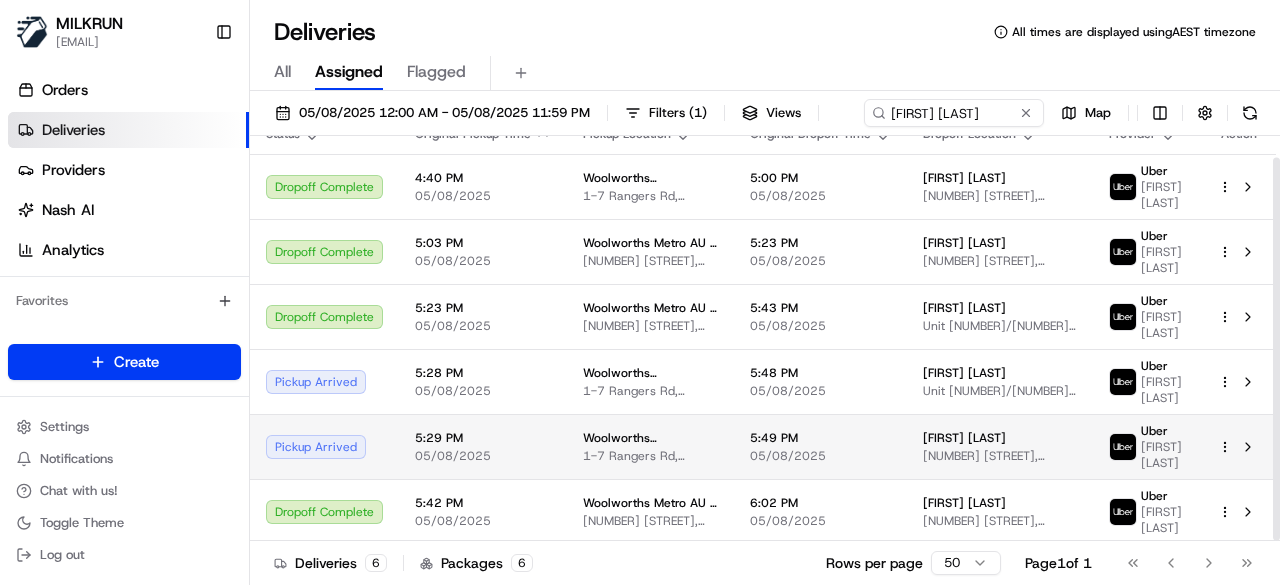click on "Woolworths Supermarket AU - Neutral Bay Village 1-7 Rangers Rd, Neutral Bay, NSW 2089, AU" at bounding box center [650, 446] 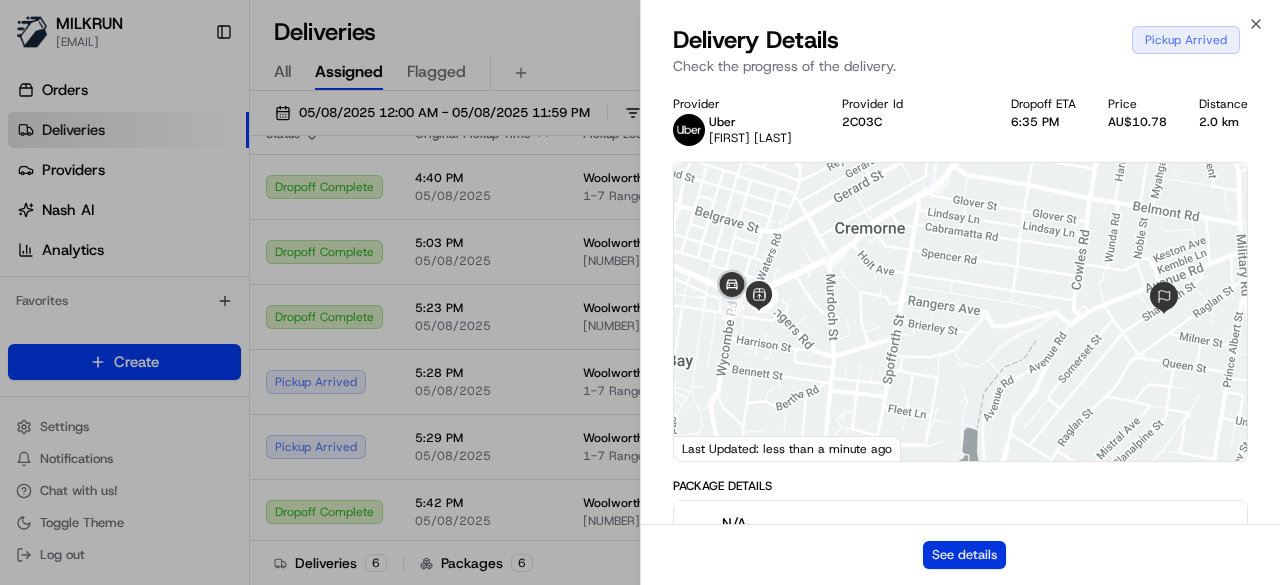 click on "See details" at bounding box center (964, 555) 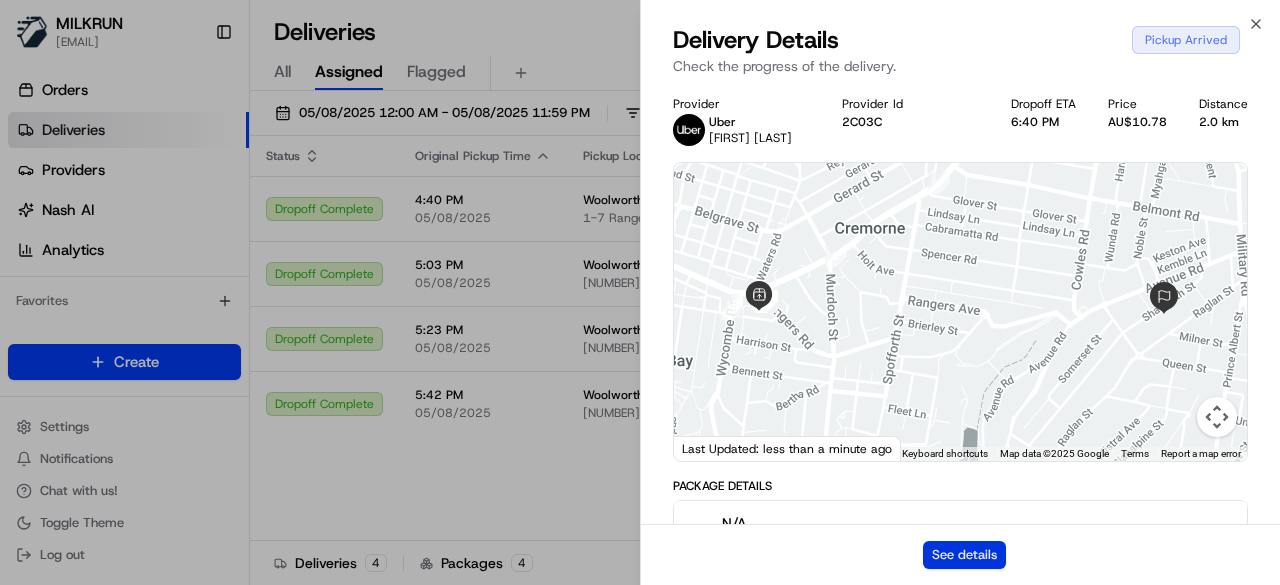scroll, scrollTop: 0, scrollLeft: 0, axis: both 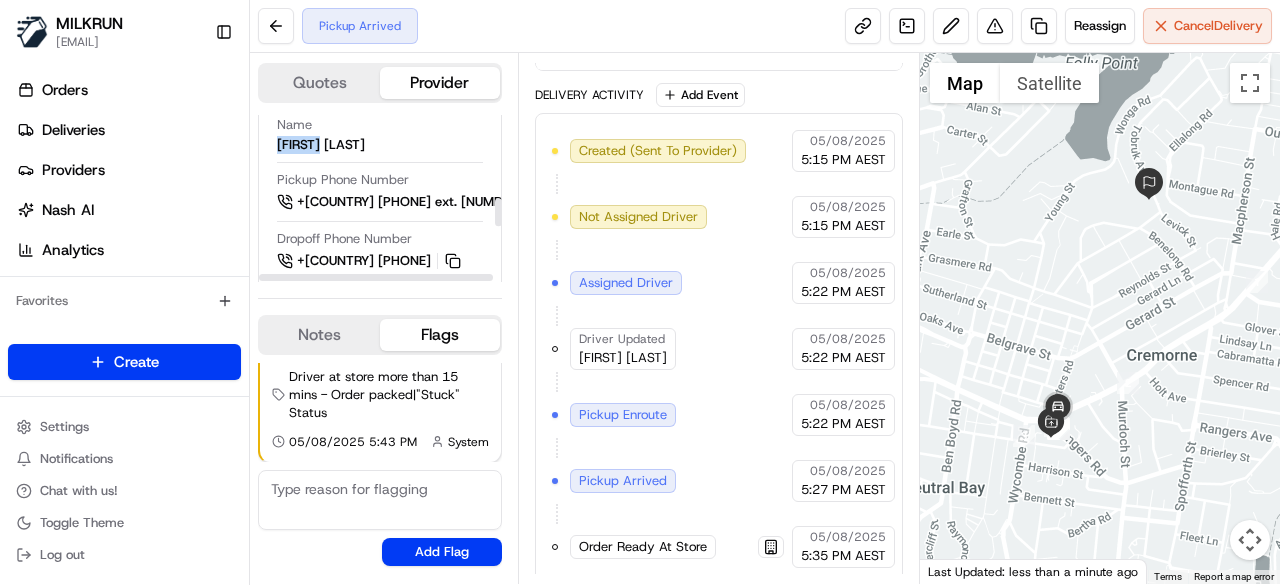 drag, startPoint x: 337, startPoint y: 142, endPoint x: 274, endPoint y: 151, distance: 63.63961 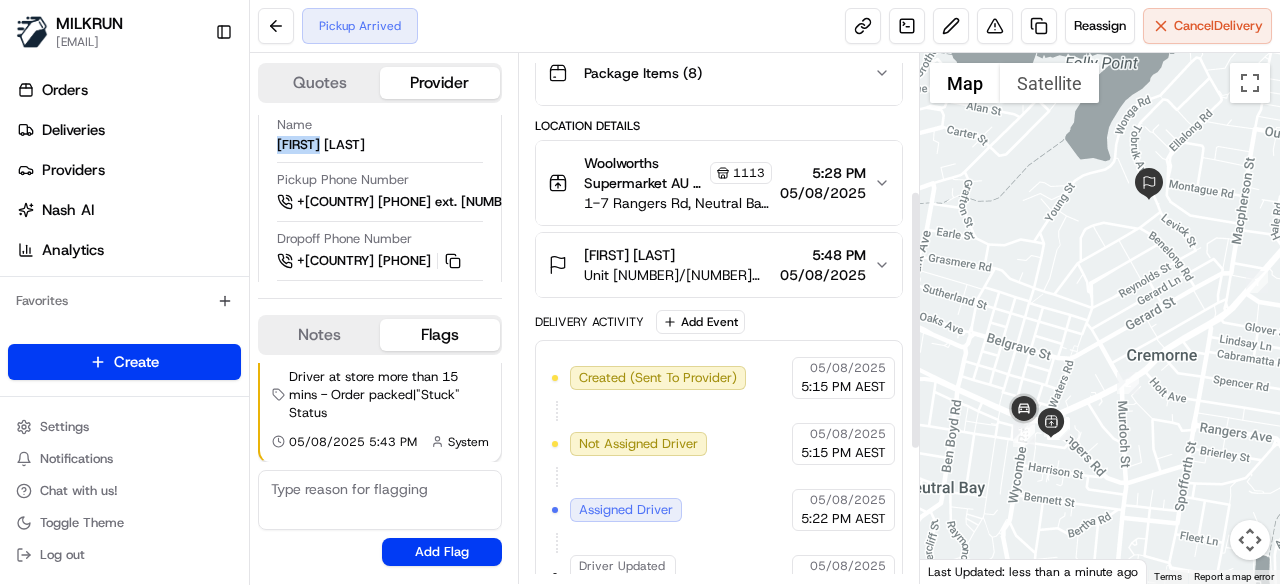 scroll, scrollTop: 252, scrollLeft: 0, axis: vertical 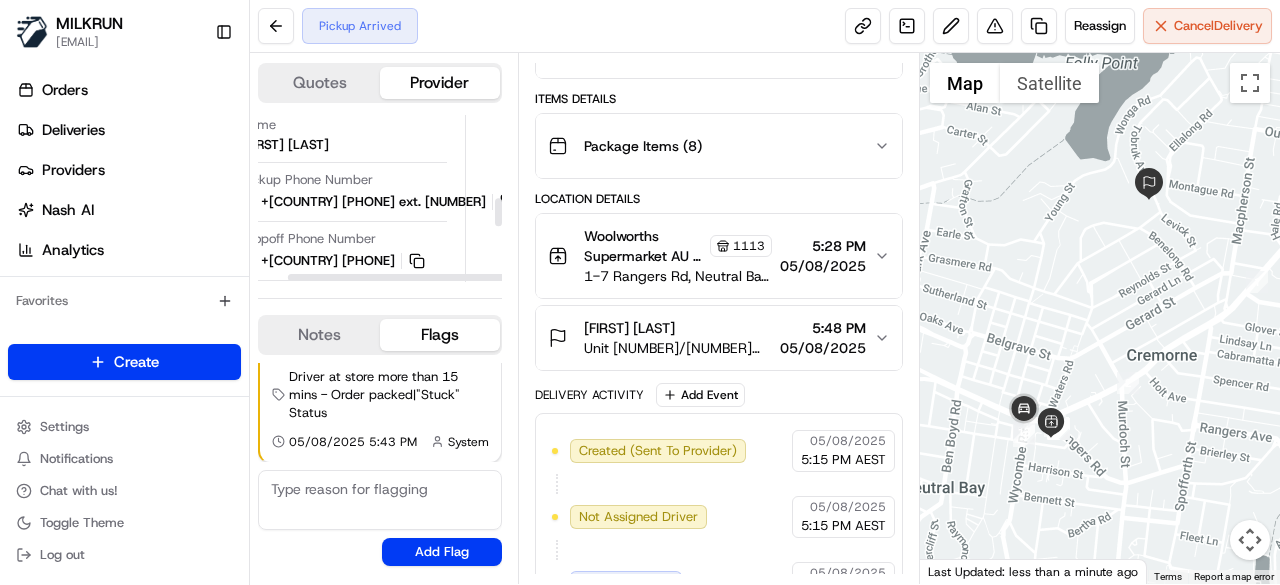 drag, startPoint x: 464, startPoint y: 276, endPoint x: 602, endPoint y: 259, distance: 139.04315 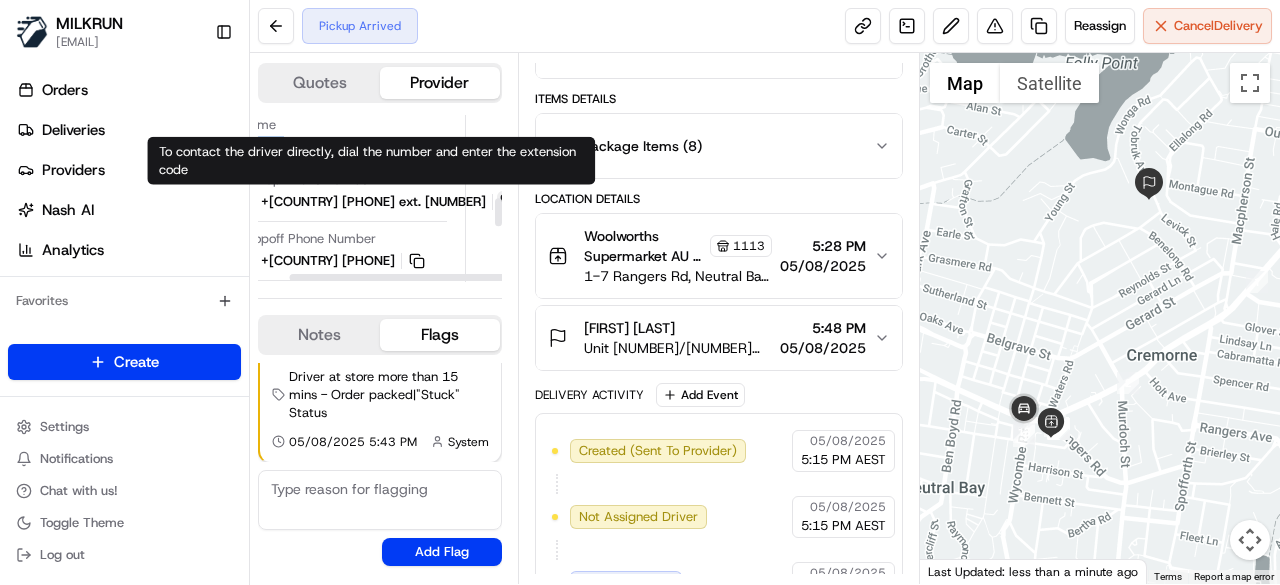 click at bounding box center [508, 202] 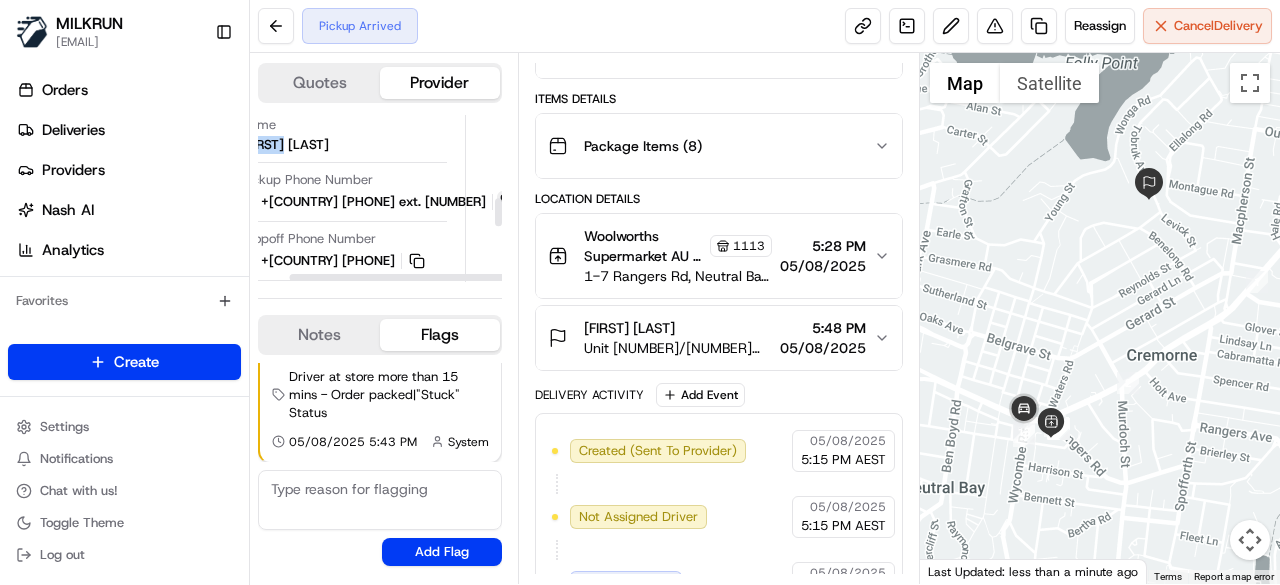 click at bounding box center (508, 202) 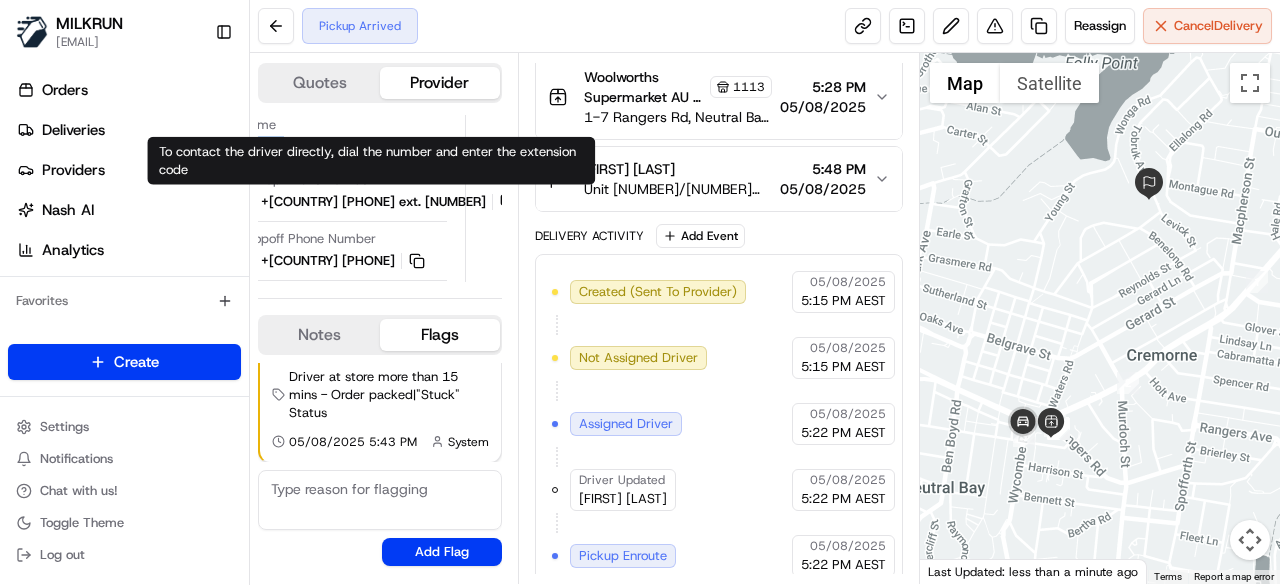 scroll, scrollTop: 552, scrollLeft: 0, axis: vertical 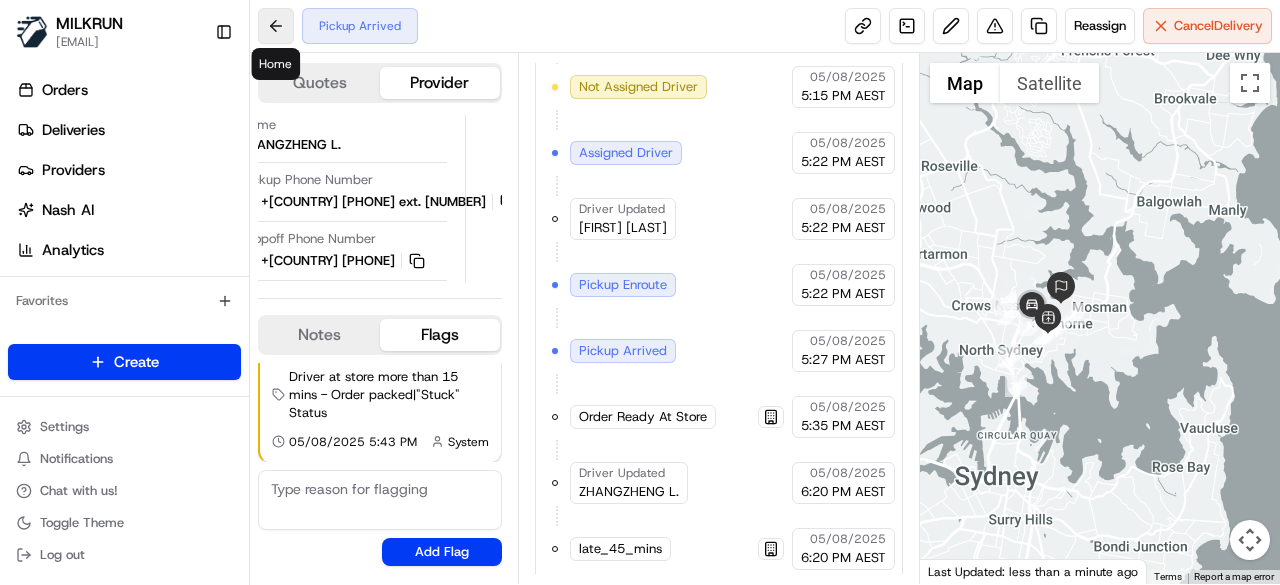 click at bounding box center (276, 26) 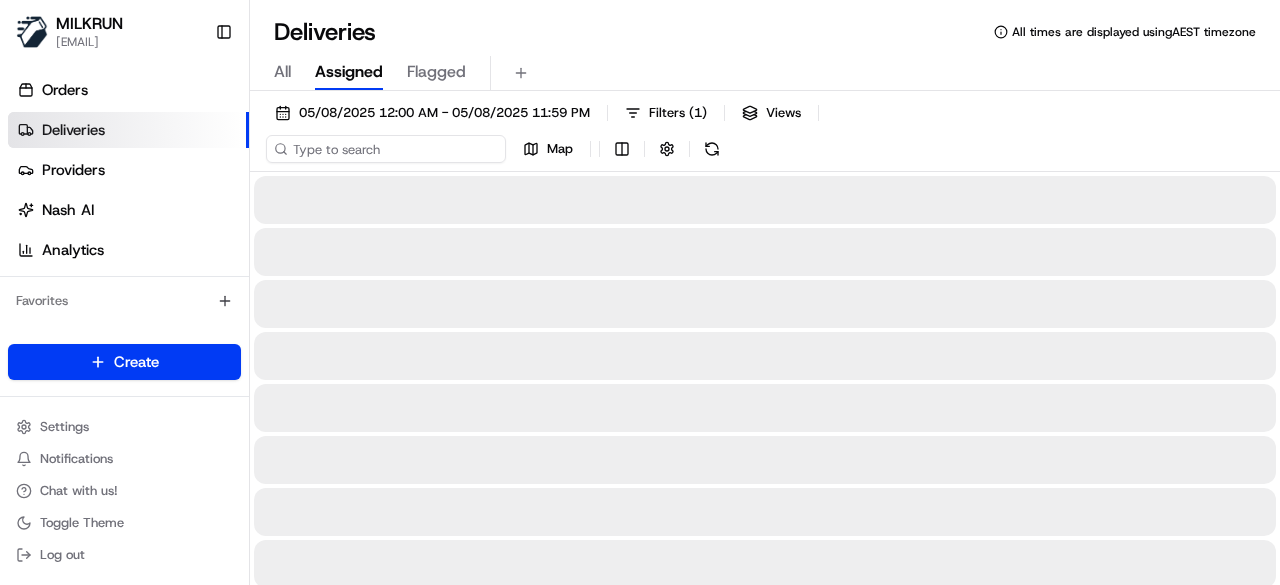 click at bounding box center (386, 149) 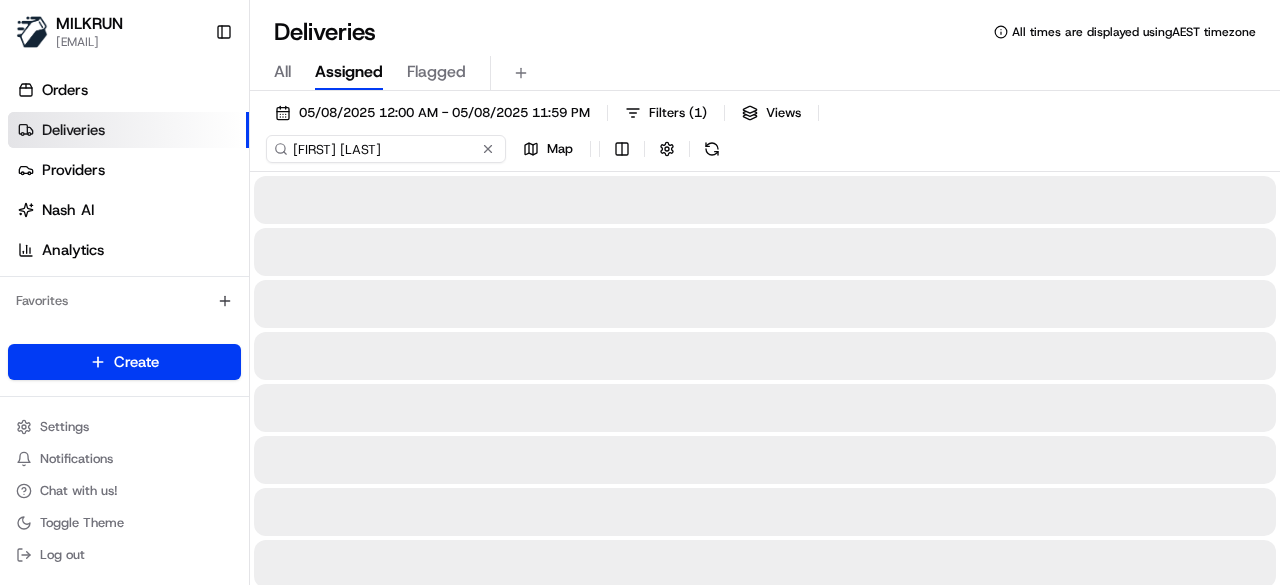click on "cindy ure" at bounding box center (386, 149) 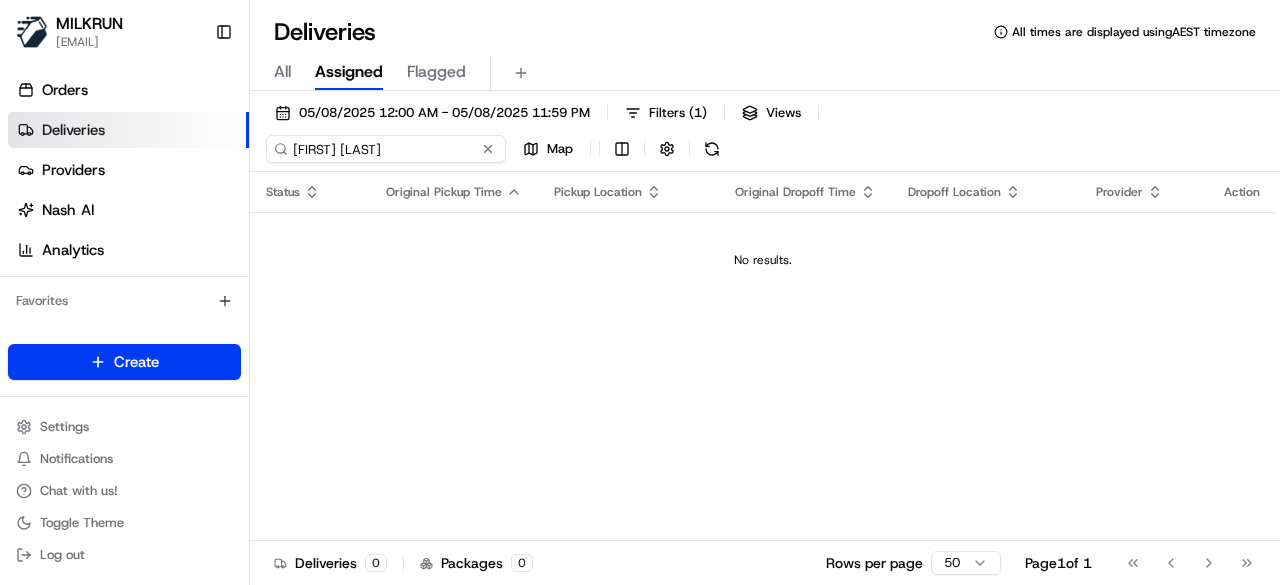 type on "cindy ure" 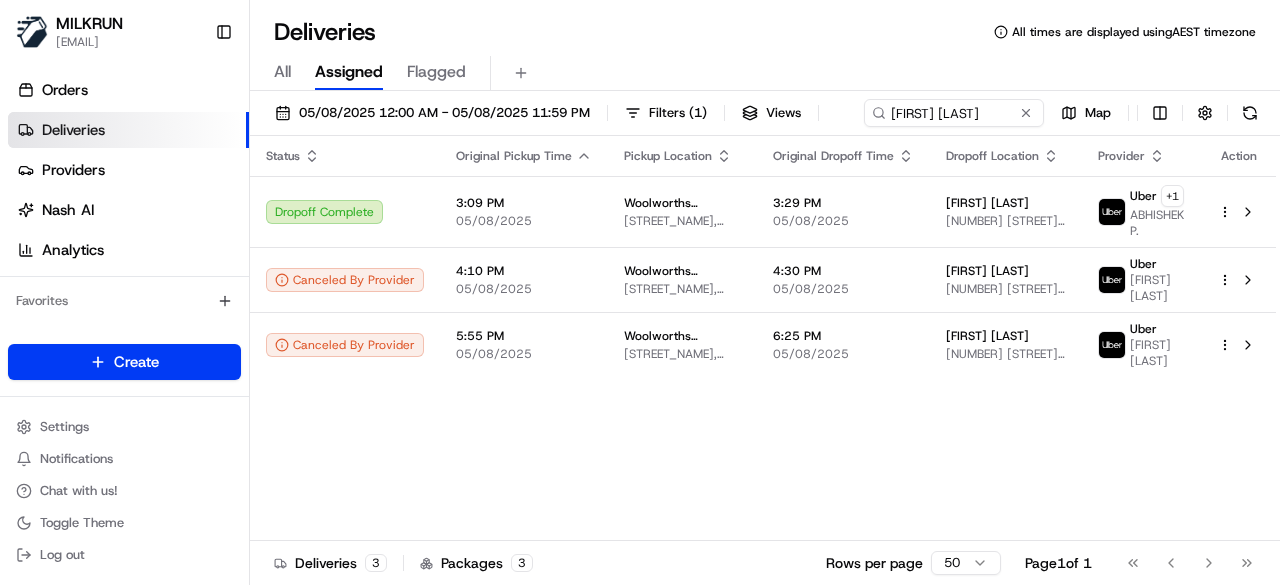 click on "Status Original Pickup Time Pickup Location Original Dropoff Time Dropoff Location Provider Action Dropoff Complete 3:09 PM 05/08/2025 Woolworths Supermarket AU - Maitland Pender Pl Shop. Ctr, 44 Elgin St, Maitland, NSW 2320, AU 3:29 PM 05/08/2025 cindy ure 86 Worcester Dr, East Maitland, NSW 2323, AU Uber + 1 ABHISHEK P. Canceled By Provider 4:10 PM 05/08/2025 Woolworths Supermarket AU - Maitland Pender Pl Shop. Ctr, 44 Elgin St, Maitland, NSW 2320, AU 4:30 PM 05/08/2025 cindy ure 86 Worcester Dr, East Maitland, NSW 2323, AU Uber YASH M. Canceled By Provider 5:55 PM 05/08/2025 Woolworths Supermarket AU Maitland Pender Pl Shop. Ctr, 44 Elgin St, Maitland, NSW 2320, AU 6:25 PM 05/08/2025 cindy ure 86 Worcester Dr, East Maitland NSW 2323, Australia Uber WASIF Z." at bounding box center [763, 338] 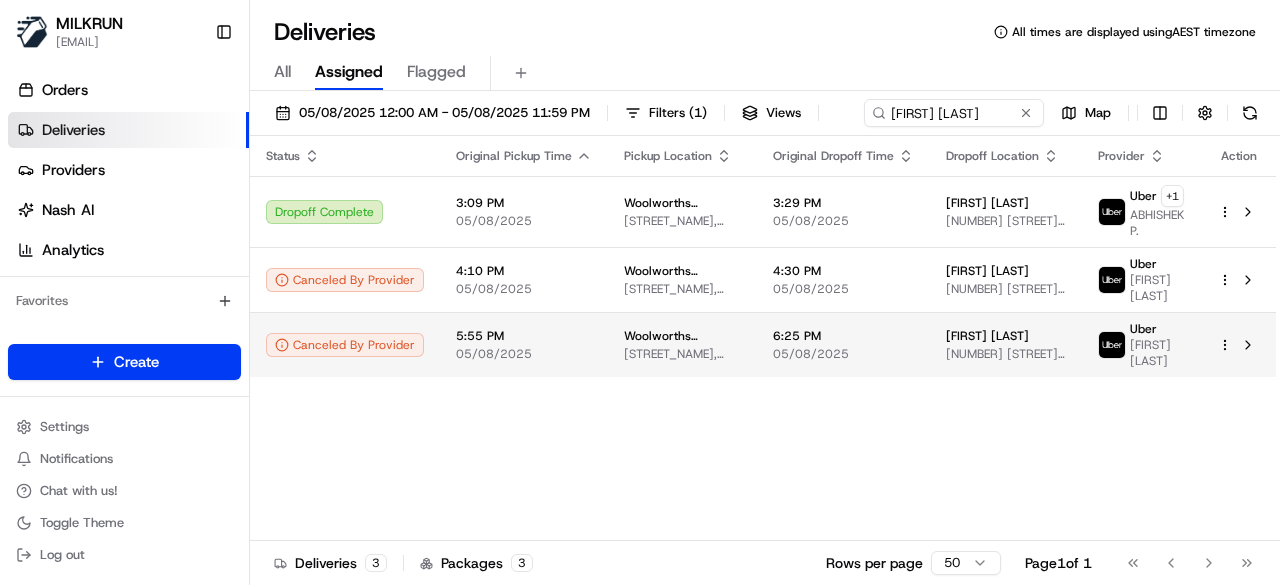 click on "05/08/2025" at bounding box center (843, 354) 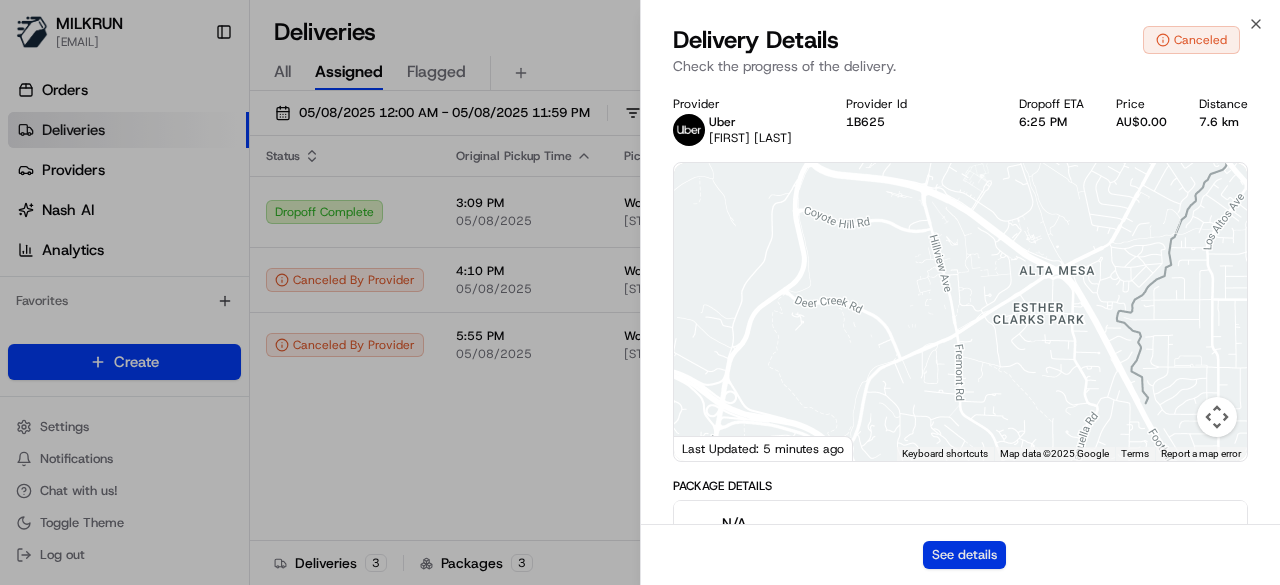 click on "See details" at bounding box center (964, 555) 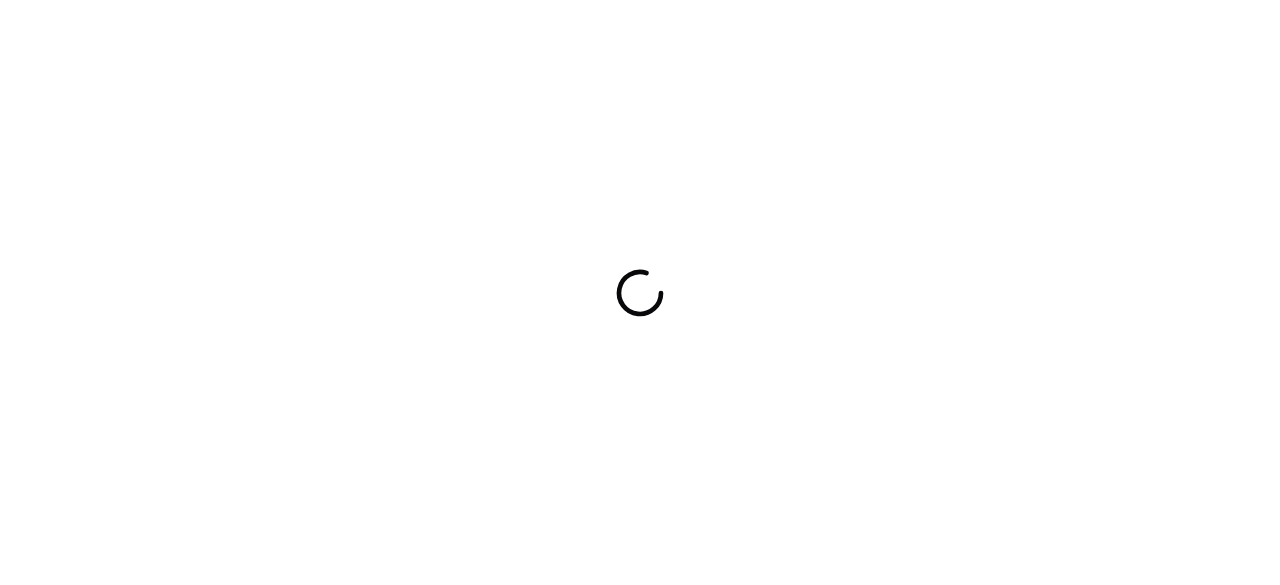 scroll, scrollTop: 0, scrollLeft: 0, axis: both 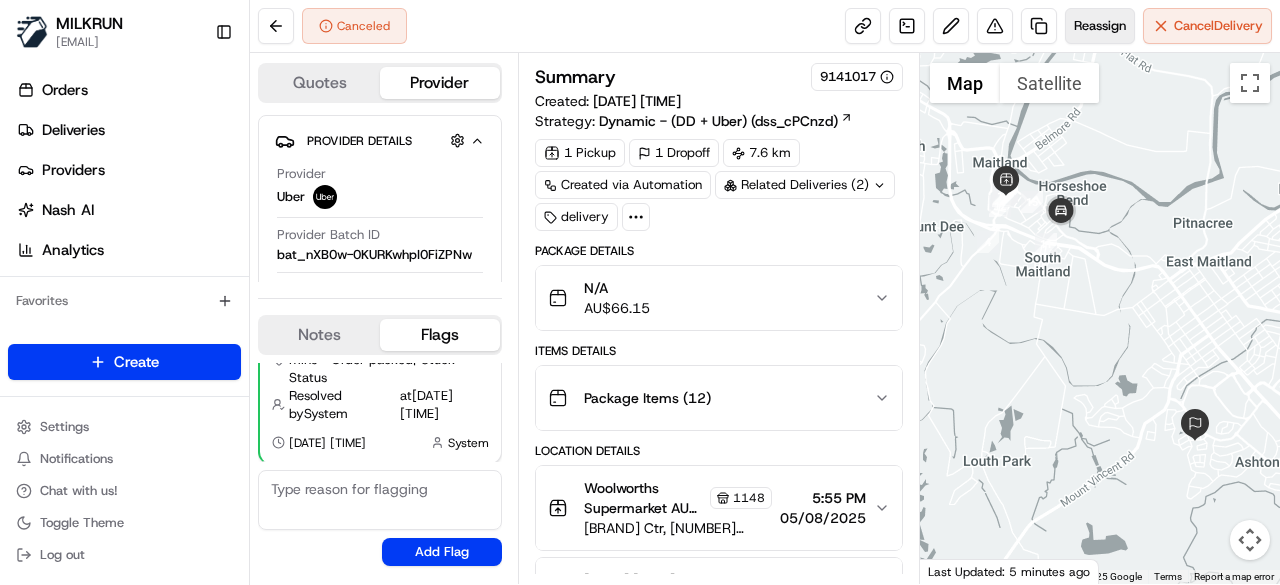 click on "Reassign" at bounding box center [1100, 26] 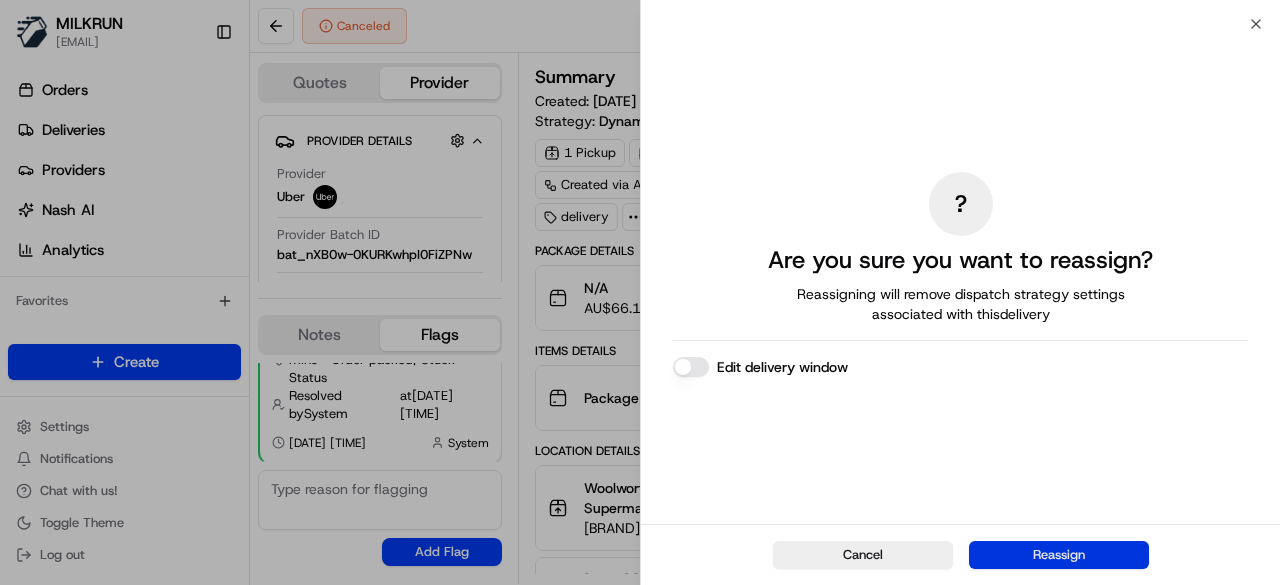 click on "Reassign" at bounding box center [1059, 555] 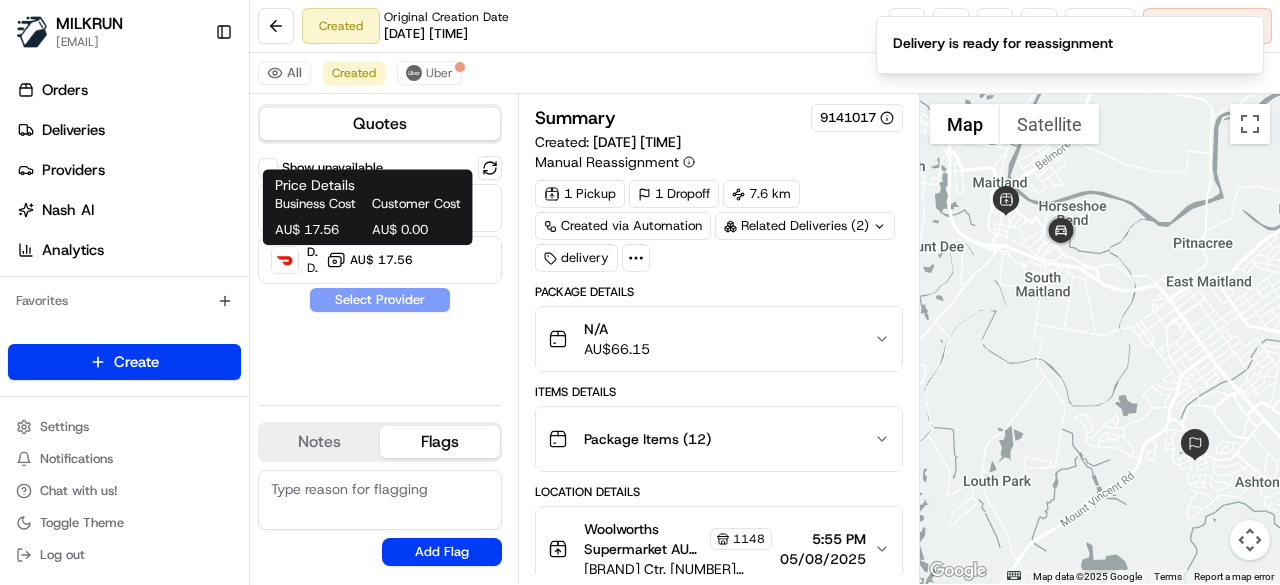 drag, startPoint x: 388, startPoint y: 184, endPoint x: 412, endPoint y: 189, distance: 24.5153 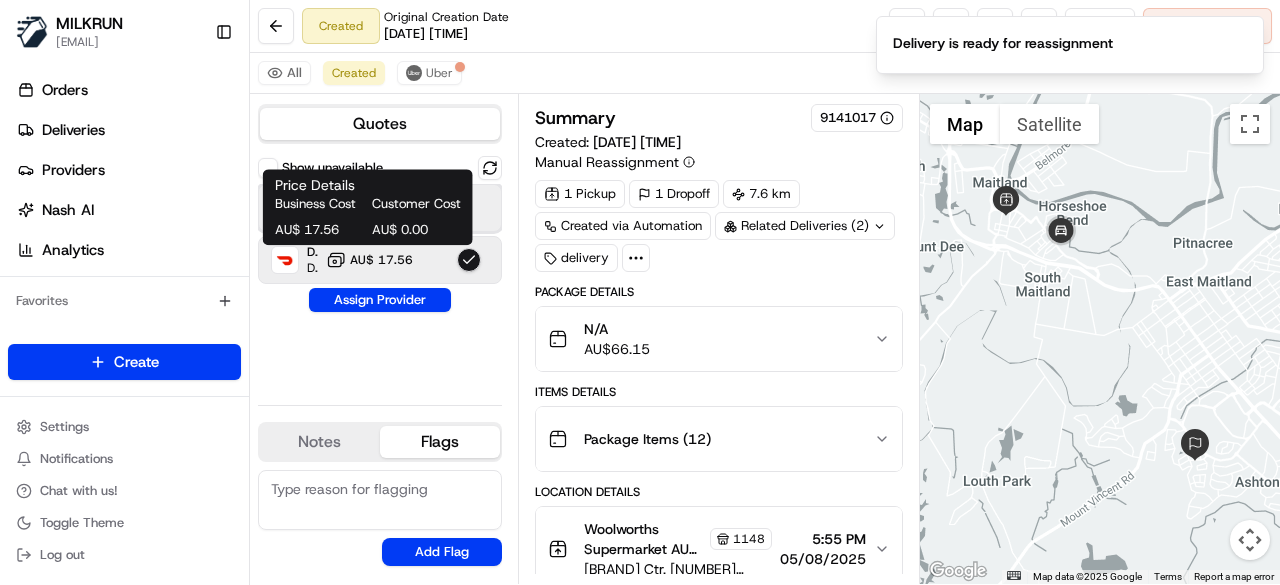 click at bounding box center [469, 208] 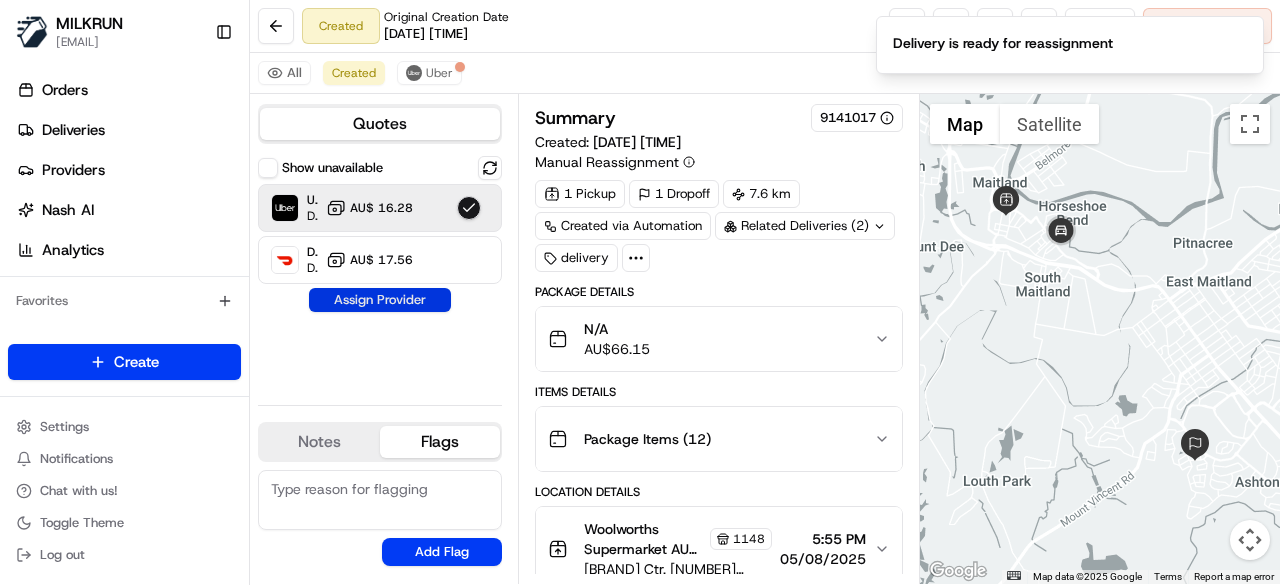 click on "Assign Provider" at bounding box center (380, 300) 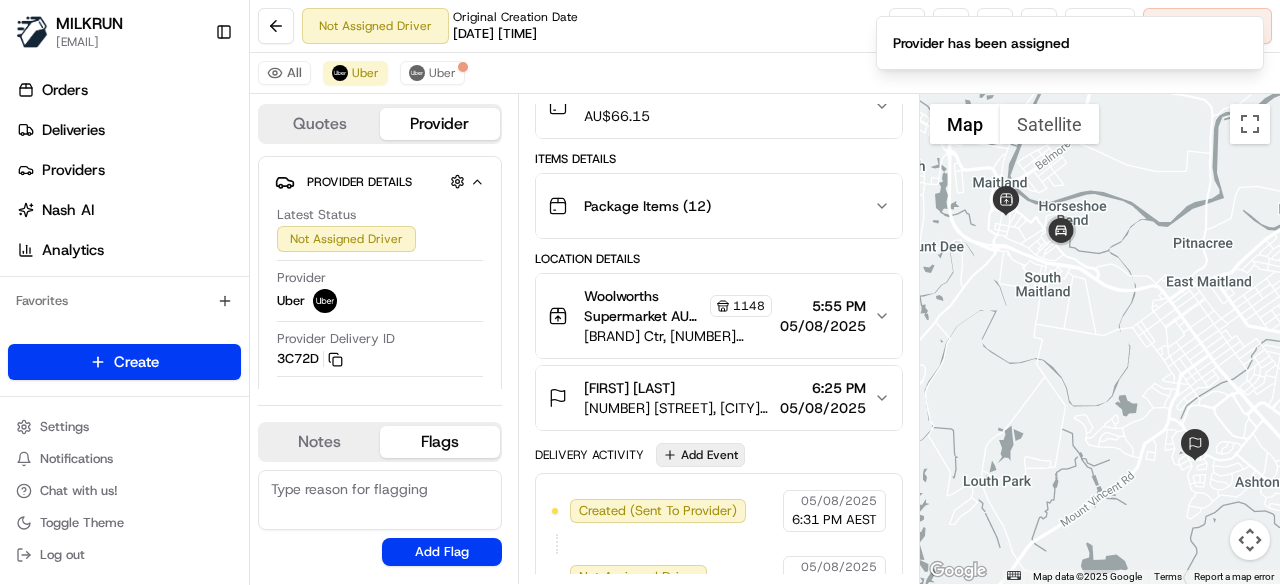 scroll, scrollTop: 266, scrollLeft: 0, axis: vertical 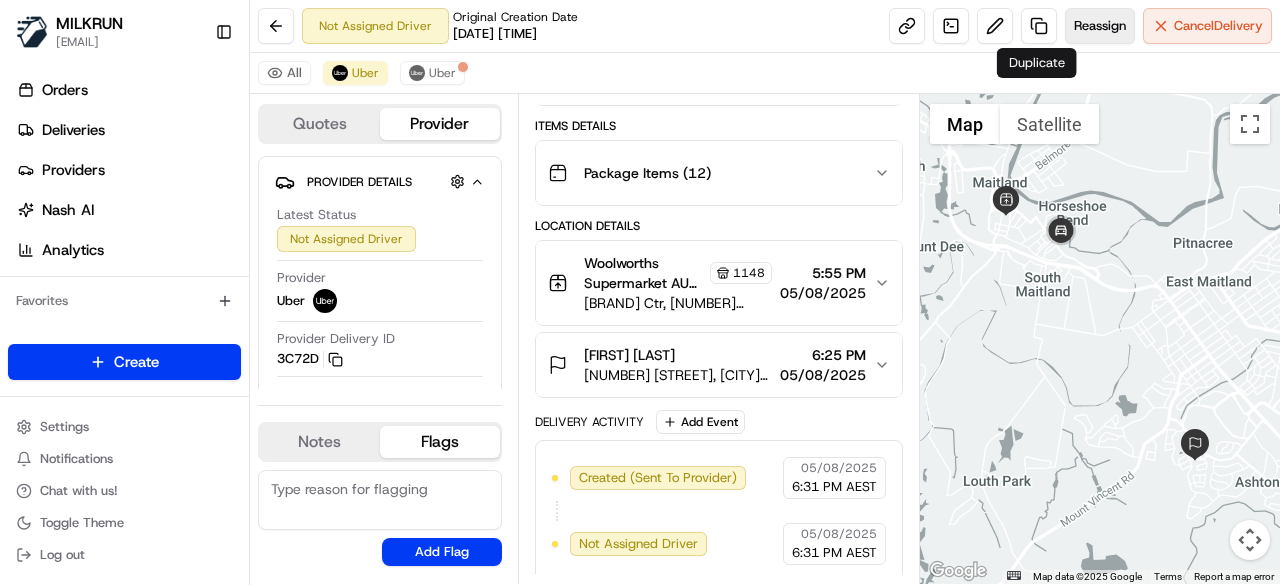 click on "Reassign" at bounding box center [1100, 26] 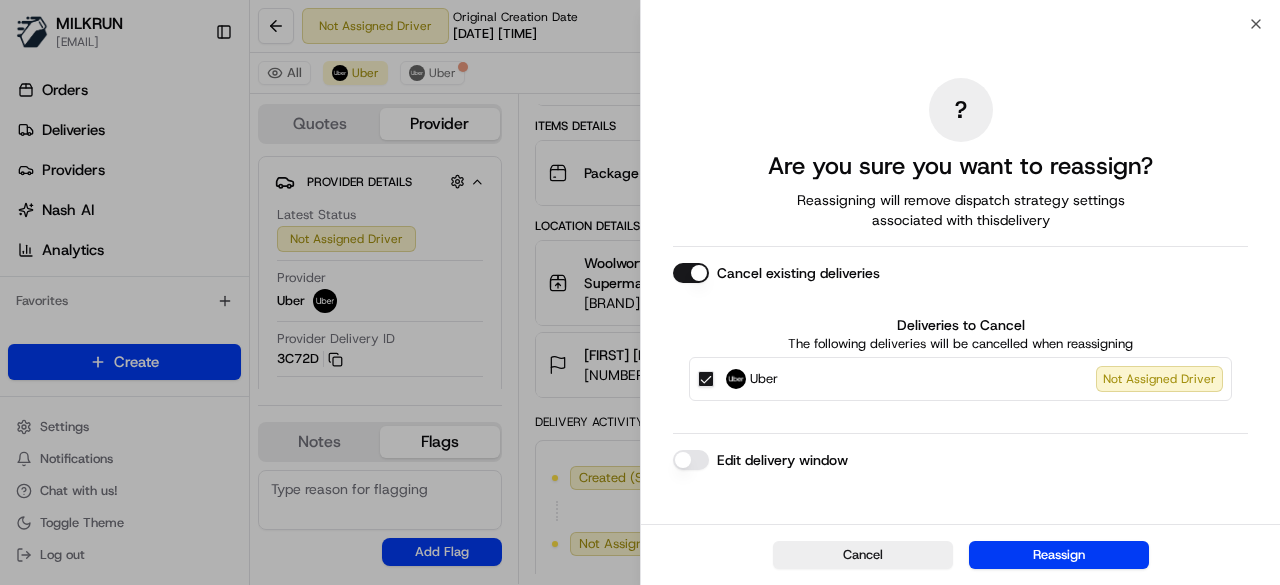 click on "Cancel existing deliveries" at bounding box center (691, 273) 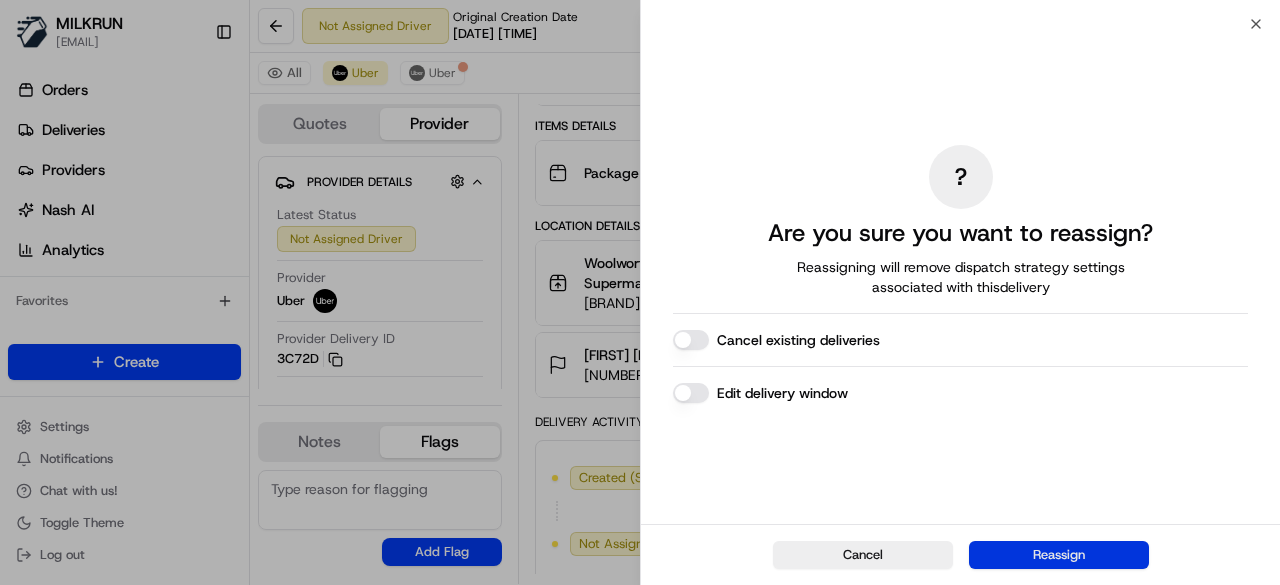 click on "Reassign" at bounding box center (1059, 555) 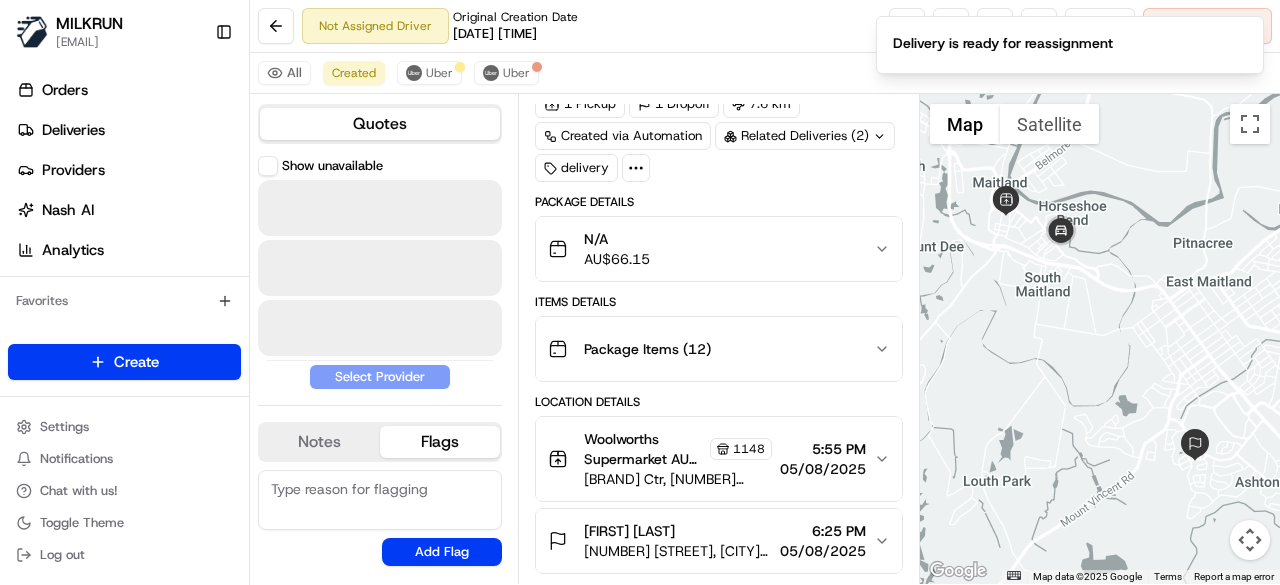 scroll, scrollTop: 84, scrollLeft: 0, axis: vertical 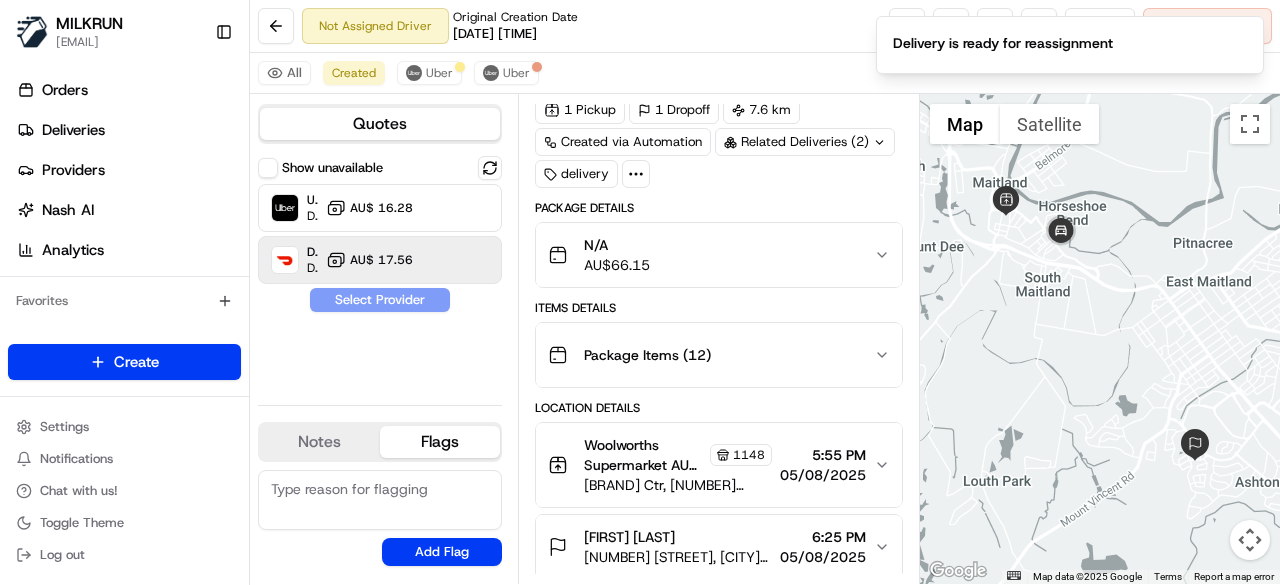 click on "AU$   17.56" at bounding box center (369, 260) 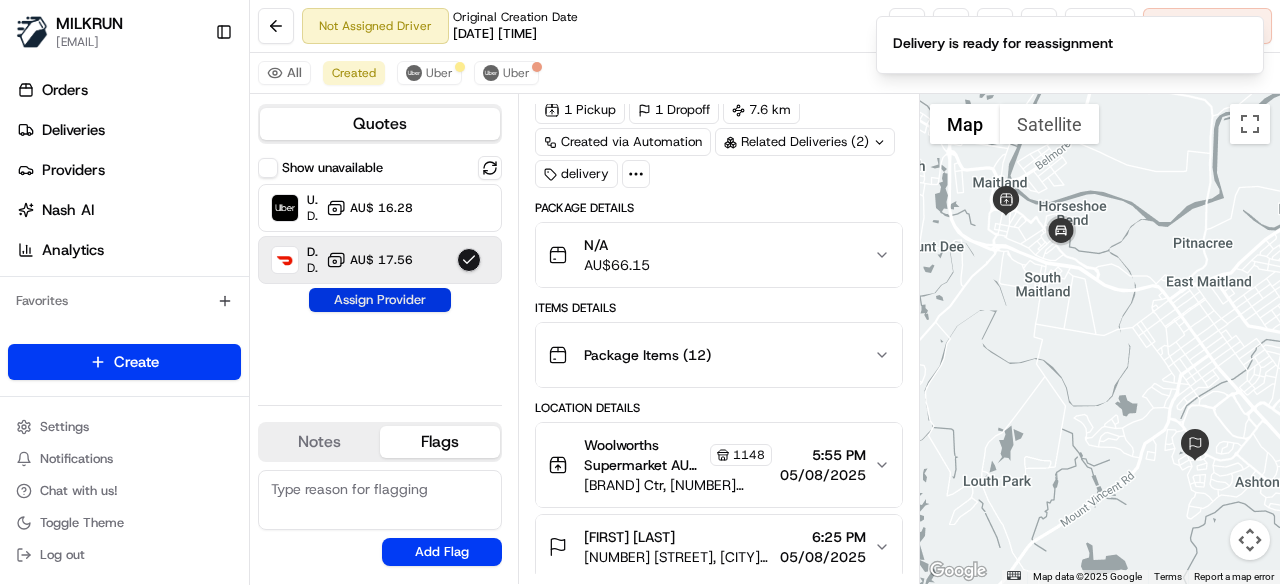 click on "Assign Provider" at bounding box center [380, 300] 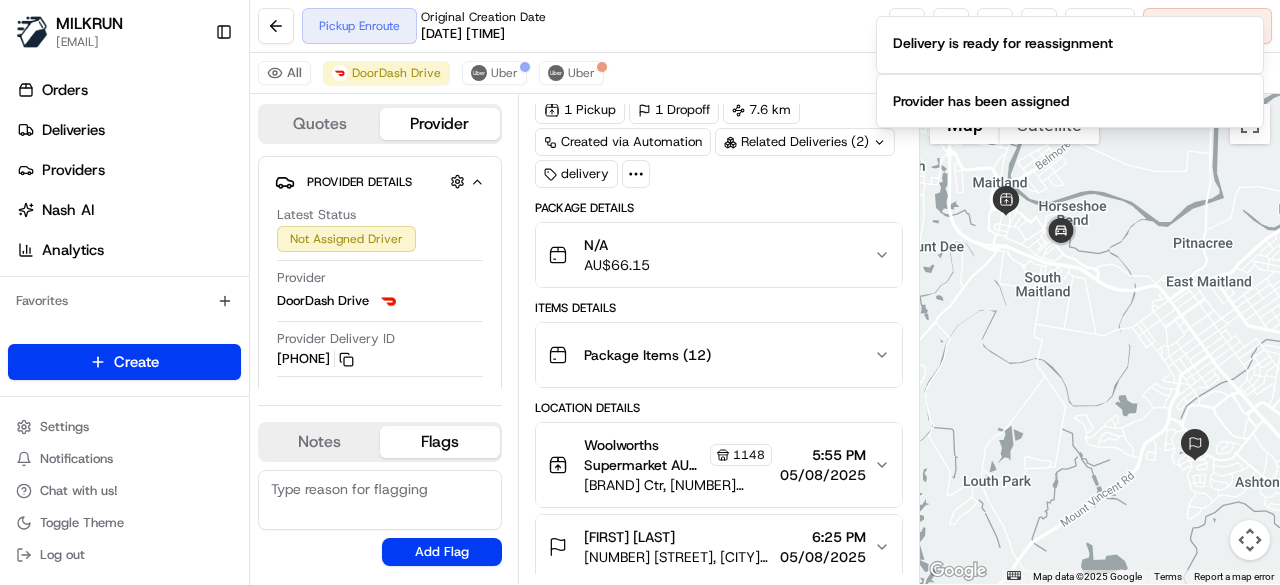 scroll, scrollTop: 266, scrollLeft: 0, axis: vertical 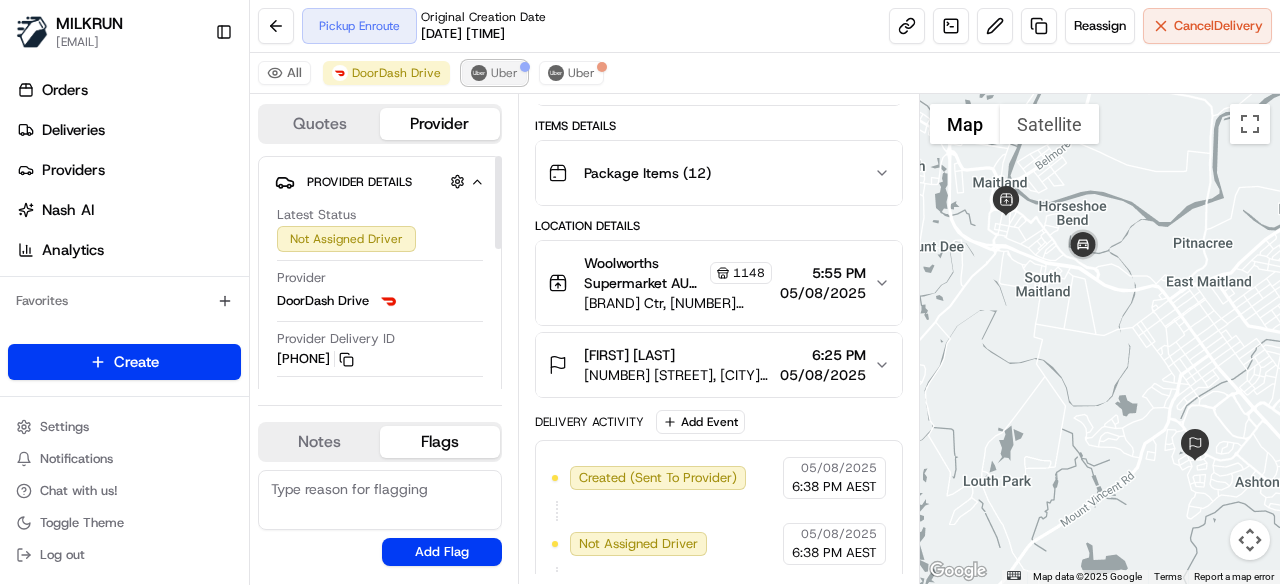 click on "Uber" at bounding box center [504, 73] 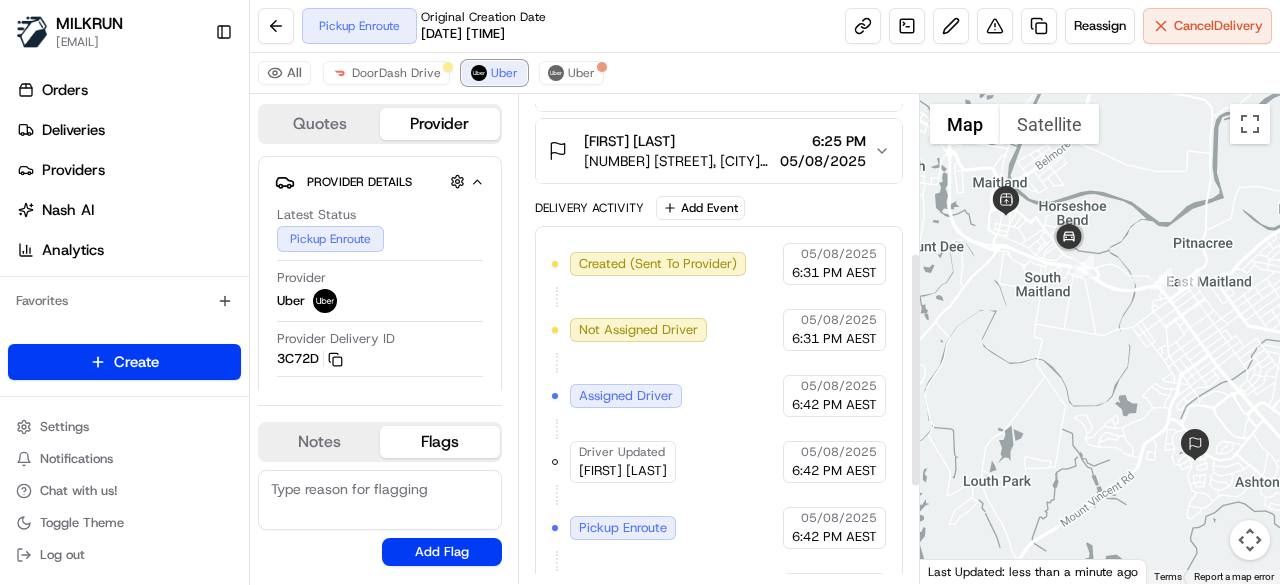 scroll, scrollTop: 527, scrollLeft: 0, axis: vertical 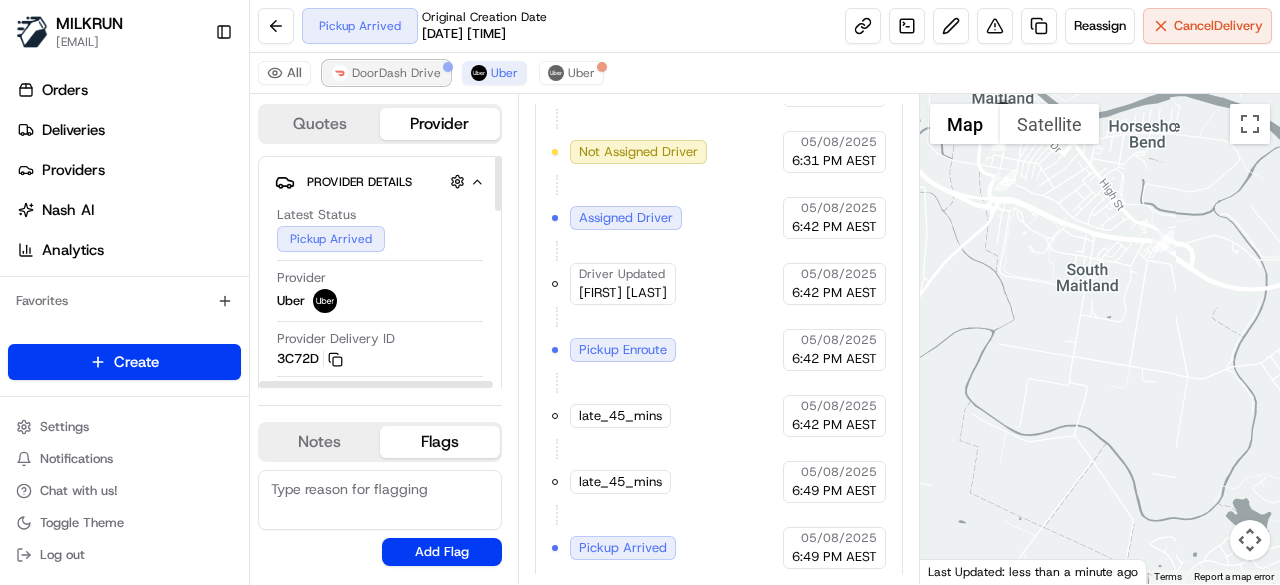 click on "DoorDash Drive" at bounding box center (396, 73) 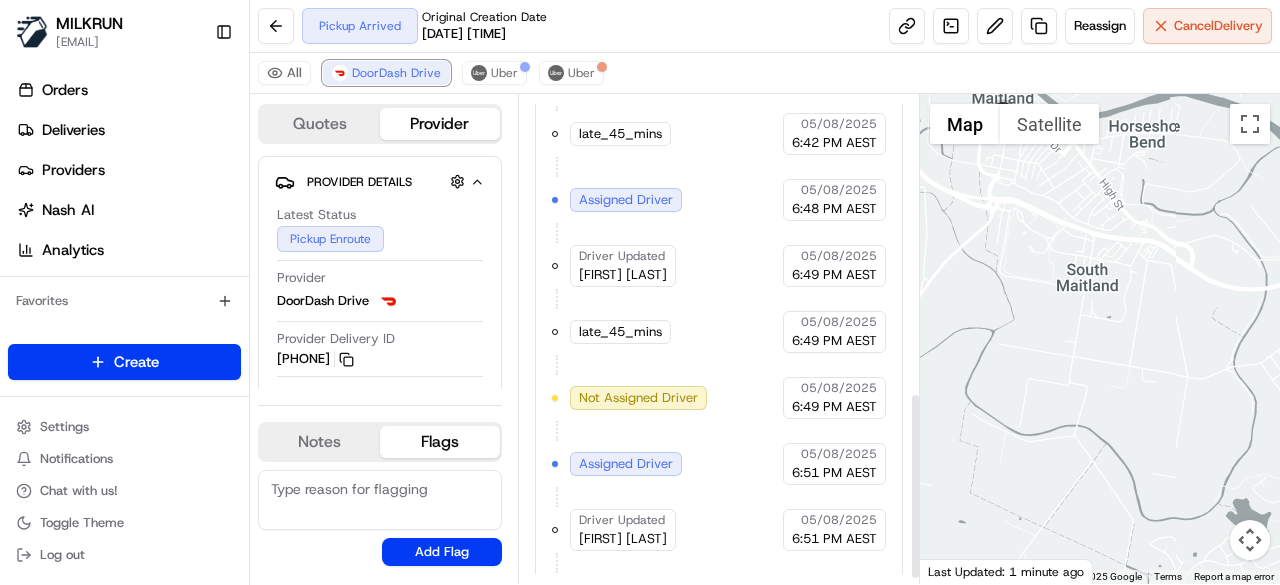 scroll, scrollTop: 788, scrollLeft: 0, axis: vertical 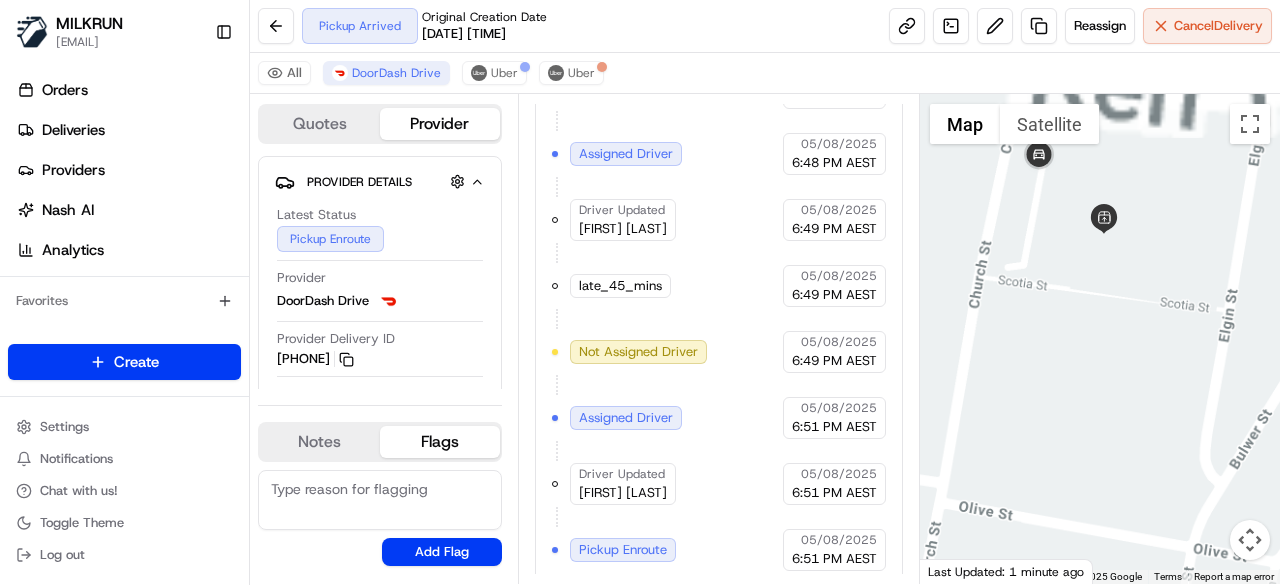 drag, startPoint x: 1027, startPoint y: 168, endPoint x: 1078, endPoint y: 431, distance: 267.89923 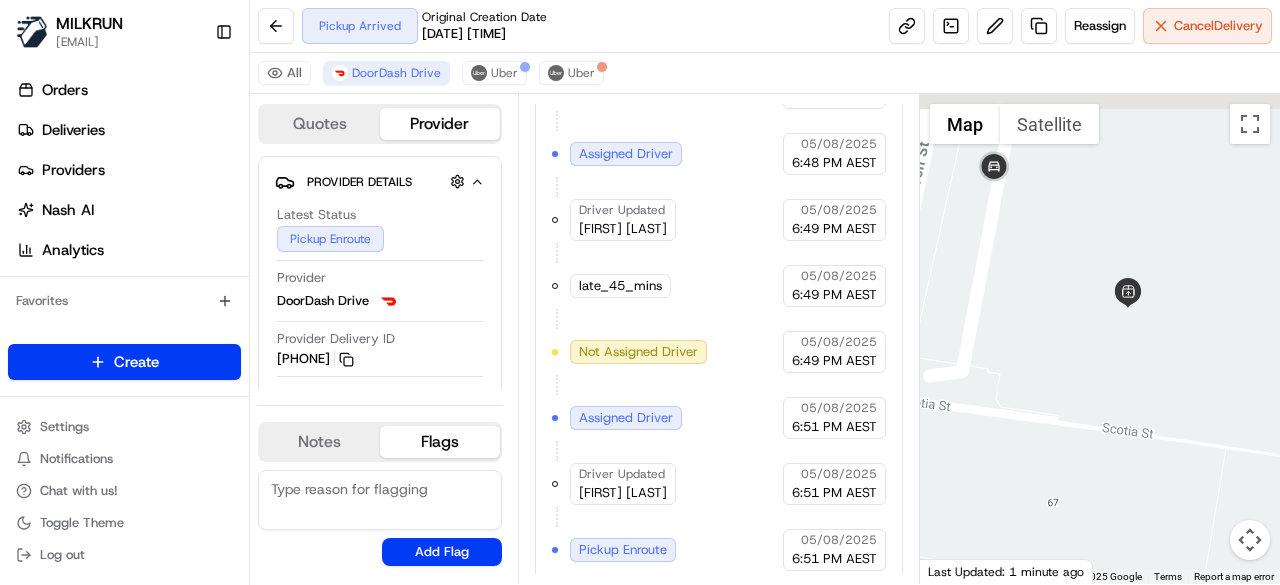 drag, startPoint x: 1217, startPoint y: 346, endPoint x: 1215, endPoint y: 417, distance: 71.02816 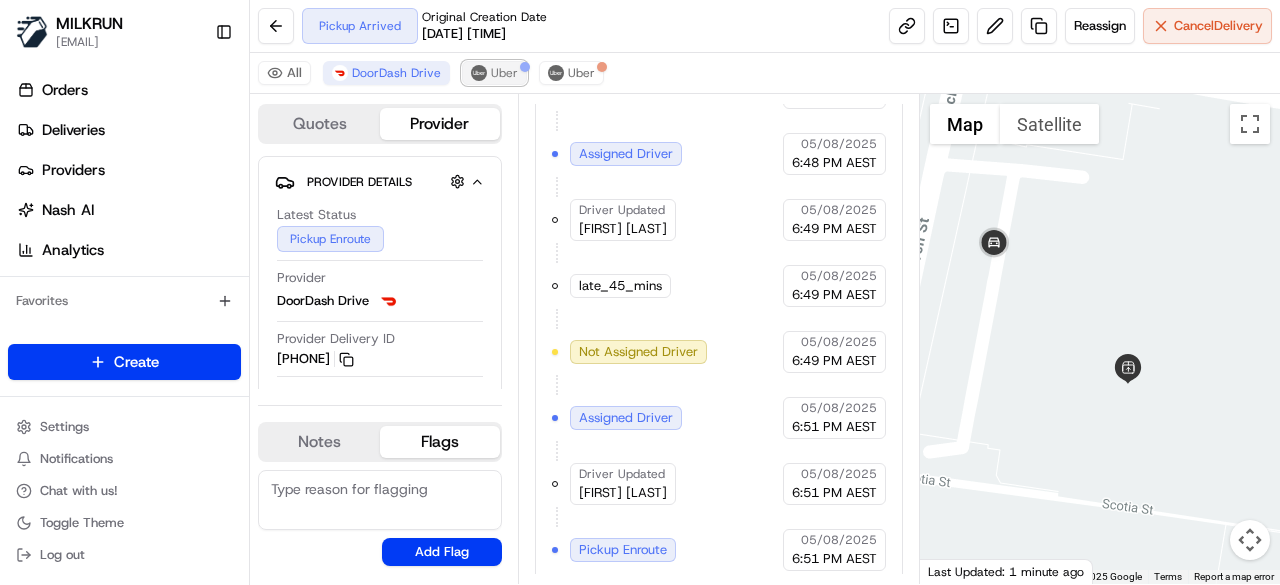 click on "Uber" at bounding box center (504, 73) 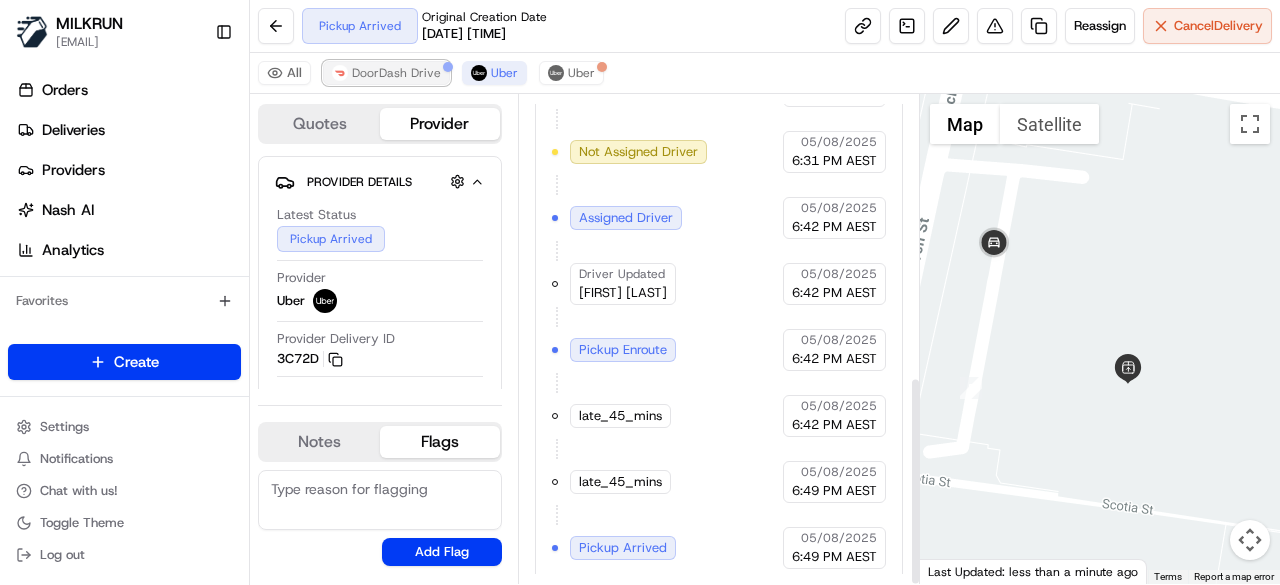 click on "DoorDash Drive" at bounding box center [396, 73] 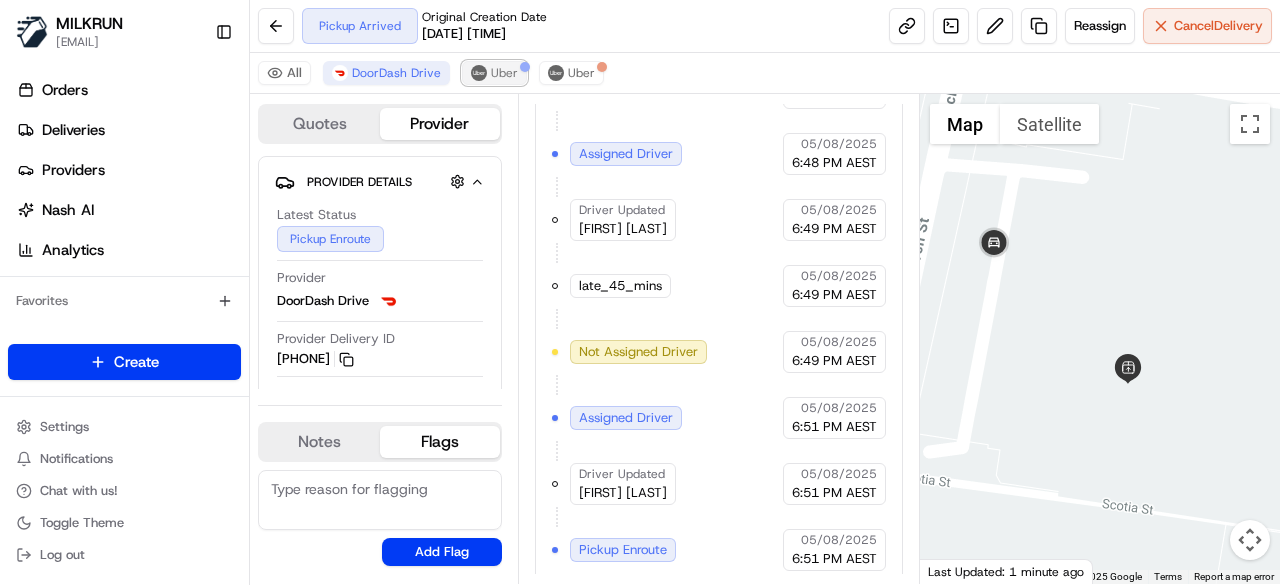 click at bounding box center [479, 73] 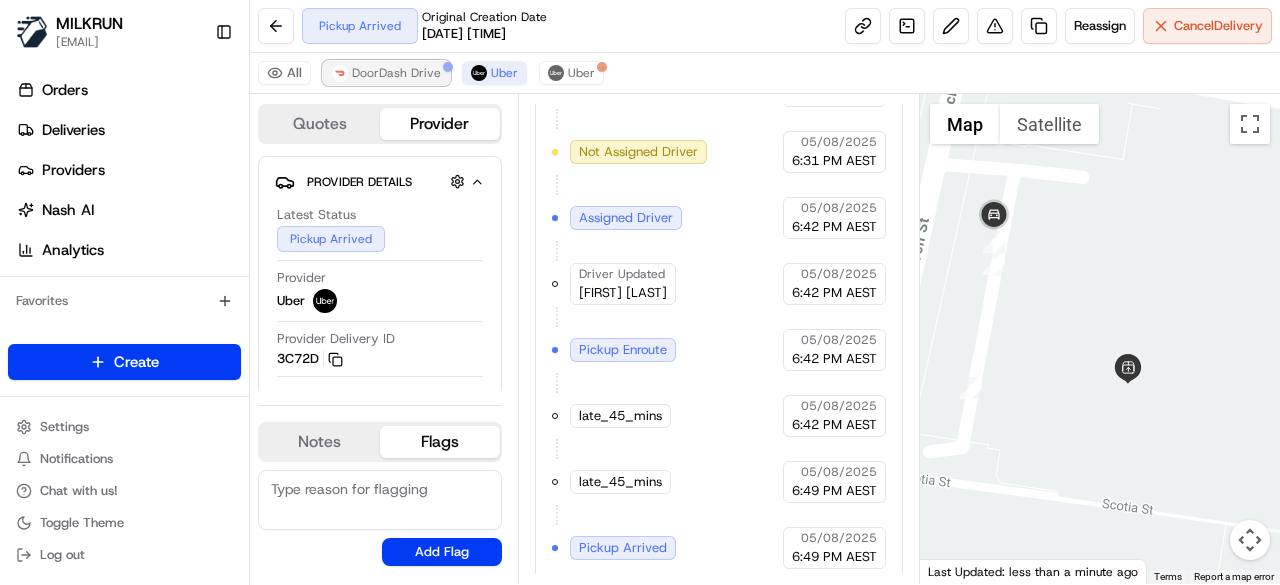 click on "DoorDash Drive" at bounding box center (396, 73) 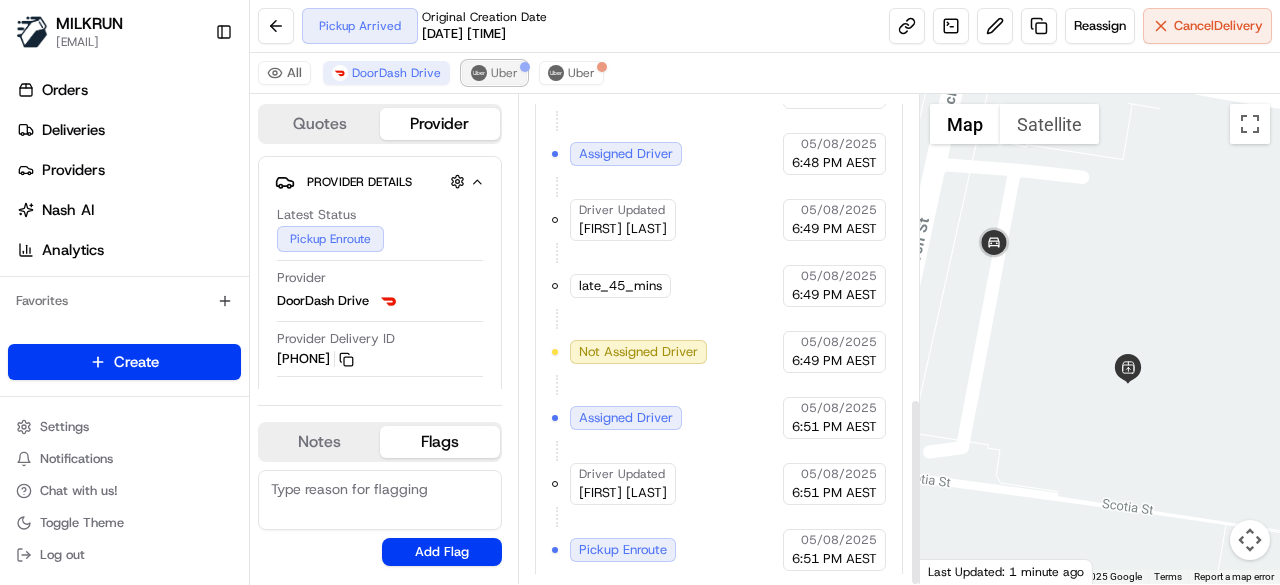 drag, startPoint x: 481, startPoint y: 65, endPoint x: 500, endPoint y: 77, distance: 22.472204 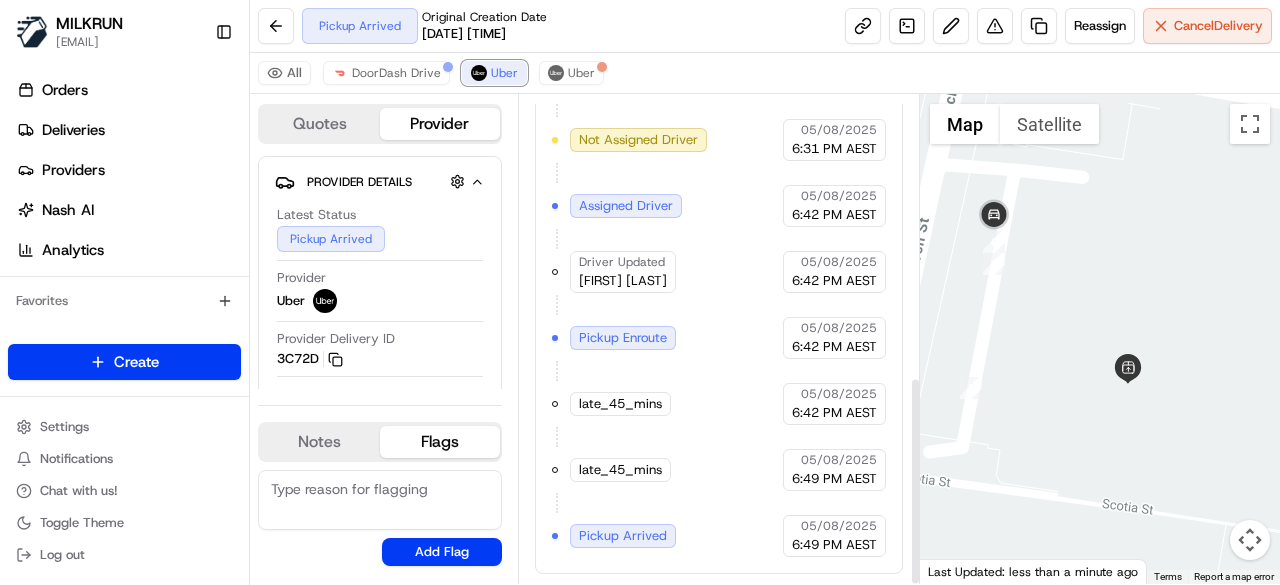 scroll, scrollTop: 658, scrollLeft: 0, axis: vertical 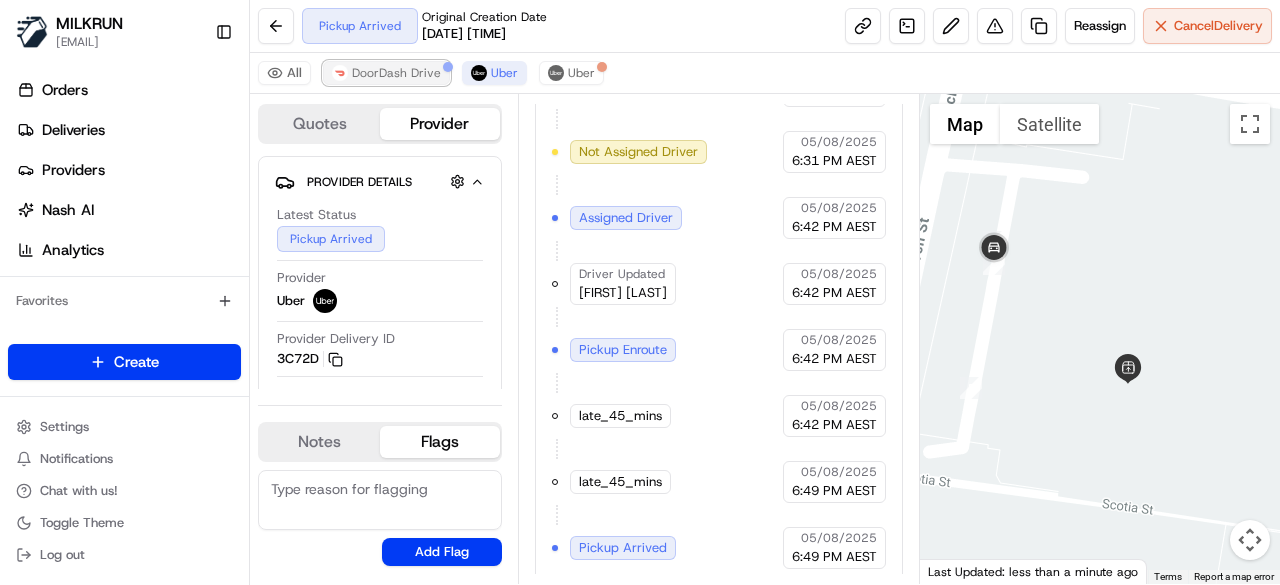 click on "DoorDash Drive" at bounding box center (396, 73) 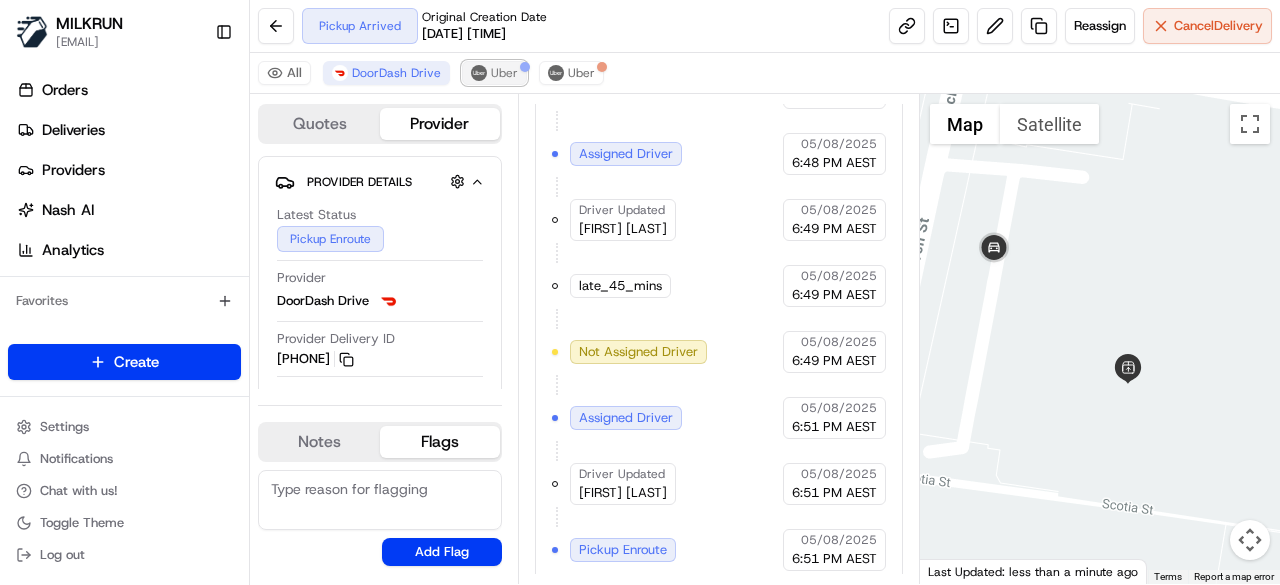 click on "Uber" at bounding box center (504, 73) 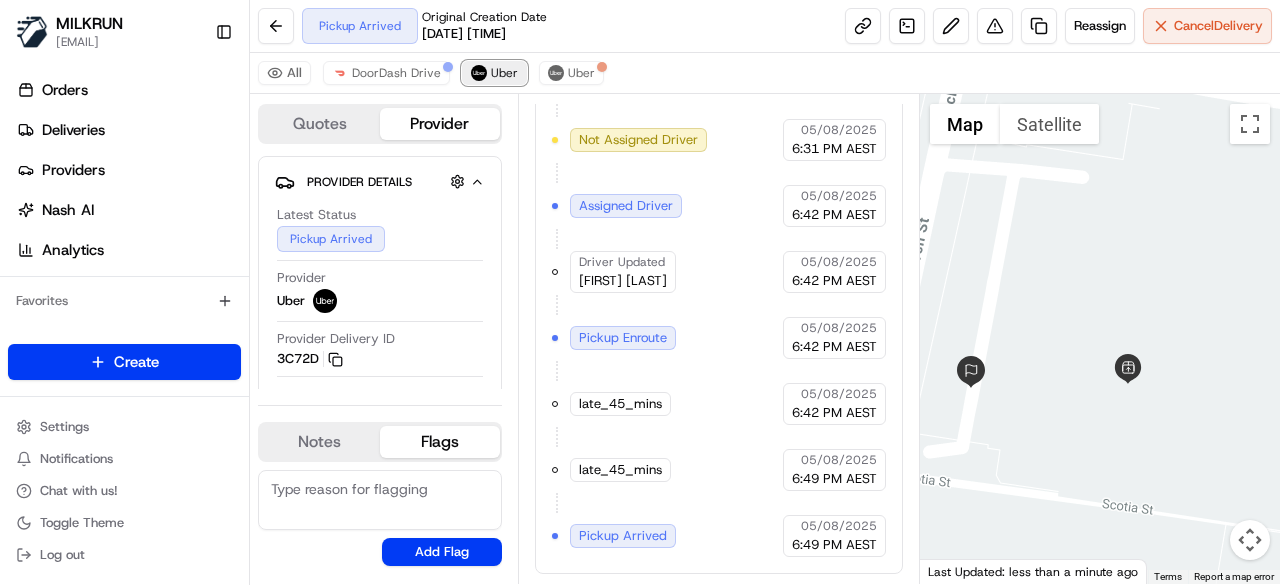 scroll, scrollTop: 658, scrollLeft: 0, axis: vertical 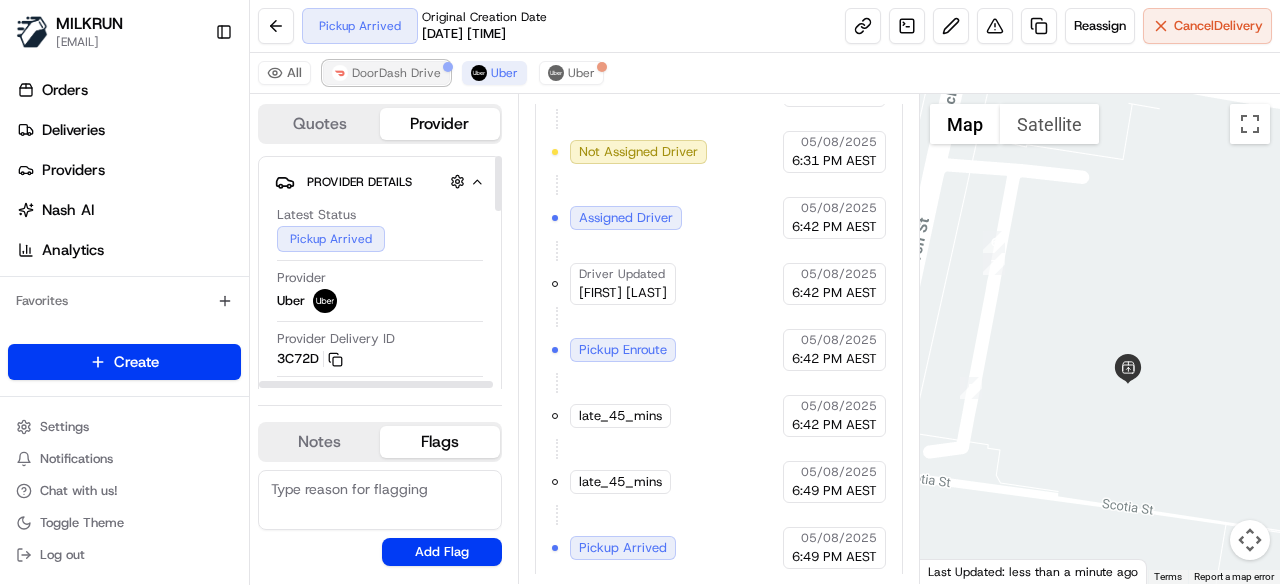 click on "DoorDash Drive" at bounding box center (396, 73) 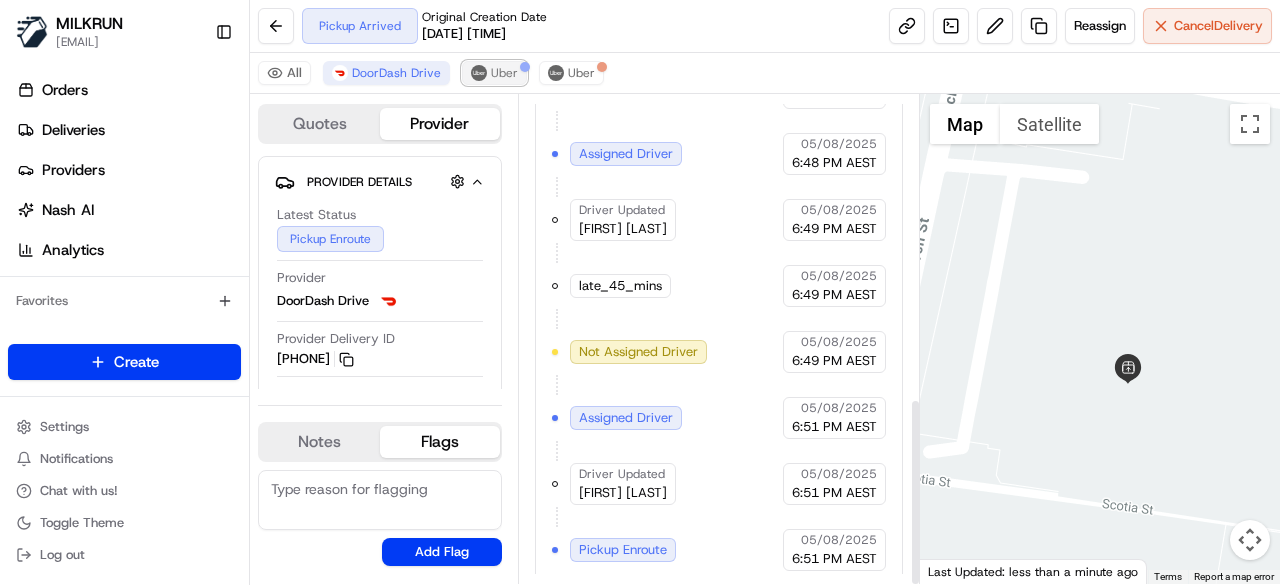click on "Uber" at bounding box center [494, 73] 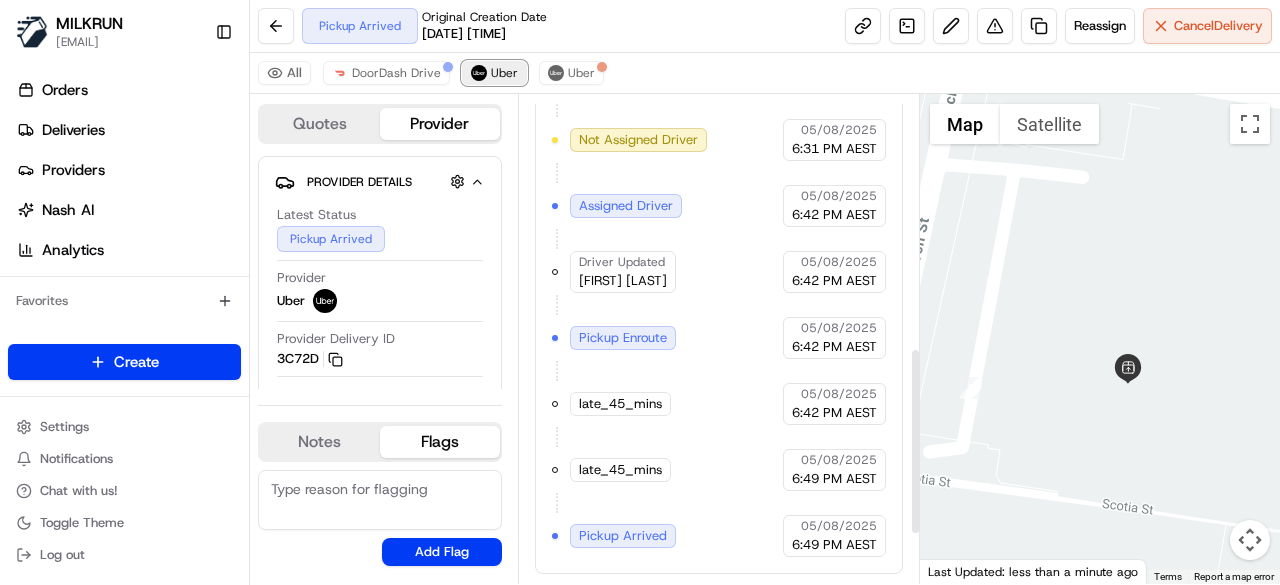 scroll, scrollTop: 658, scrollLeft: 0, axis: vertical 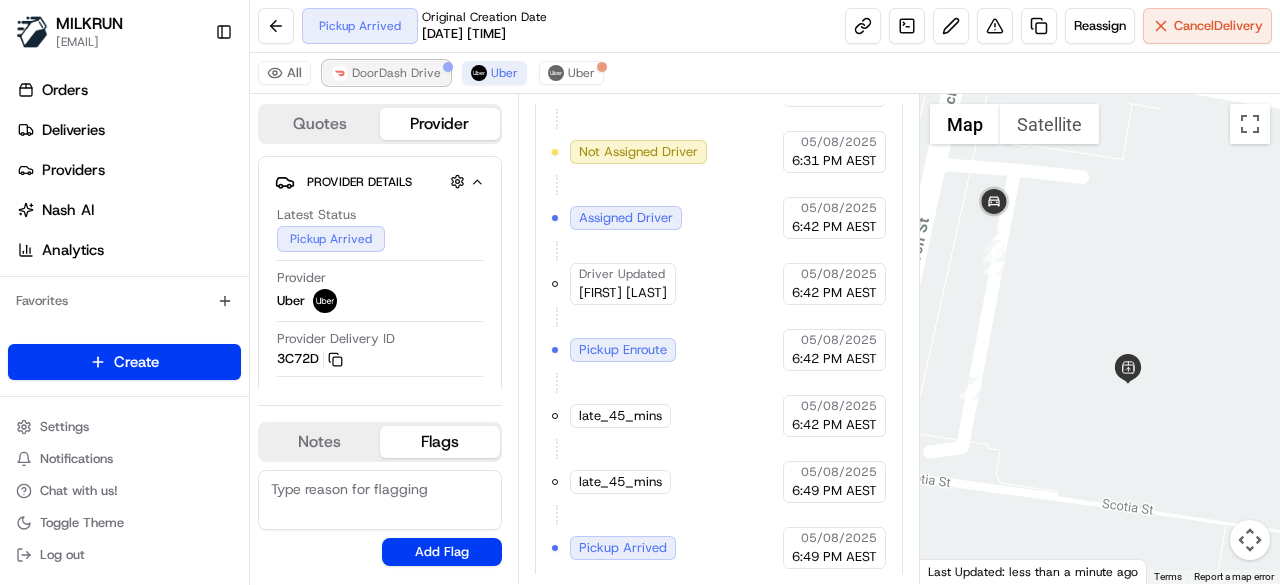 click on "DoorDash Drive" at bounding box center [396, 73] 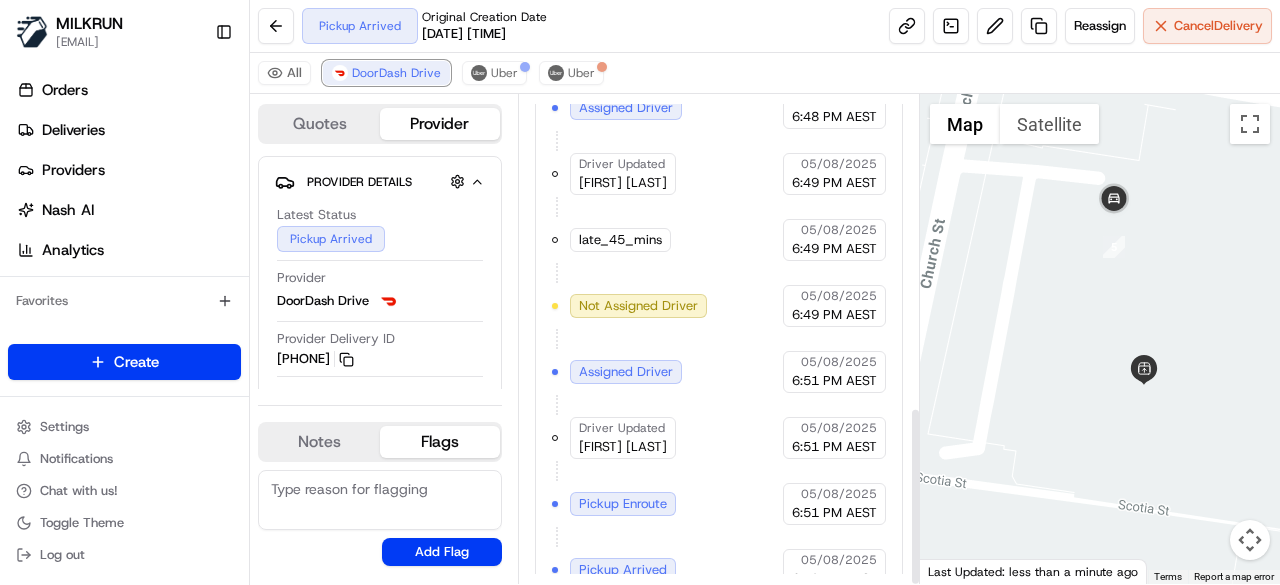 scroll, scrollTop: 854, scrollLeft: 0, axis: vertical 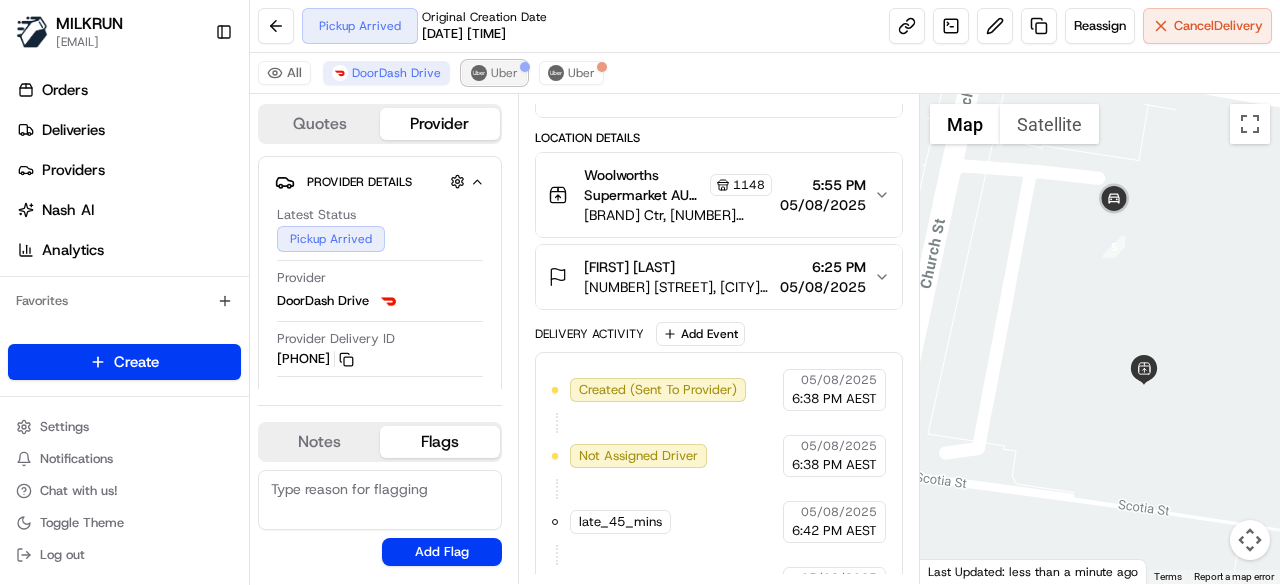 click on "Uber" at bounding box center [504, 73] 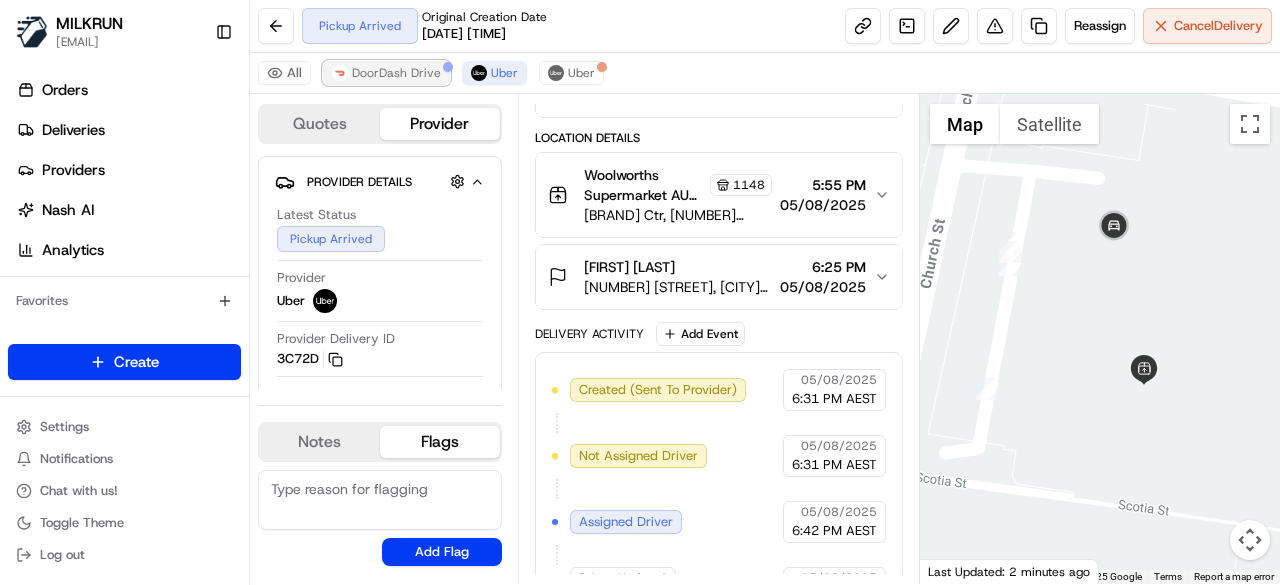 click on "DoorDash Drive" at bounding box center (396, 73) 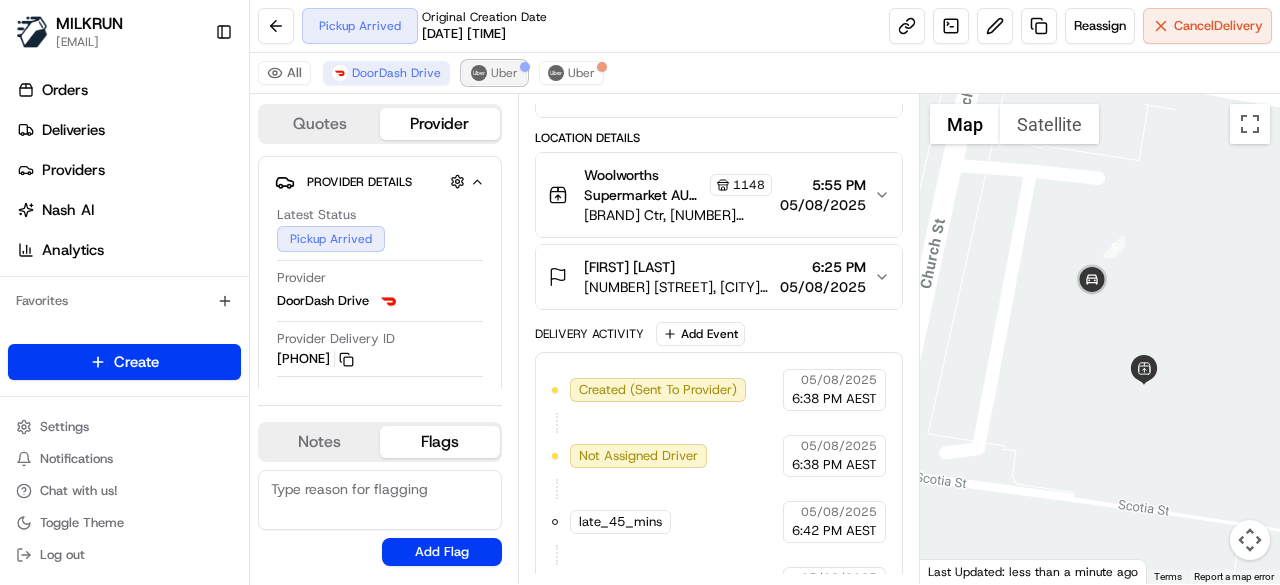 click on "Uber" at bounding box center (504, 73) 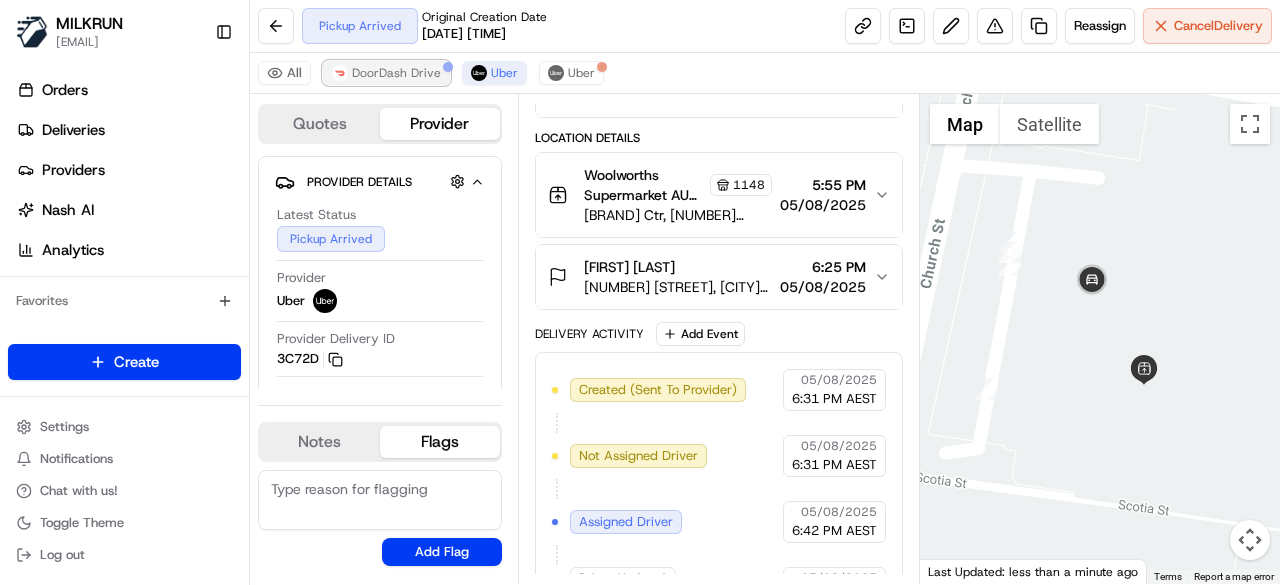 click on "DoorDash Drive" at bounding box center (396, 73) 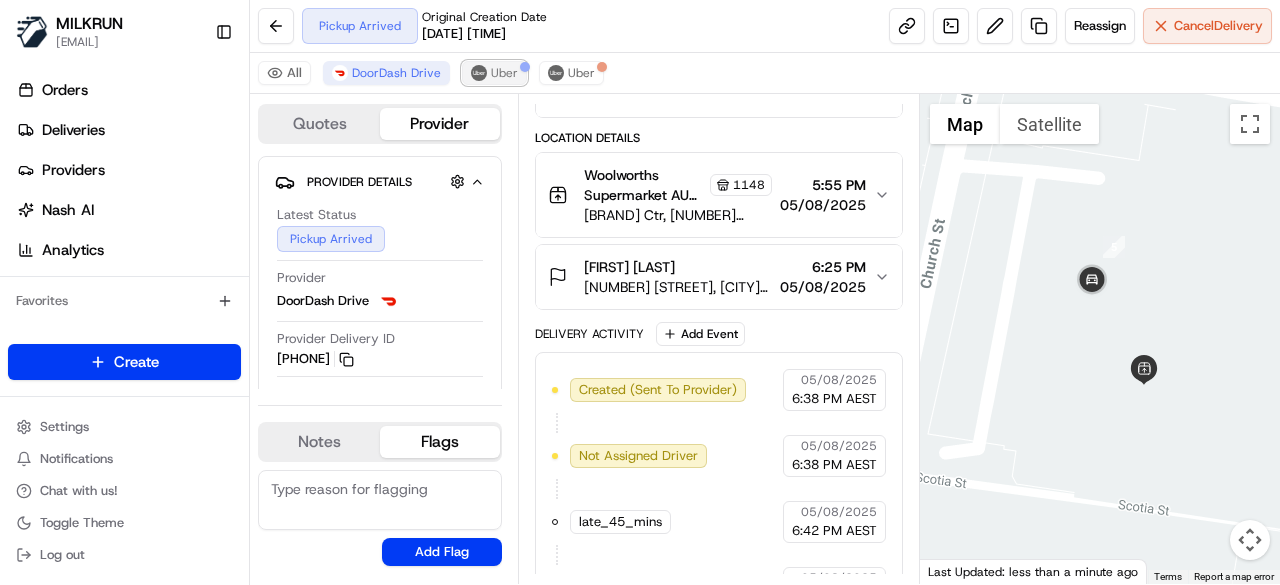 click at bounding box center (479, 73) 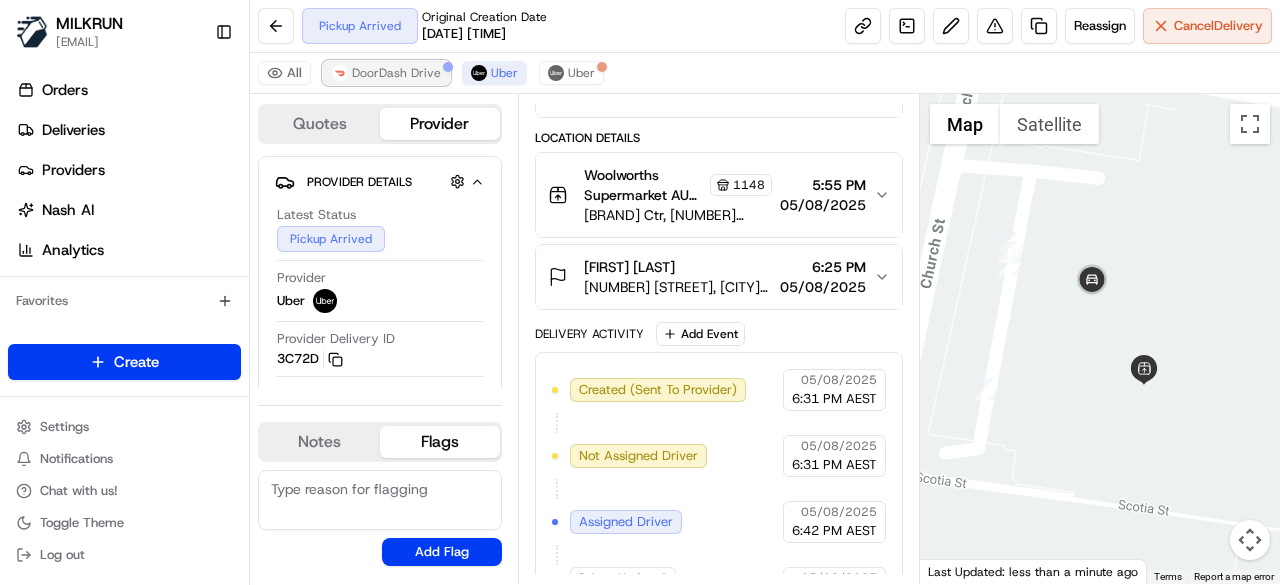 click on "DoorDash Drive" at bounding box center [396, 73] 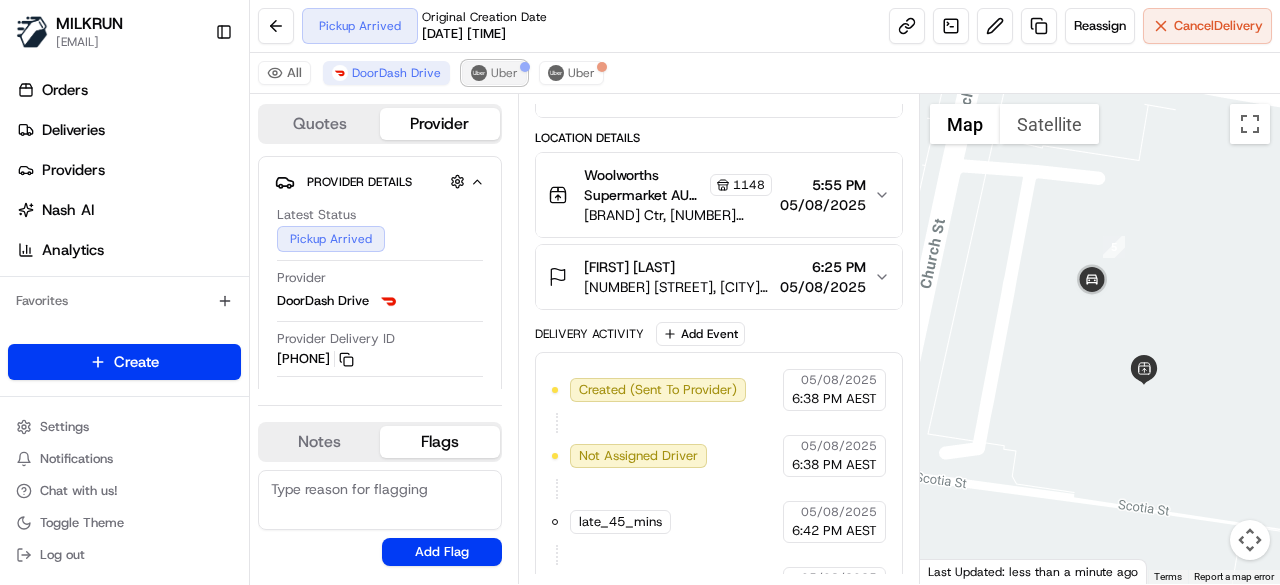 click on "Uber" at bounding box center (494, 73) 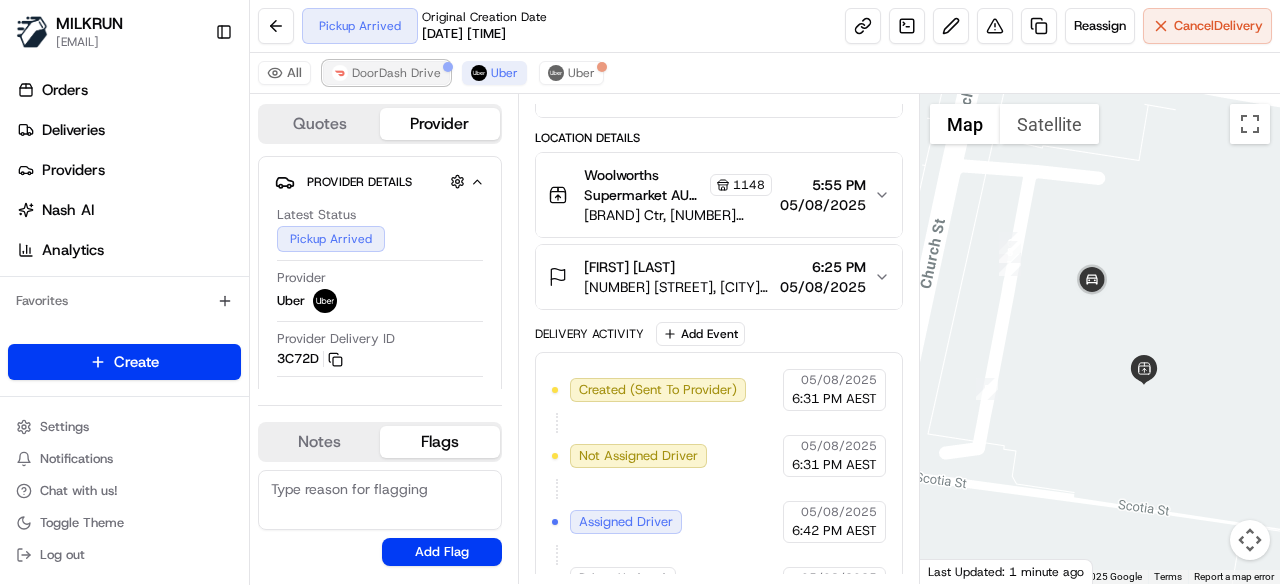 click on "DoorDash Drive" at bounding box center (396, 73) 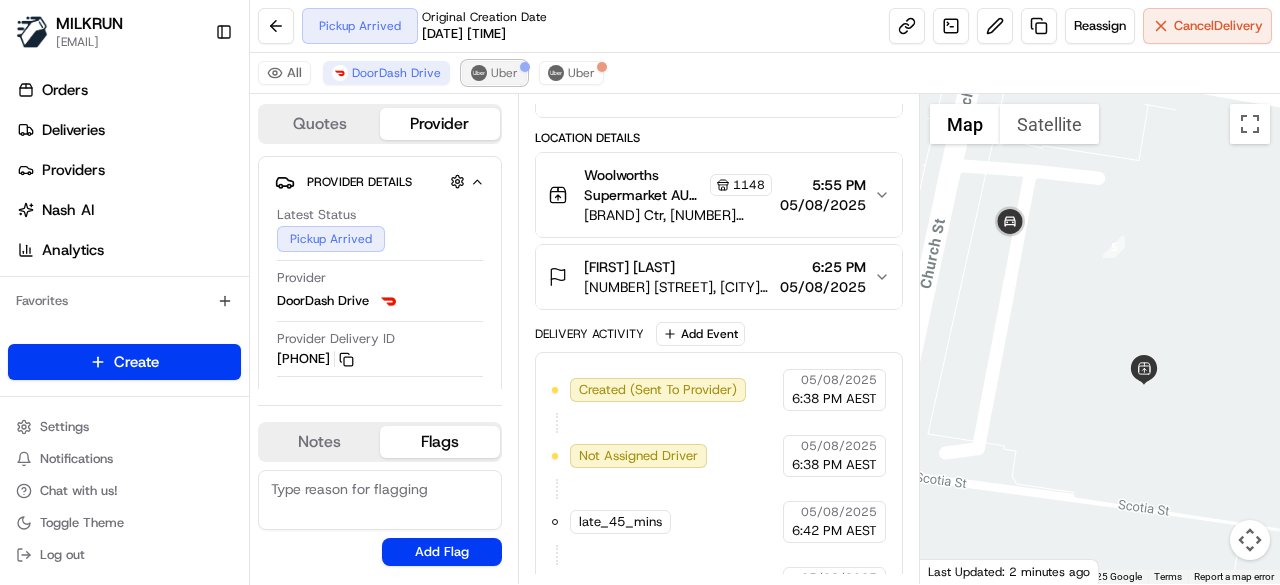 click on "Uber" at bounding box center (504, 73) 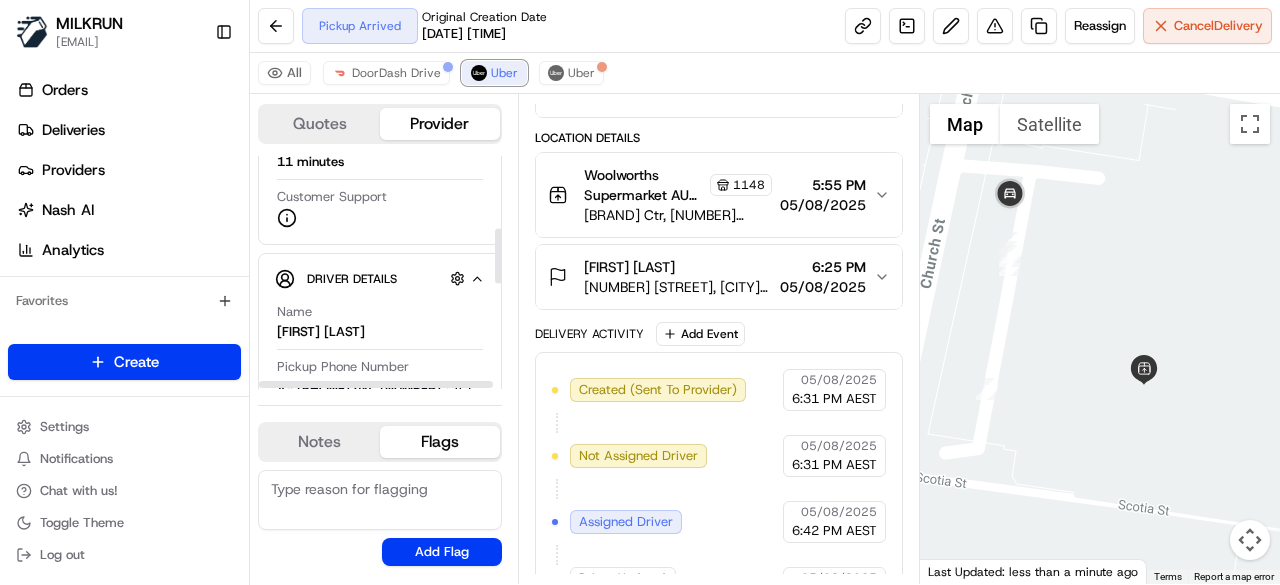scroll, scrollTop: 400, scrollLeft: 0, axis: vertical 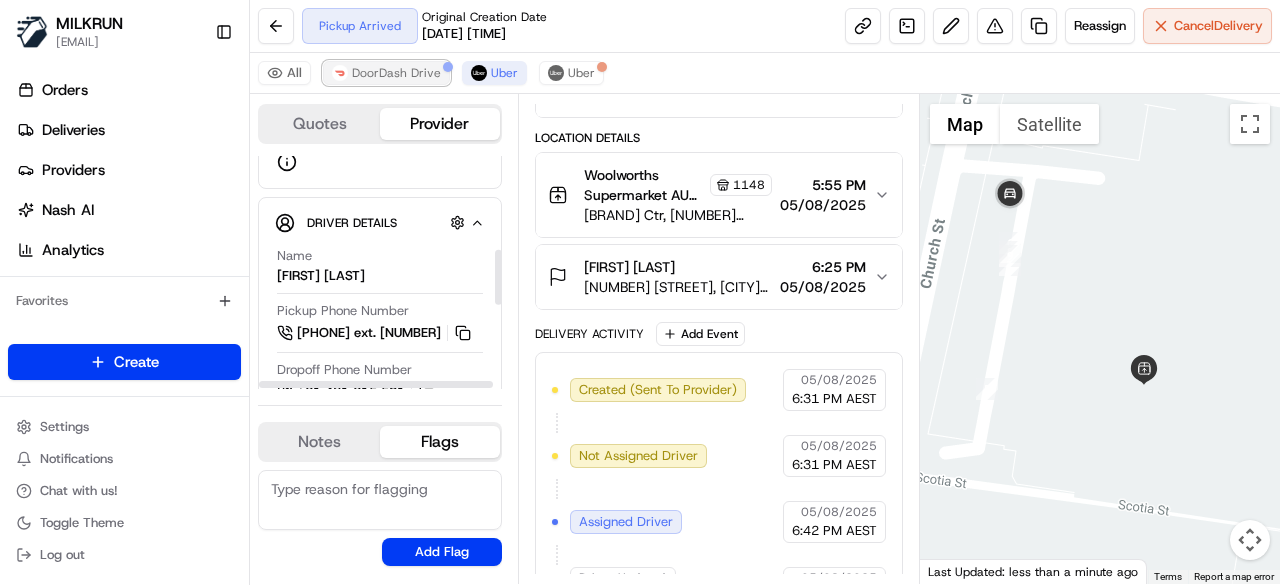 click on "DoorDash Drive" at bounding box center (386, 73) 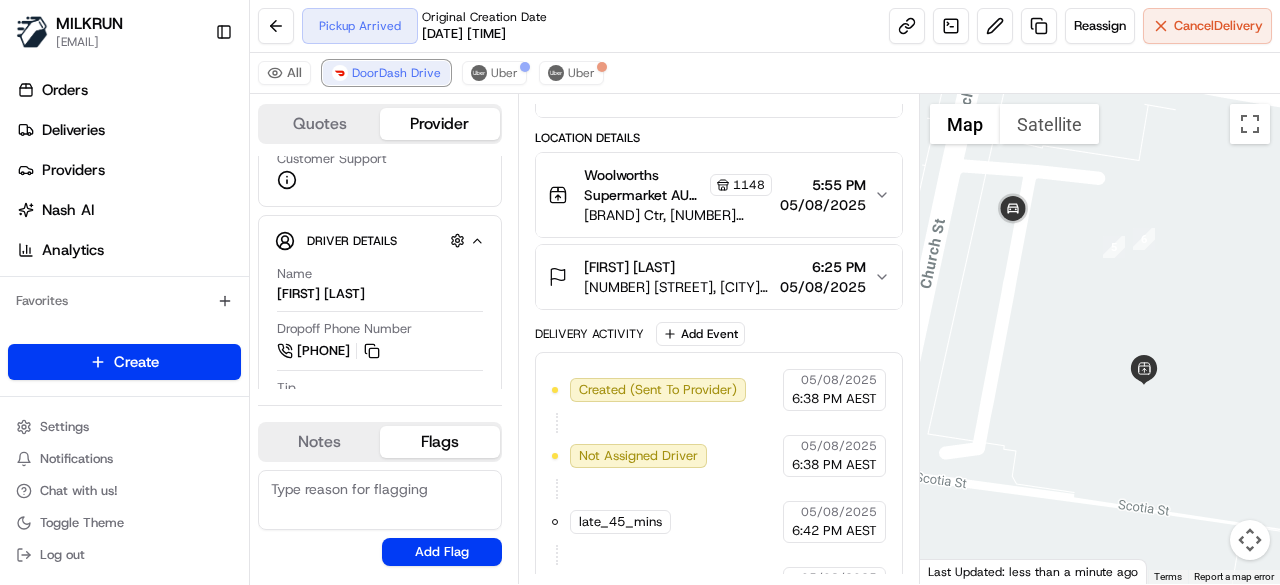 scroll, scrollTop: 418, scrollLeft: 0, axis: vertical 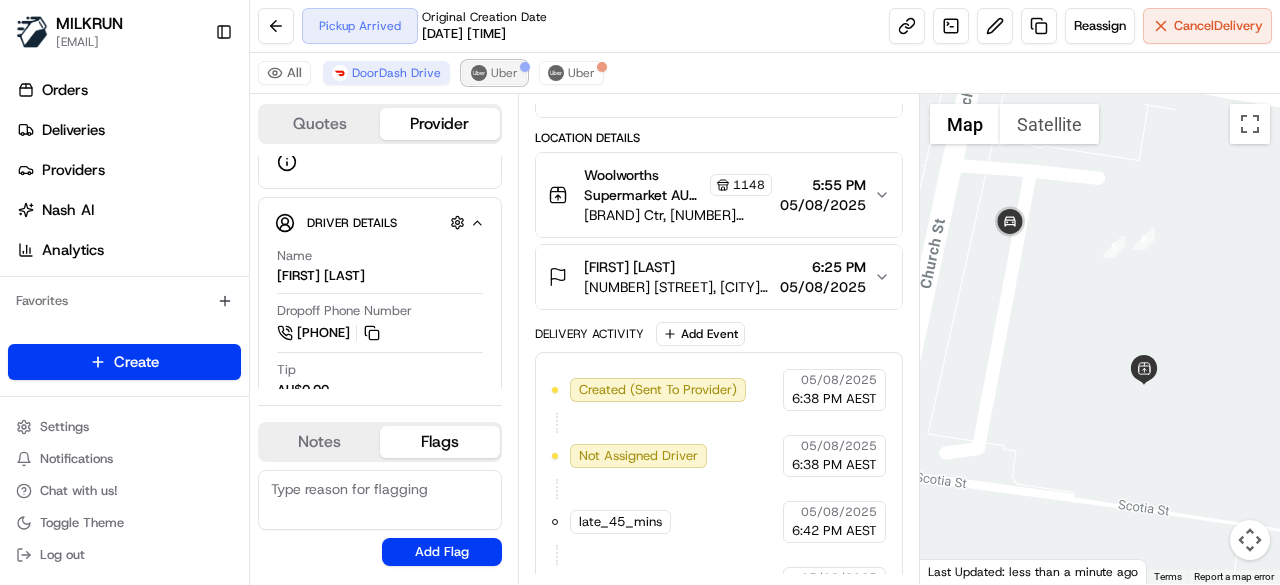 click on "Uber" at bounding box center (504, 73) 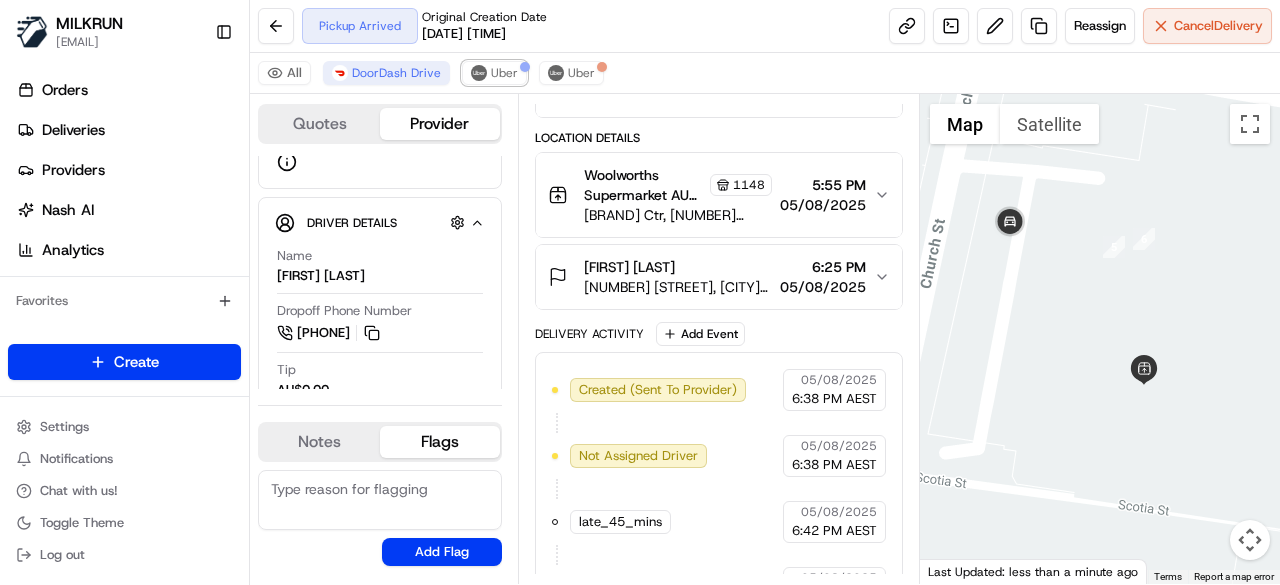 scroll, scrollTop: 400, scrollLeft: 0, axis: vertical 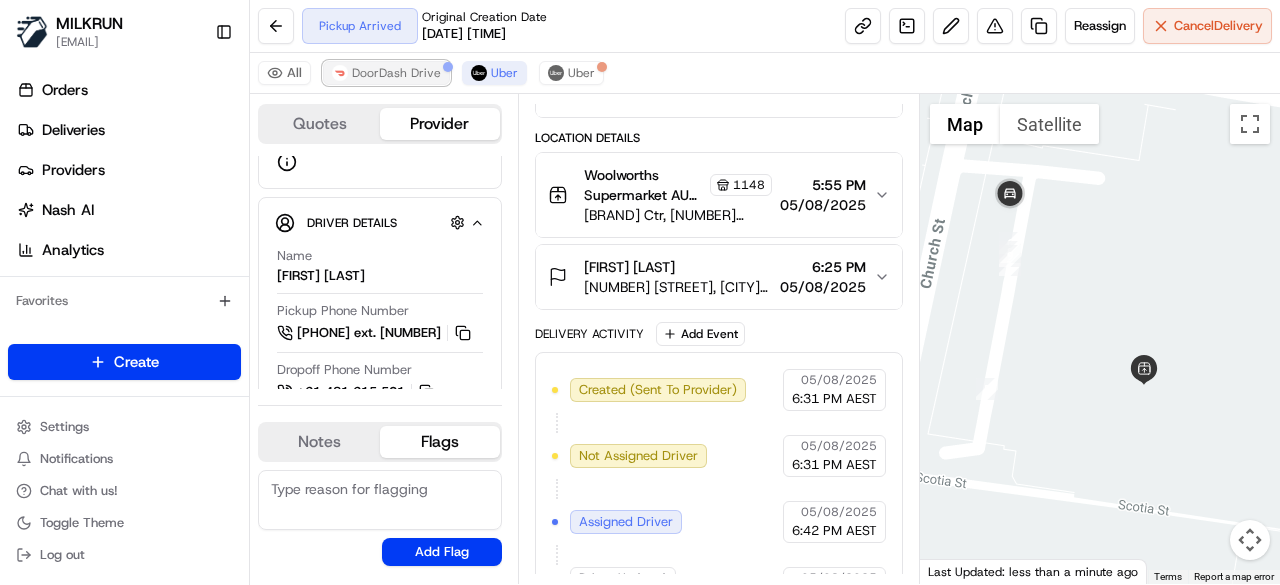 click on "DoorDash Drive" at bounding box center (396, 73) 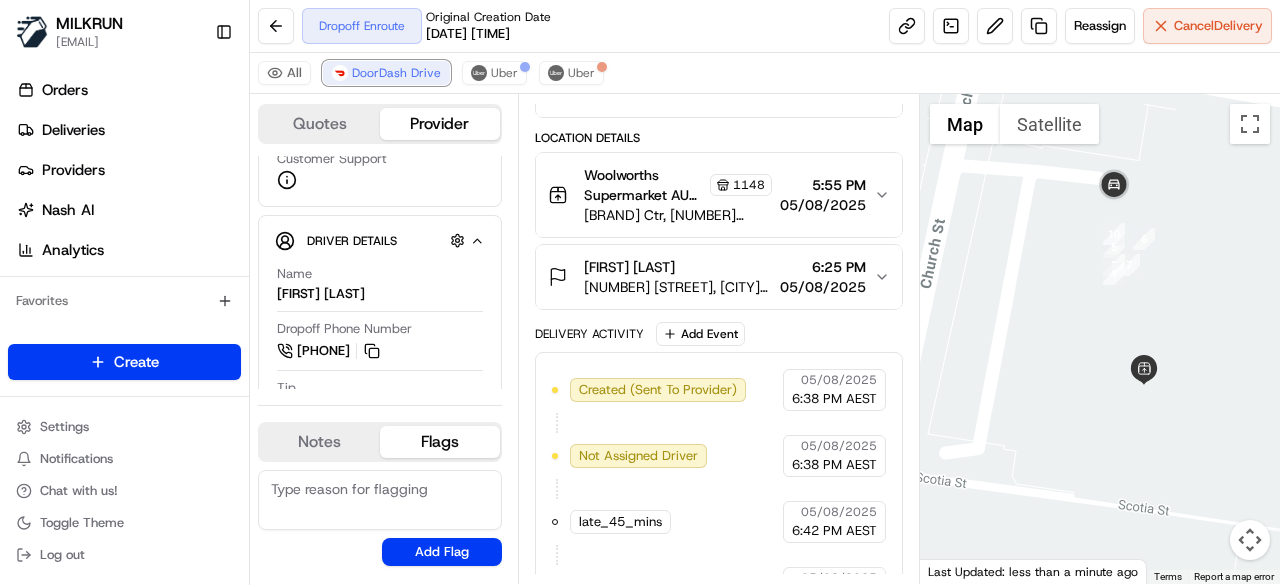 scroll, scrollTop: 418, scrollLeft: 0, axis: vertical 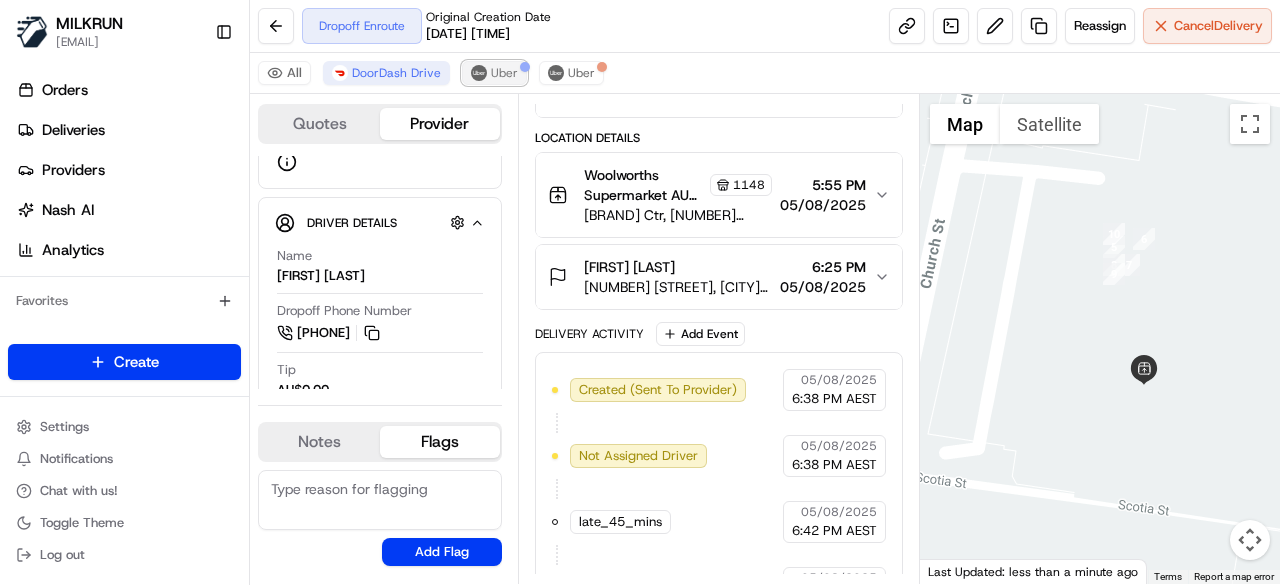 click on "Uber" at bounding box center (494, 73) 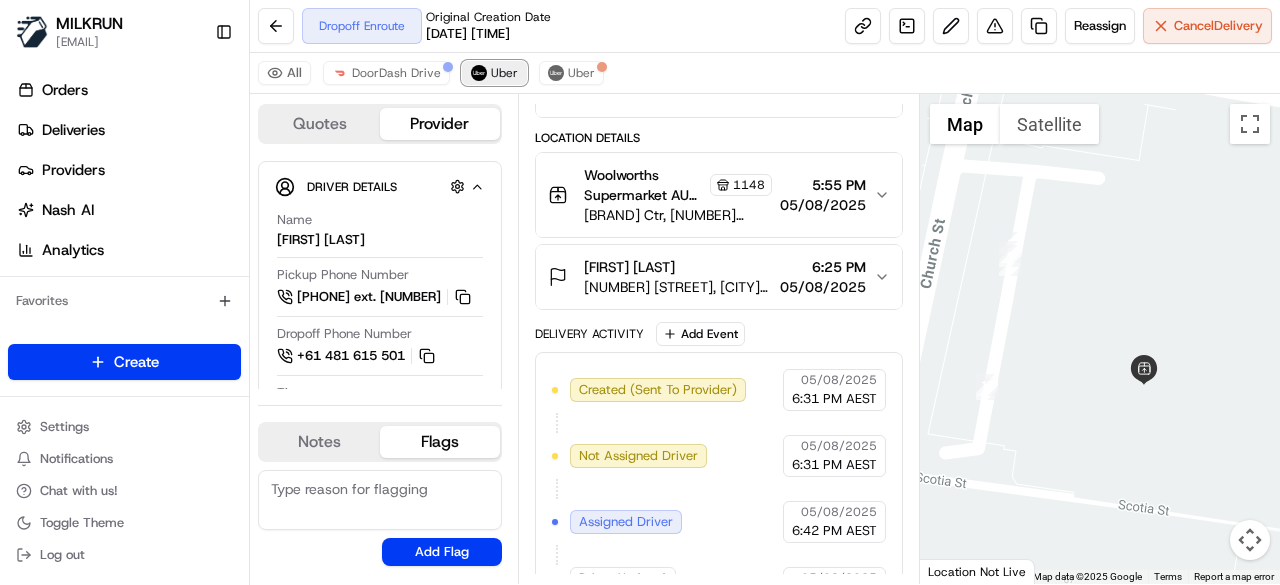 scroll, scrollTop: 382, scrollLeft: 0, axis: vertical 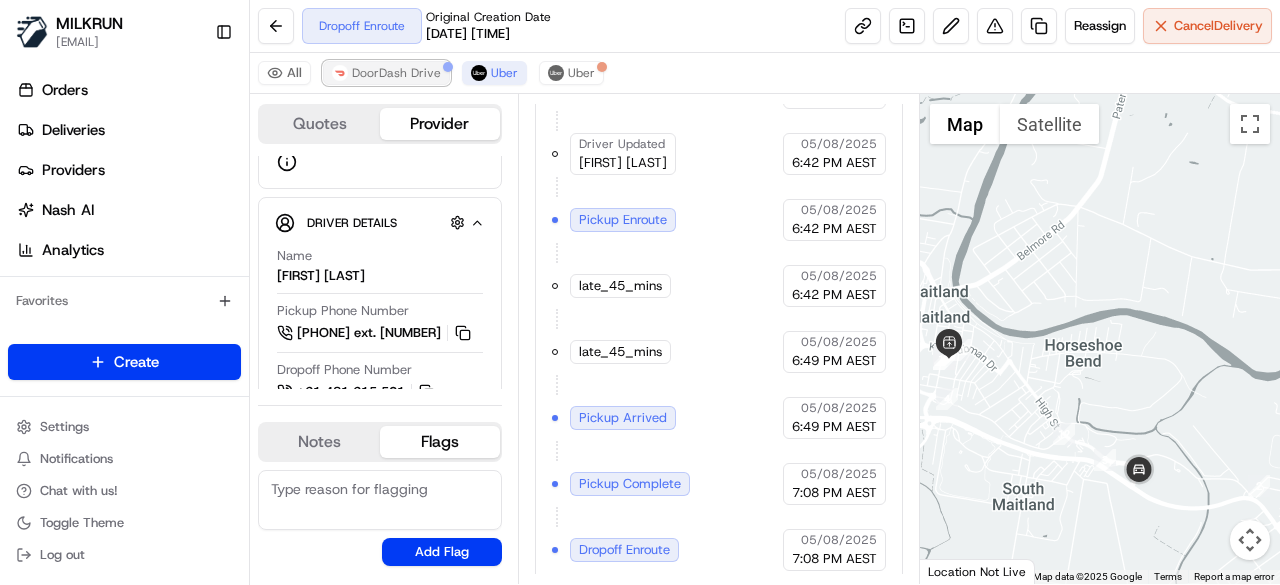 click on "DoorDash Drive" at bounding box center (396, 73) 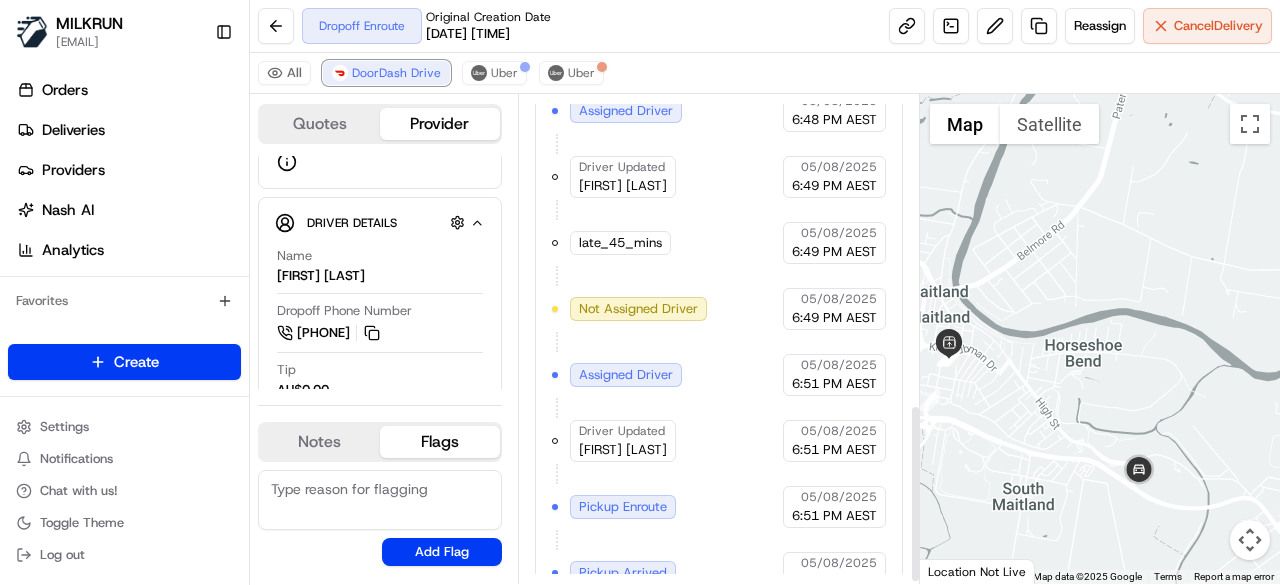 scroll, scrollTop: 854, scrollLeft: 0, axis: vertical 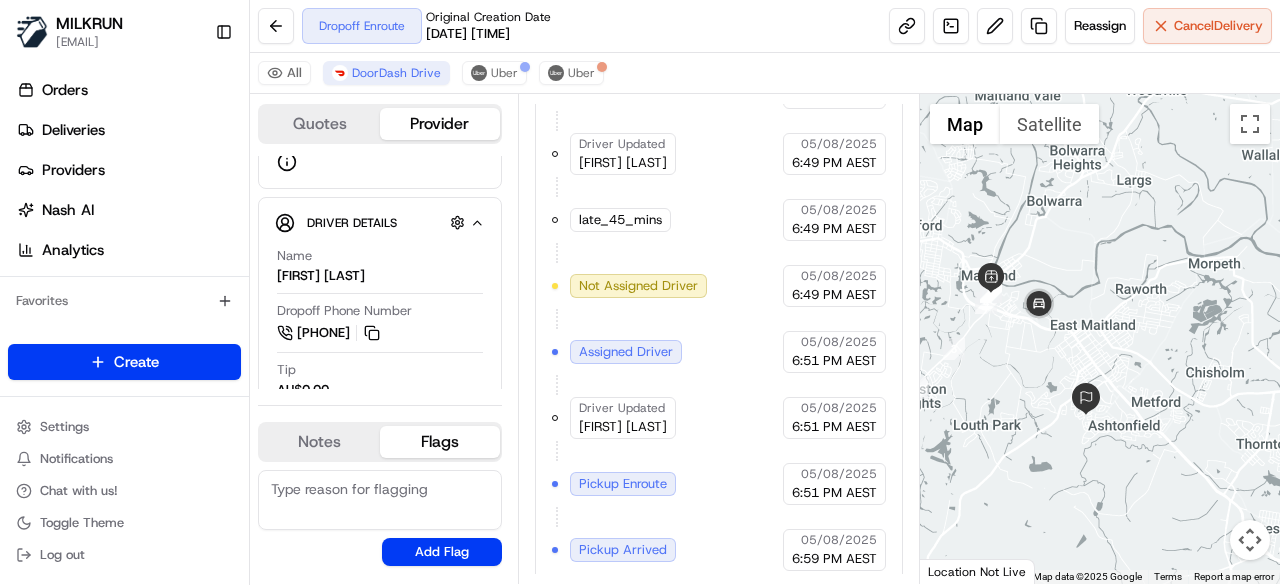 drag, startPoint x: 1181, startPoint y: 480, endPoint x: 1105, endPoint y: 389, distance: 118.56222 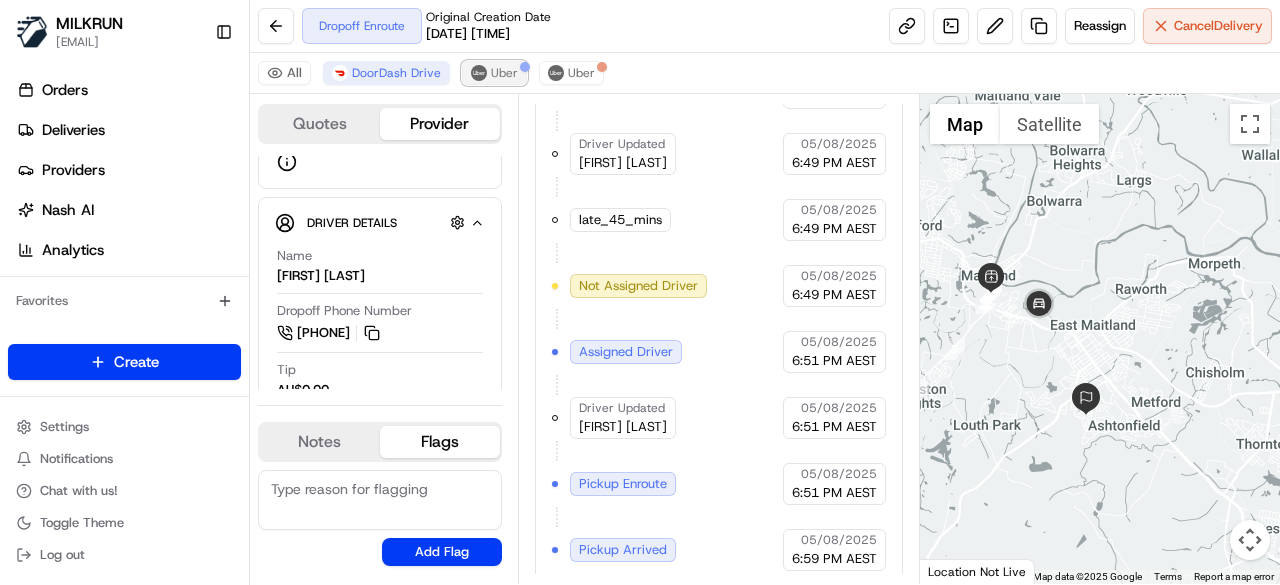 click at bounding box center [479, 73] 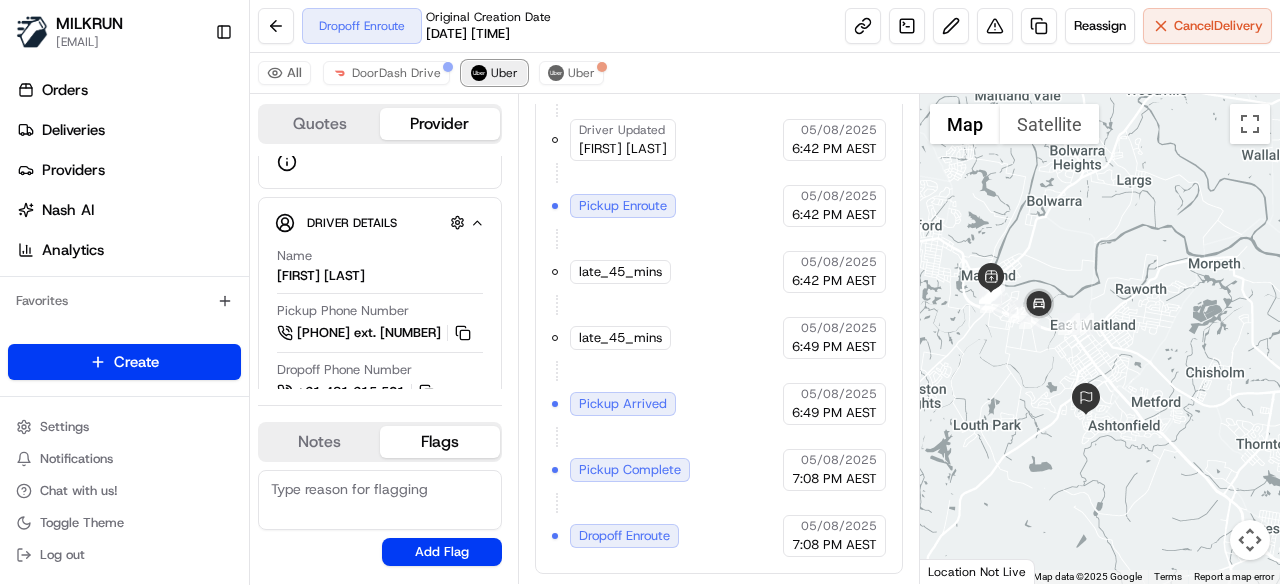 scroll, scrollTop: 788, scrollLeft: 0, axis: vertical 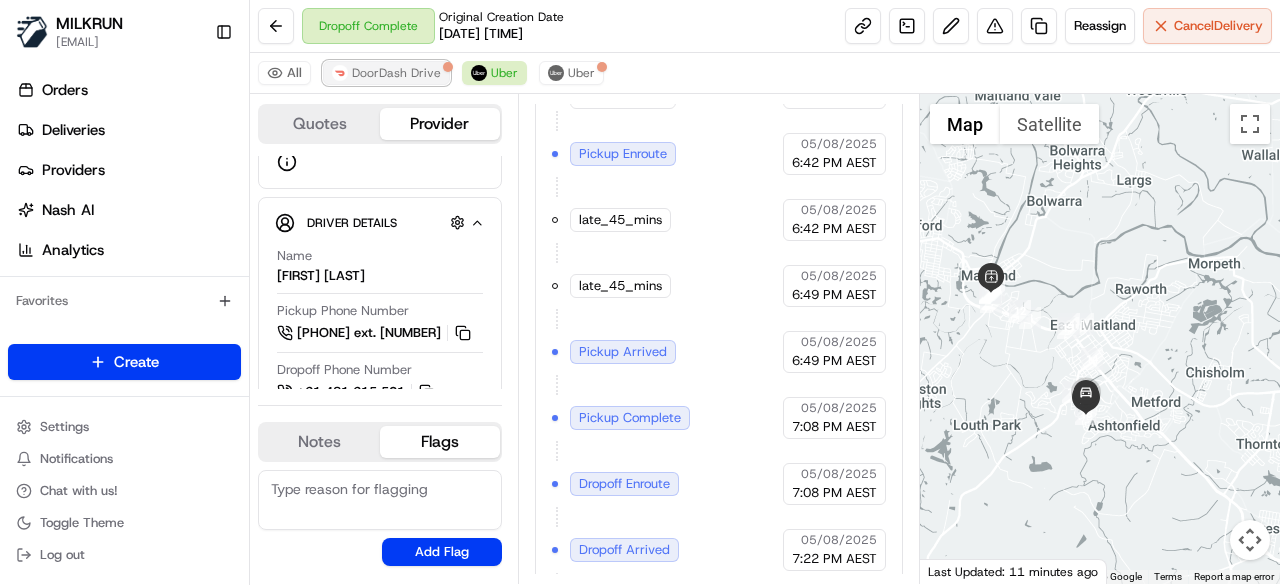 click on "DoorDash Drive" at bounding box center [386, 73] 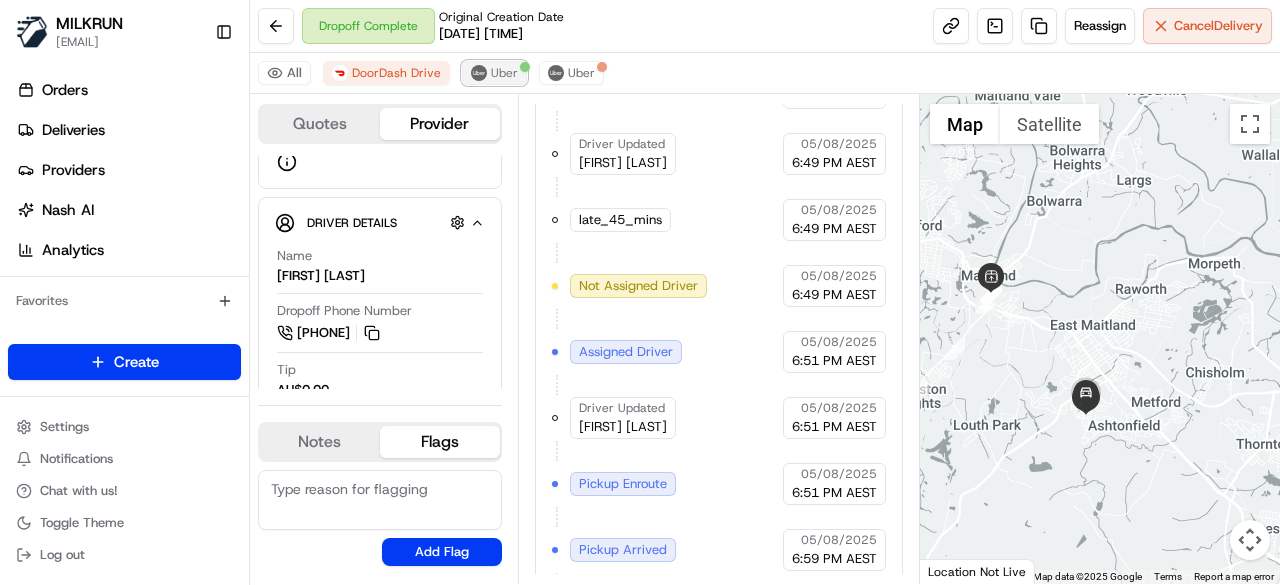 click on "Uber" at bounding box center (504, 73) 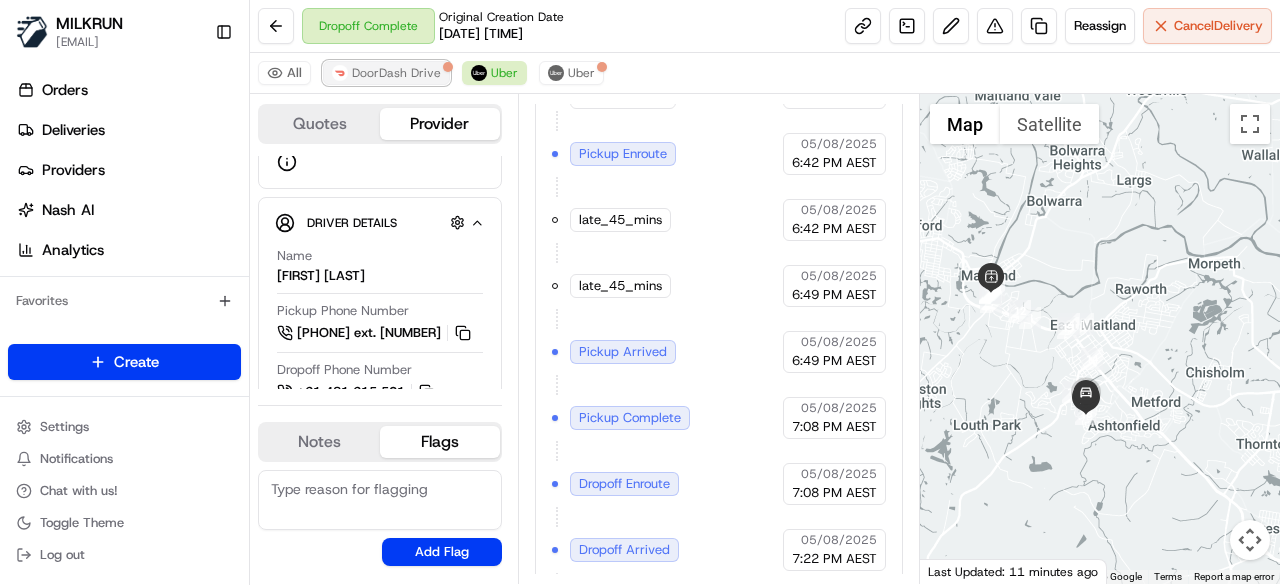 click on "DoorDash Drive" at bounding box center [396, 73] 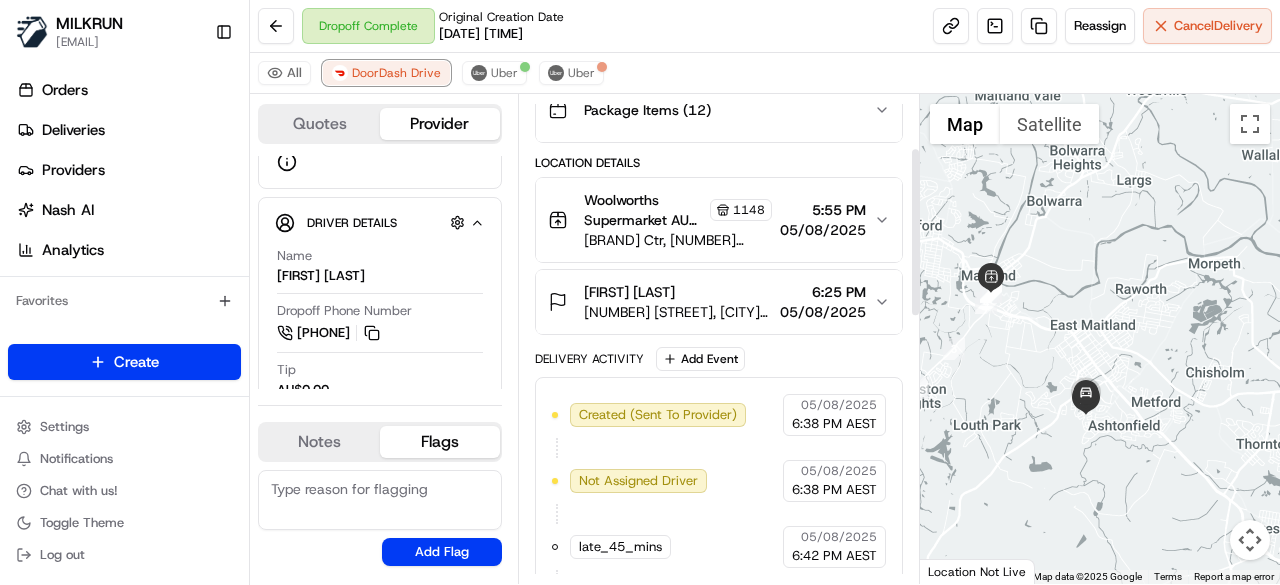 scroll, scrollTop: 154, scrollLeft: 0, axis: vertical 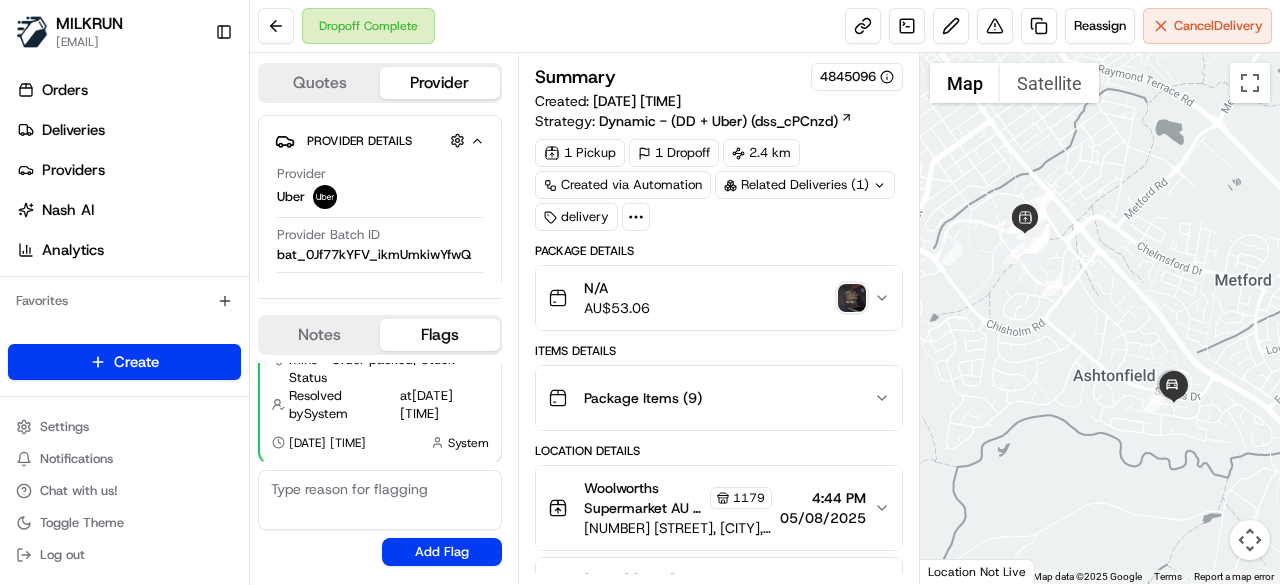 click at bounding box center [852, 298] 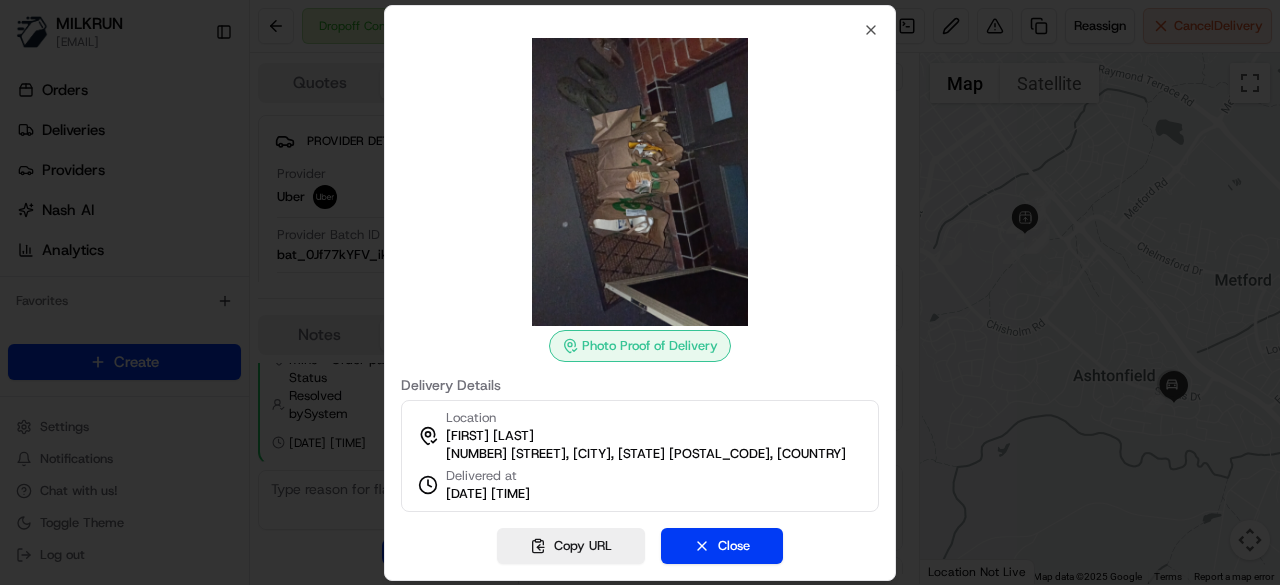 click at bounding box center (640, 182) 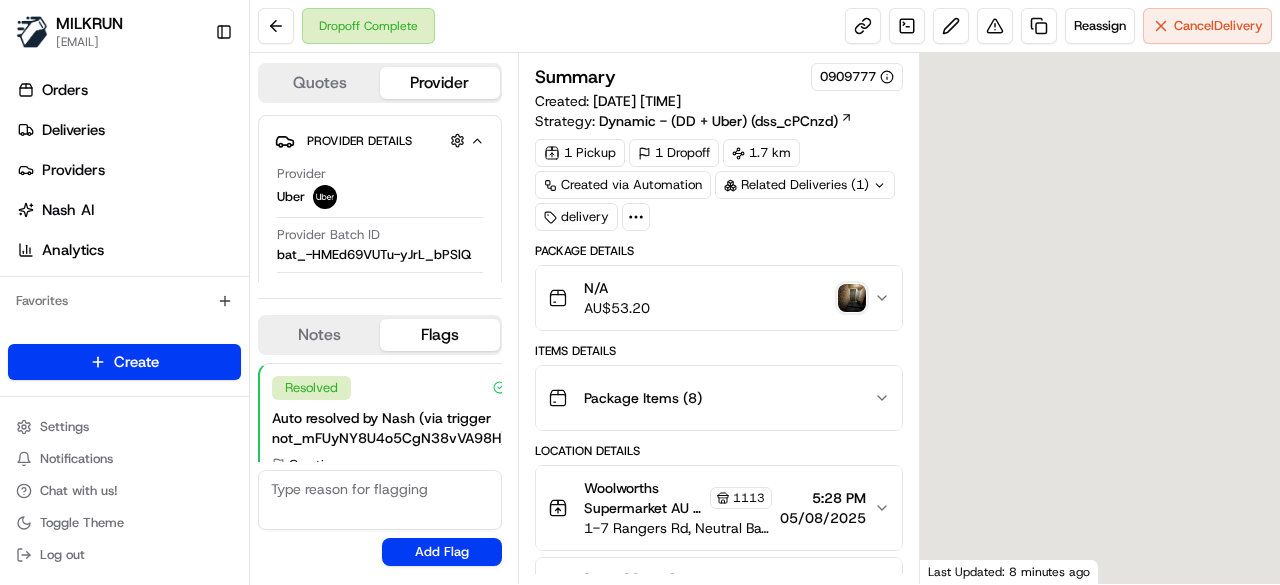 scroll, scrollTop: 0, scrollLeft: 0, axis: both 